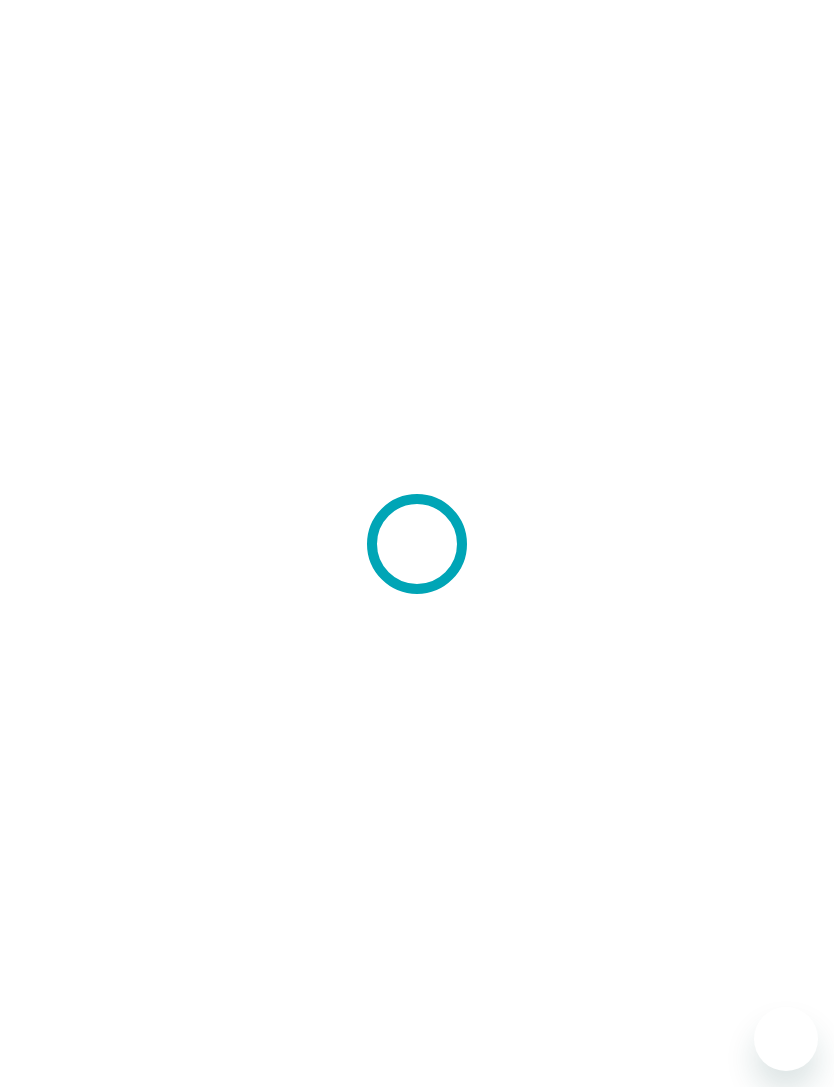 scroll, scrollTop: 0, scrollLeft: 0, axis: both 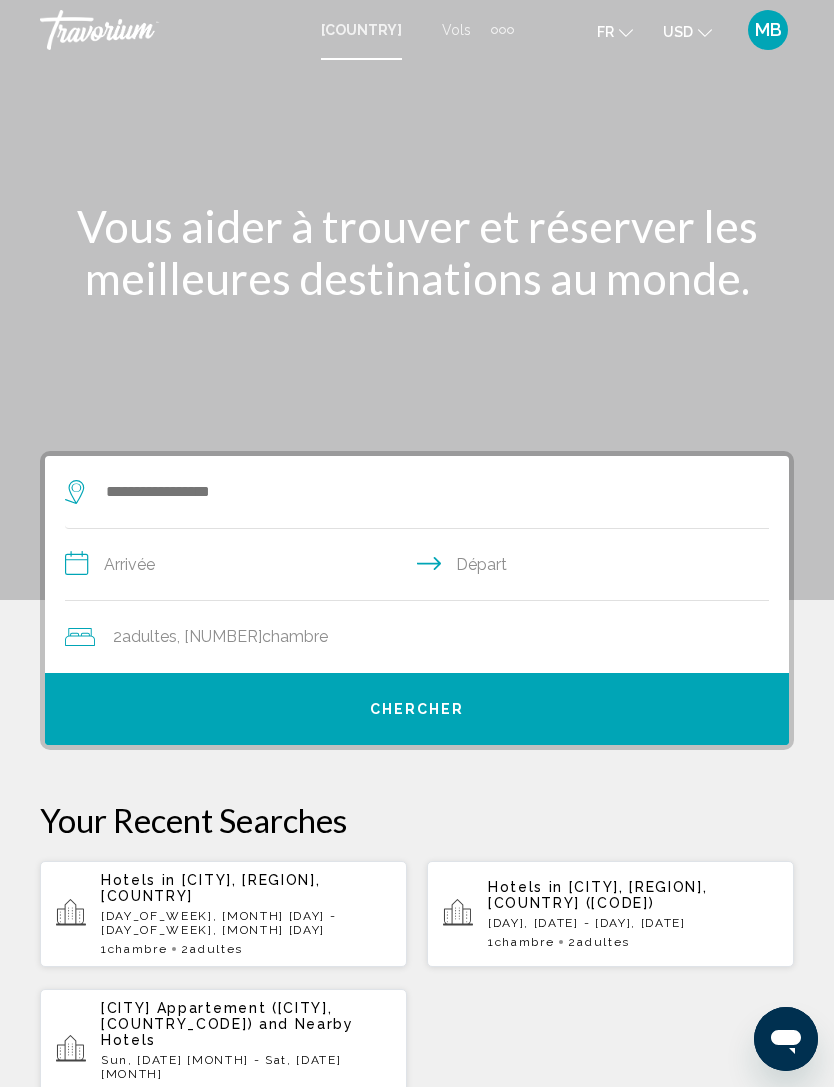click on "USD
USD ($) MXN (Mex$) CAD (Can$) GBP (£) EUR (€) AUD (A$) NZD (NZ$) CNY (CN¥)" at bounding box center [687, 31] 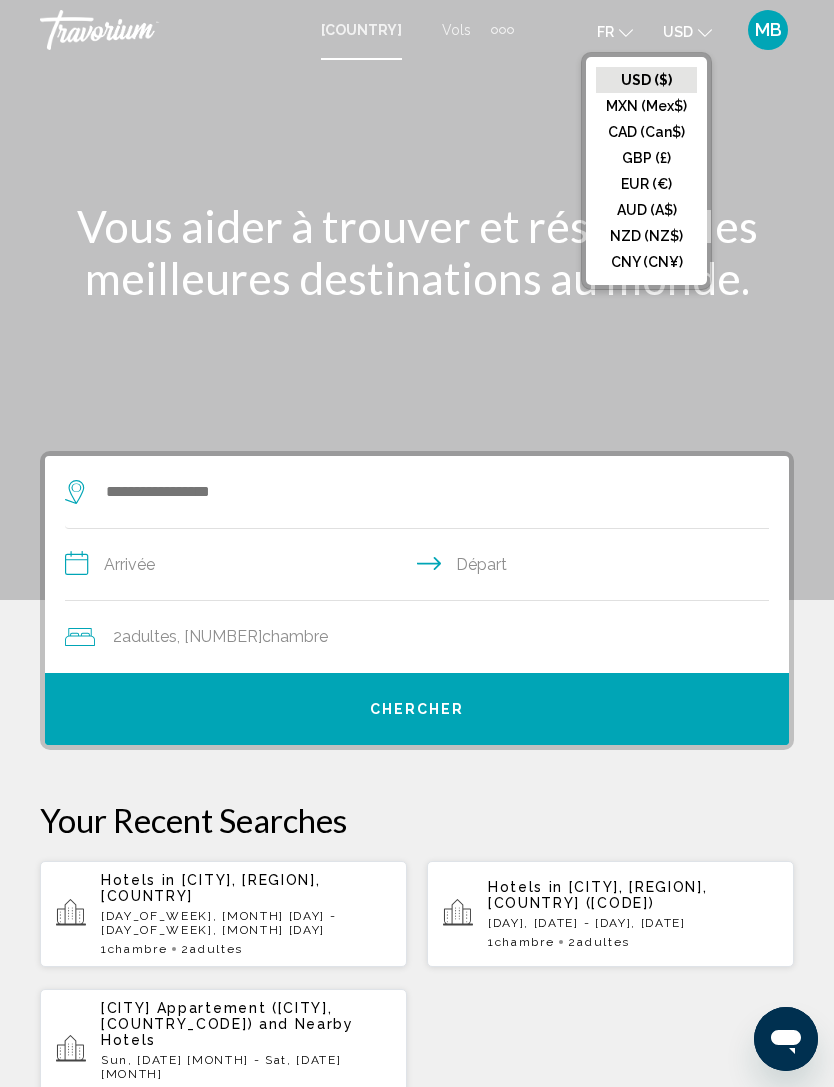 click on "GBP (£)" at bounding box center [646, 80] 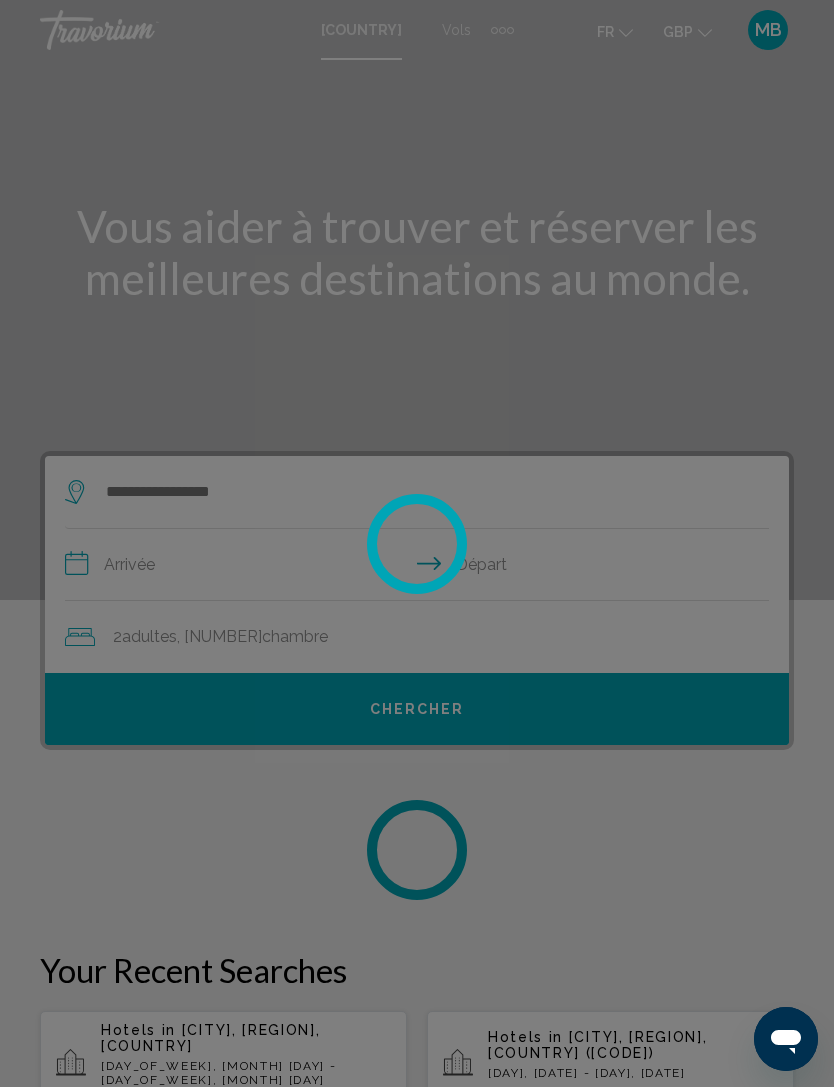 click at bounding box center (417, 543) 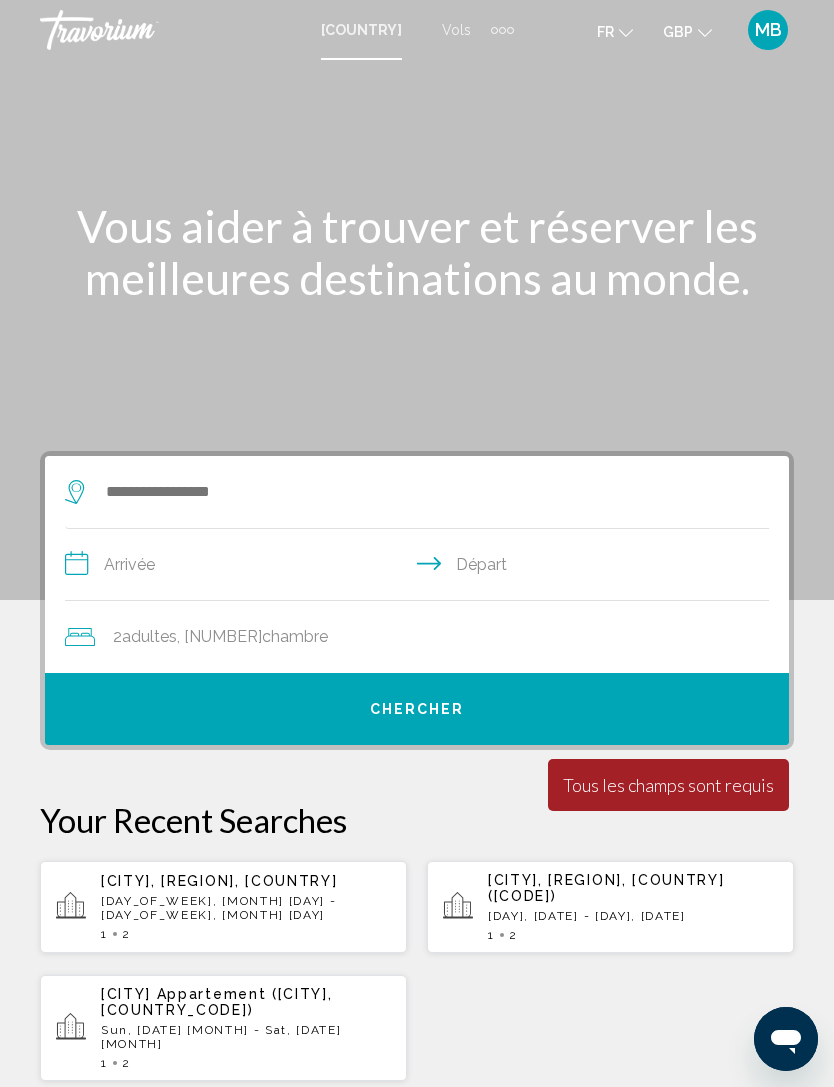 click on "GBP" at bounding box center [678, 32] 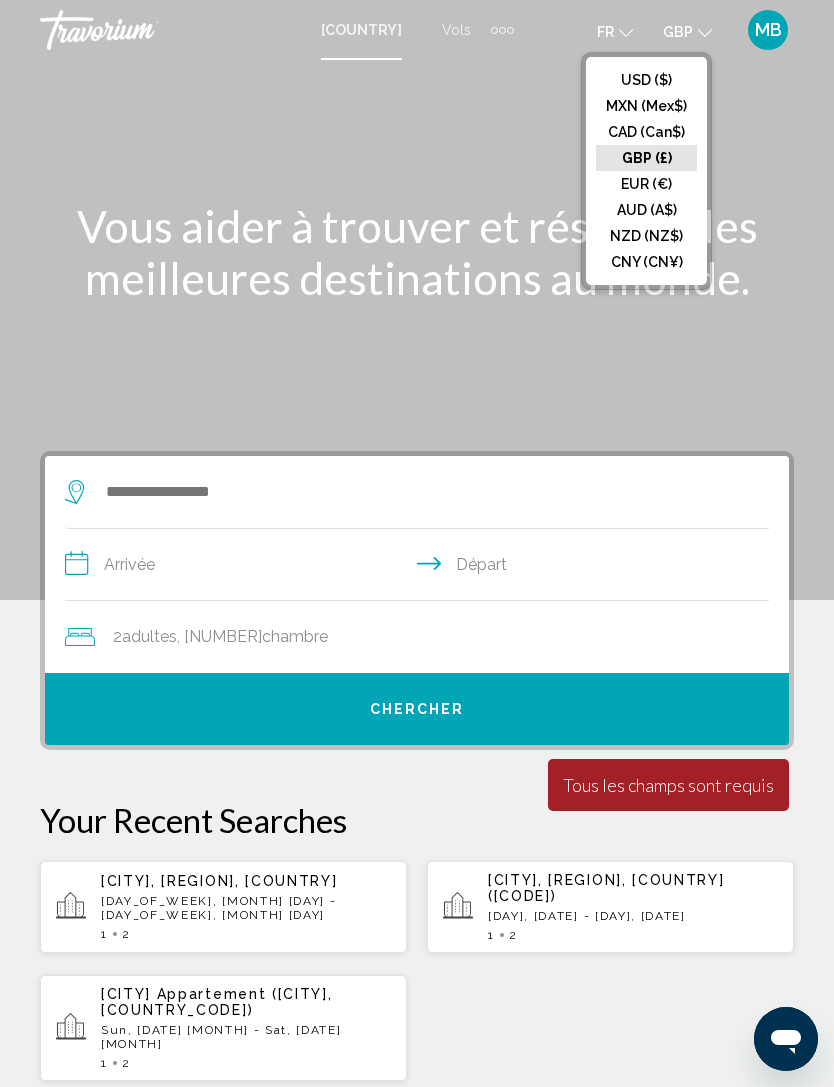 click on "EUR (€)" at bounding box center [646, 80] 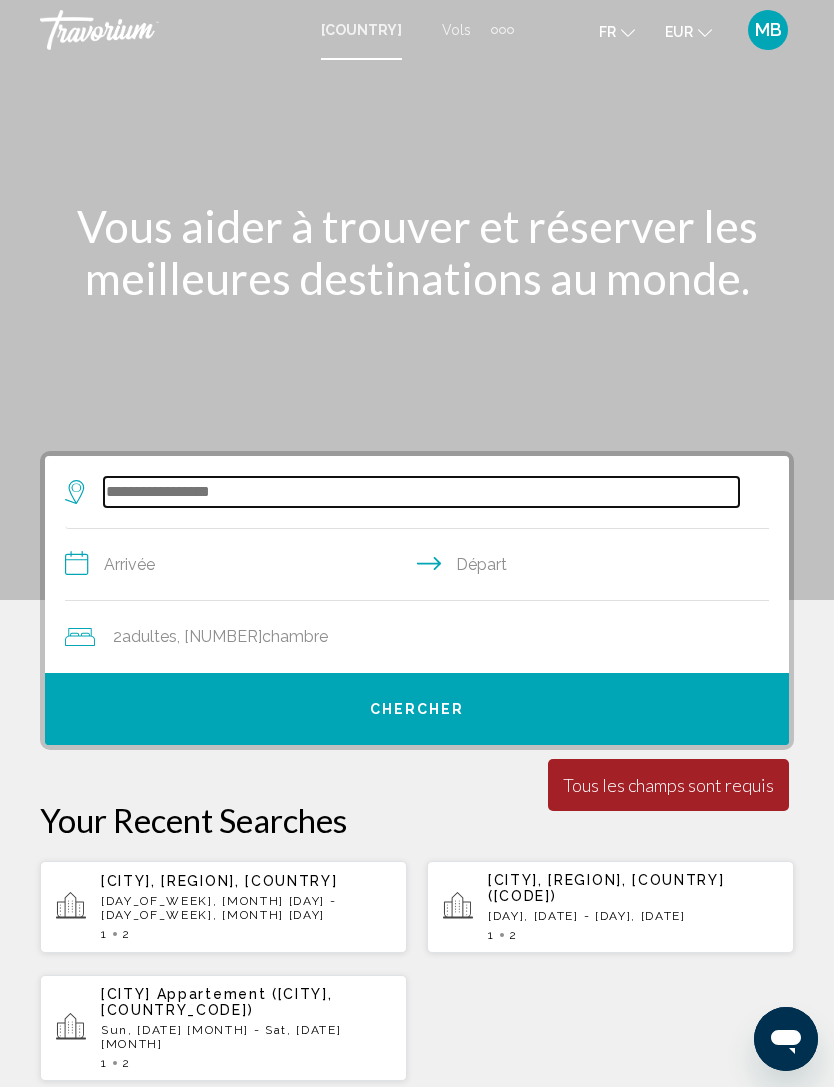 click at bounding box center [421, 492] 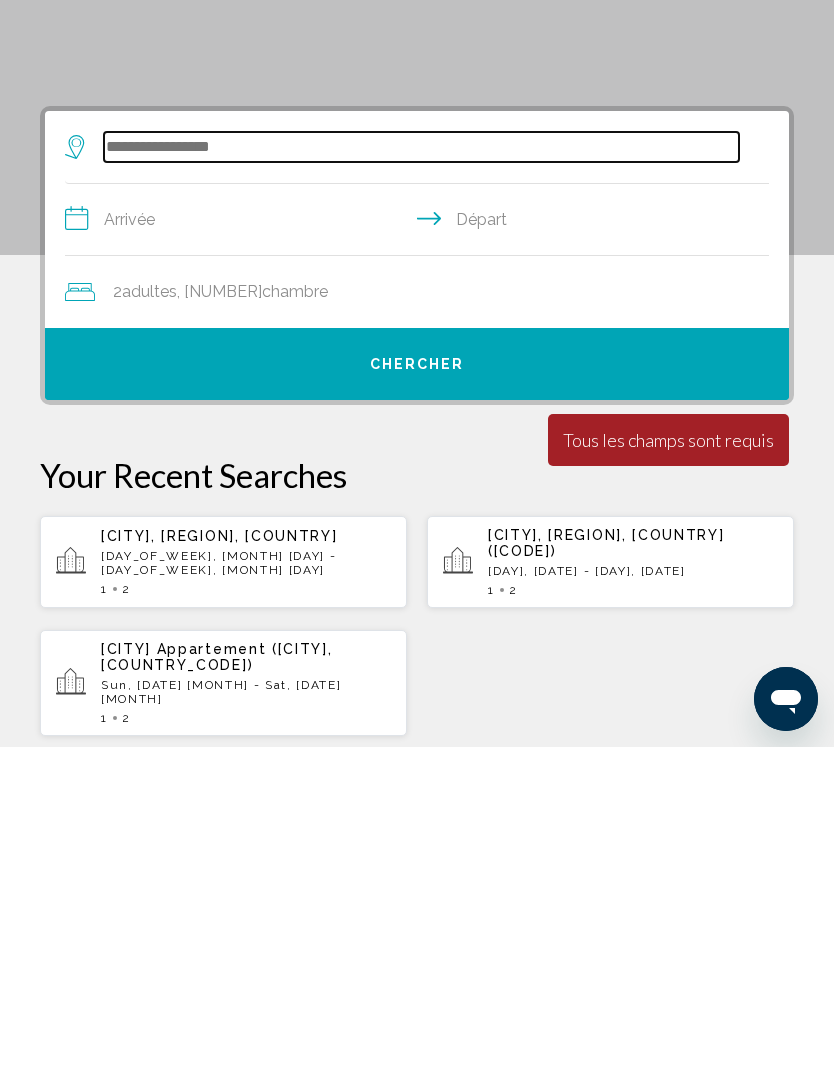 scroll, scrollTop: 46, scrollLeft: 0, axis: vertical 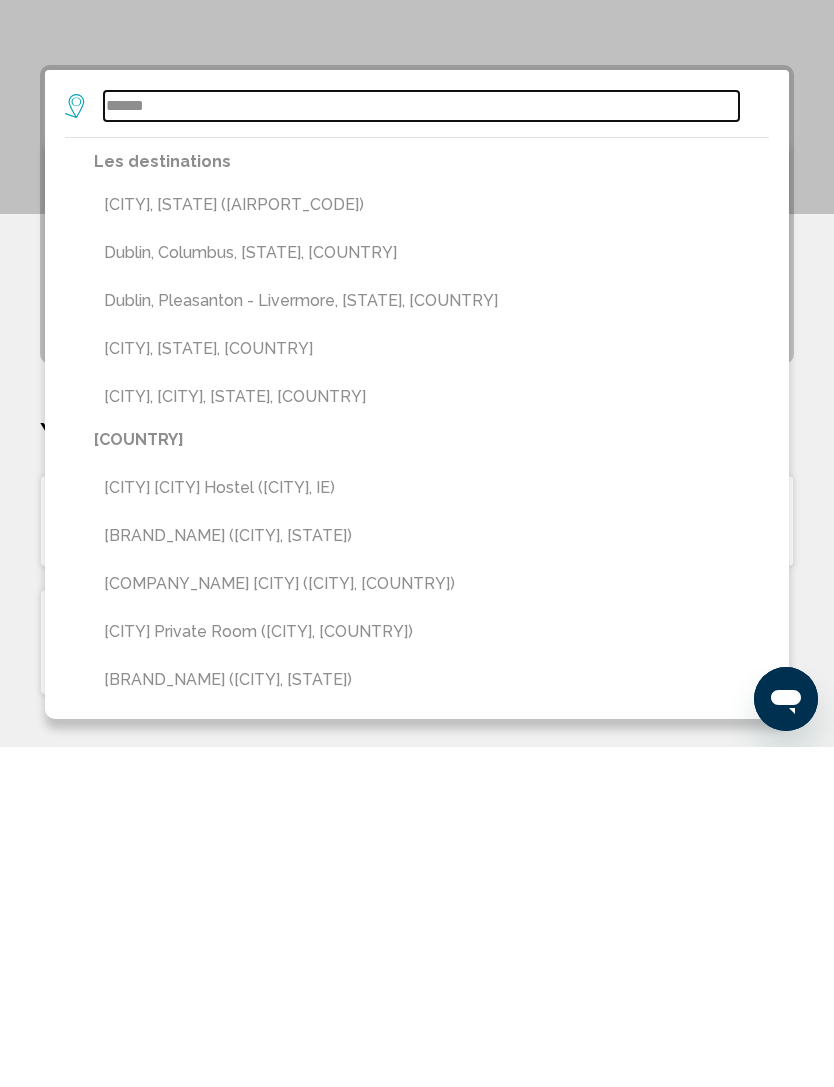 type on "******" 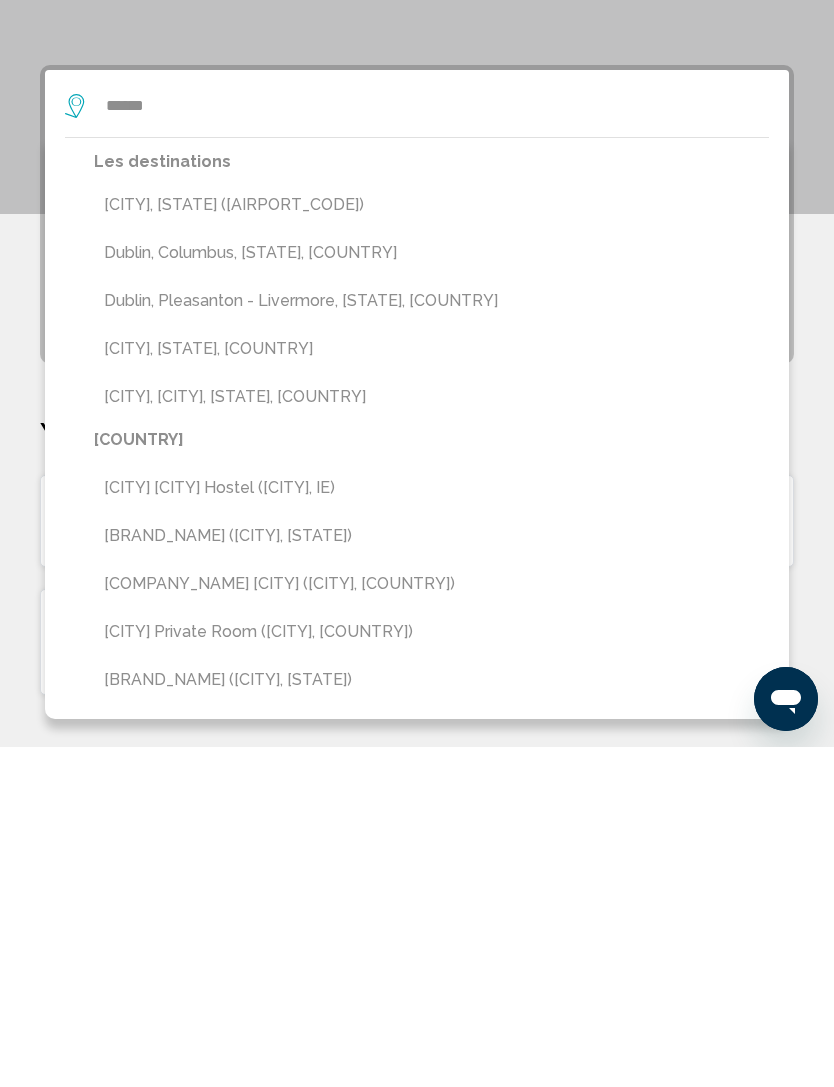 click on "[CITY], [COUNTRY] ([AIRPORT_CODE])" at bounding box center [431, 545] 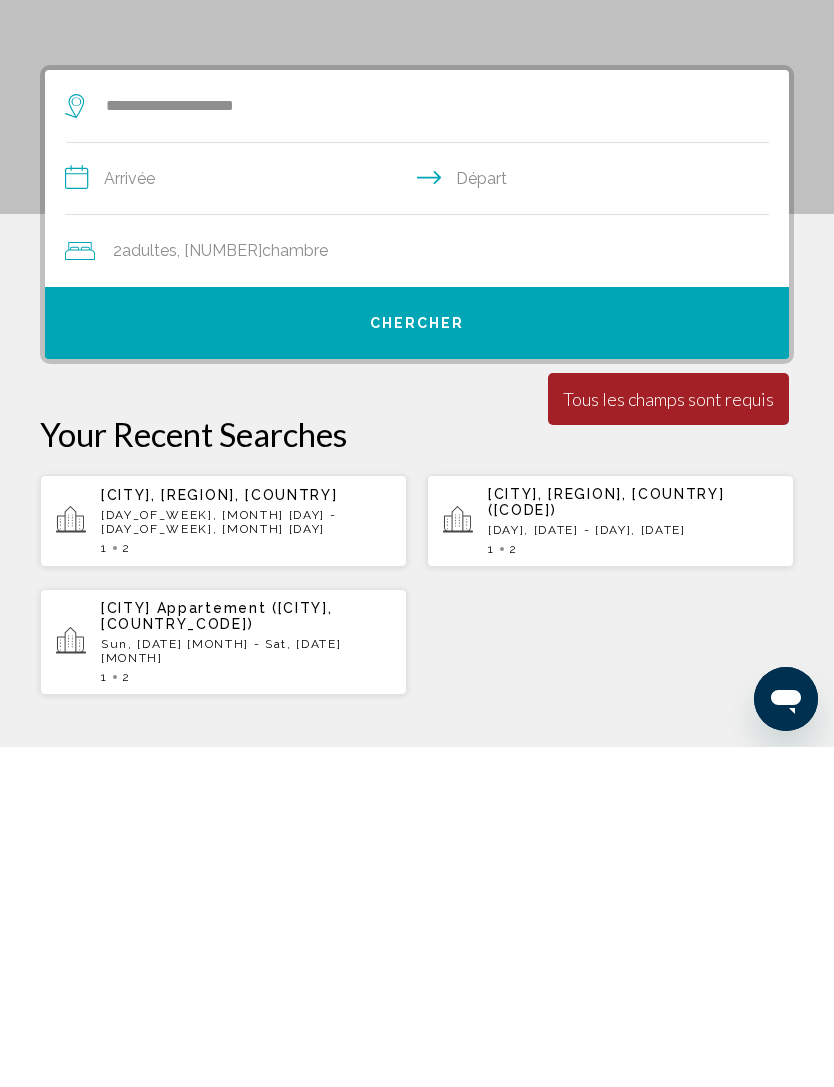 click on "**********" at bounding box center [421, 521] 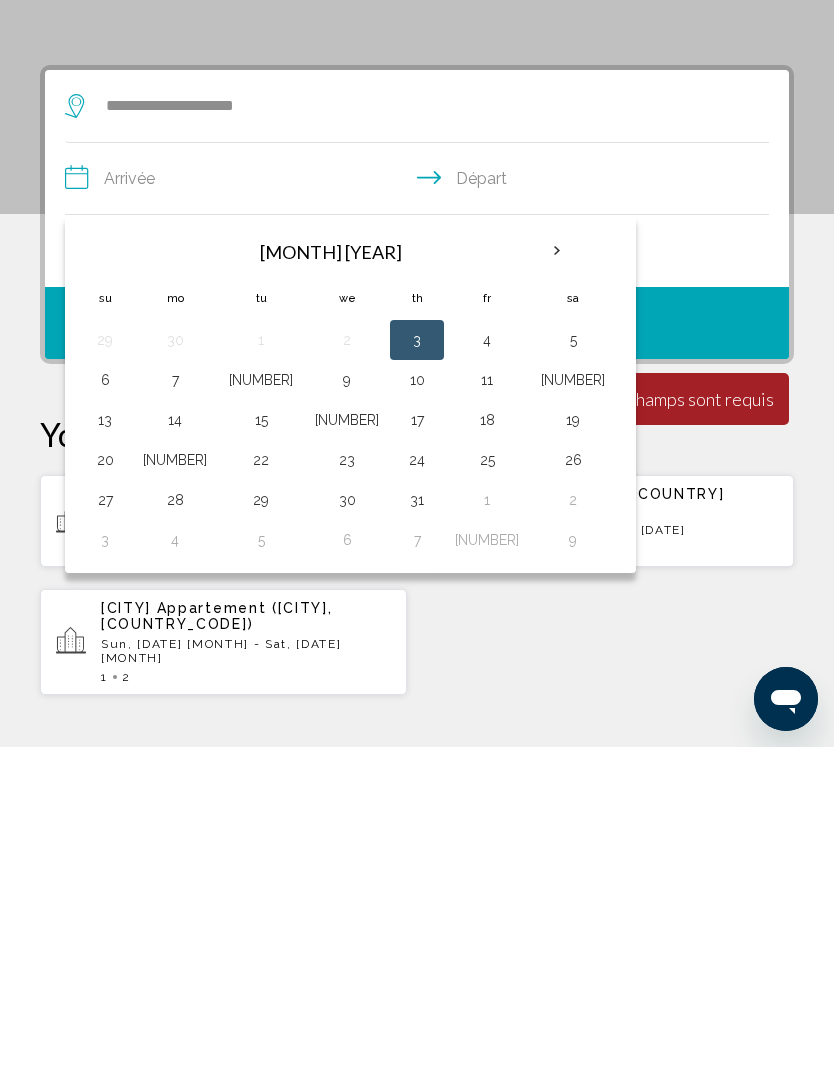 scroll, scrollTop: 386, scrollLeft: 0, axis: vertical 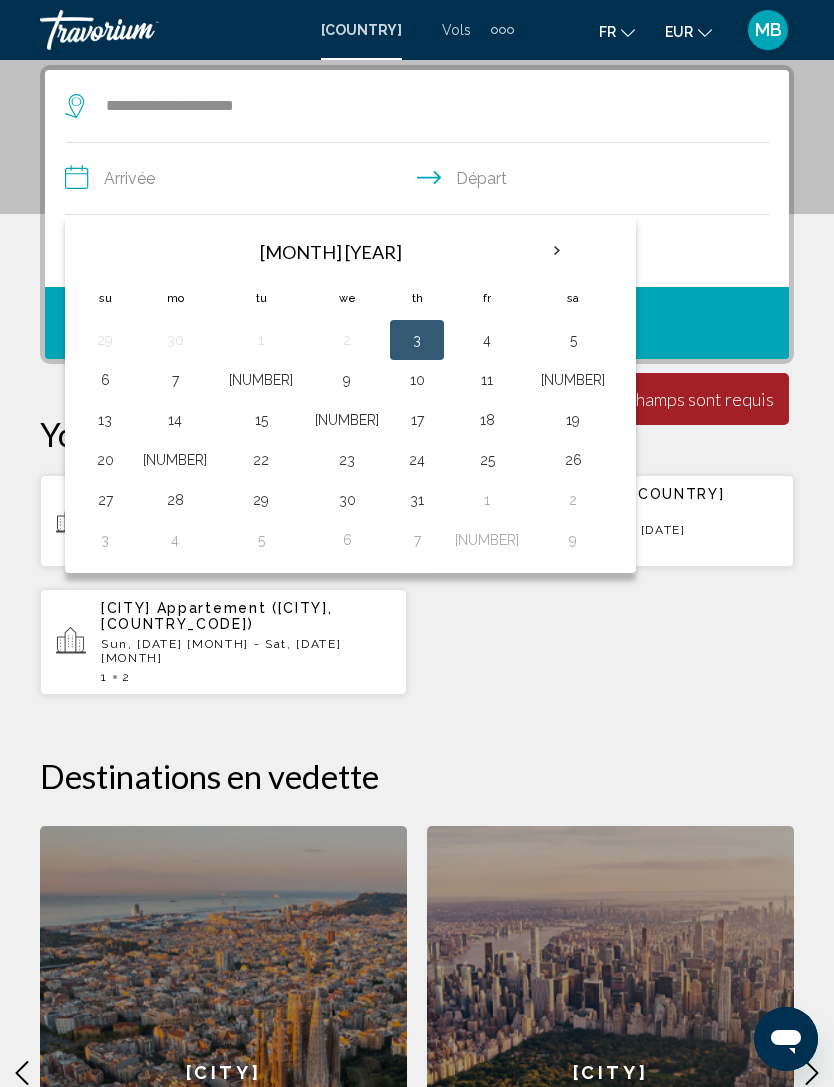 click at bounding box center [557, 251] 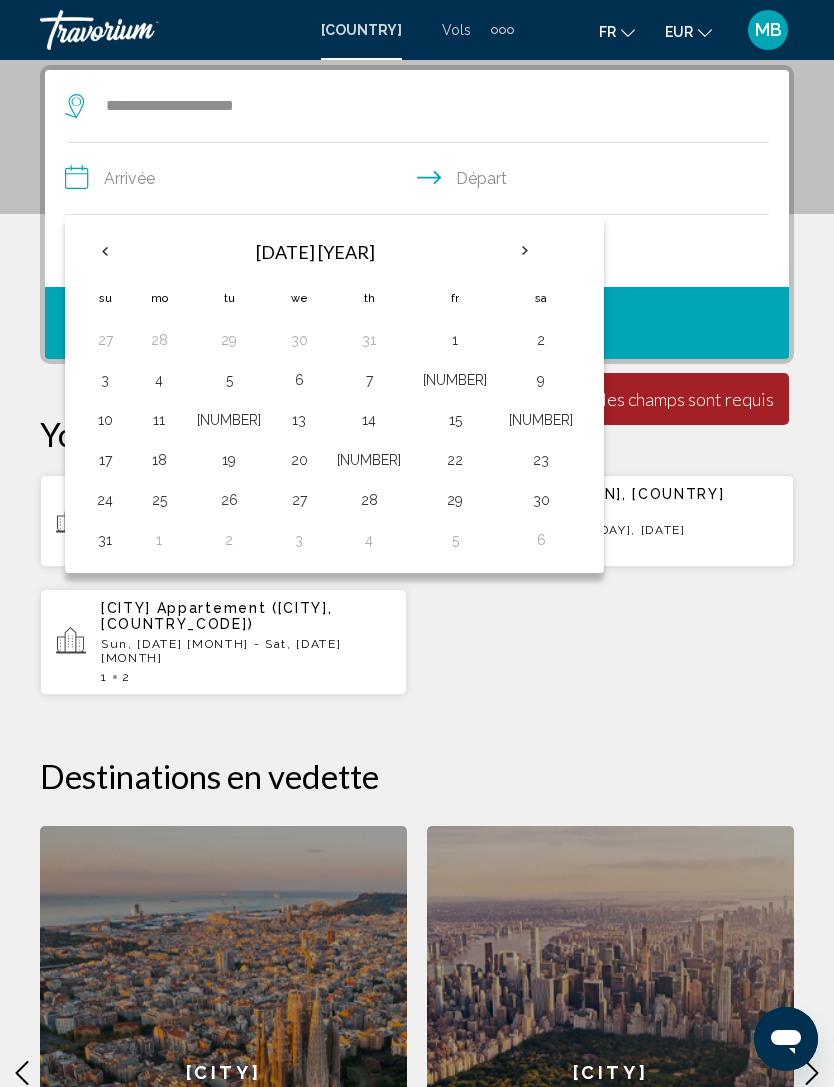 click on "14" at bounding box center [369, 420] 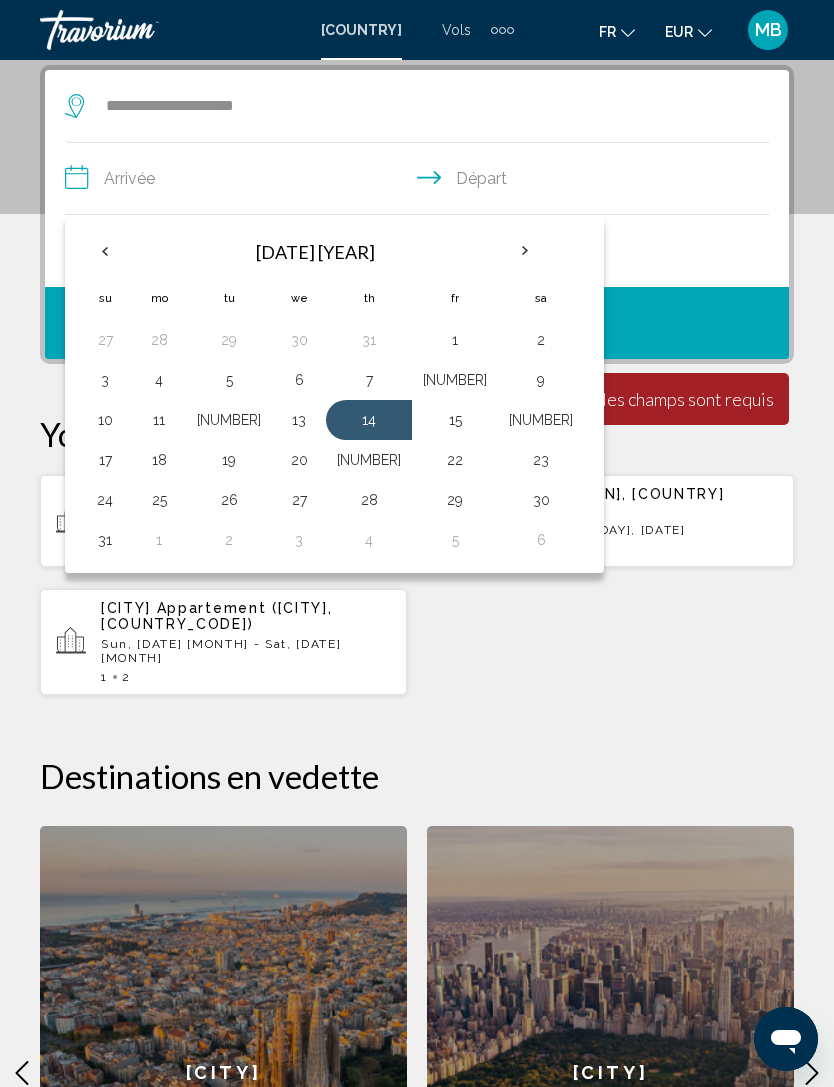 click on "21" at bounding box center (369, 460) 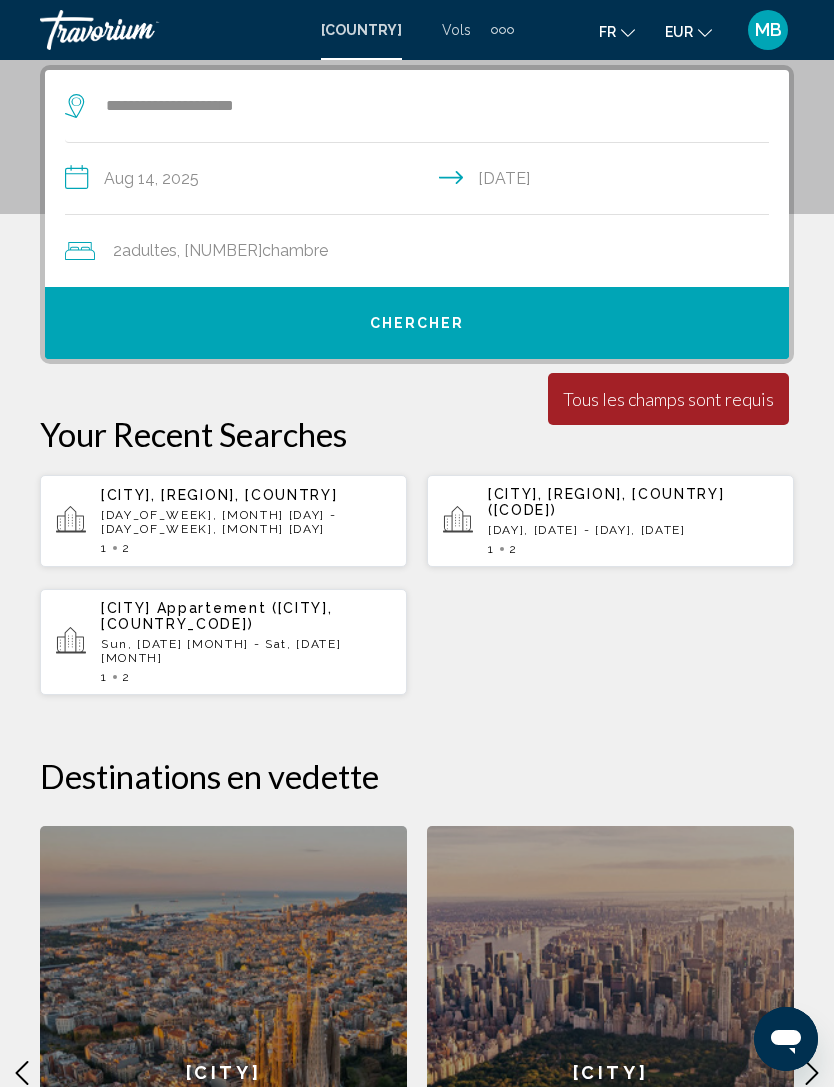 click on "Chercher" at bounding box center (417, 323) 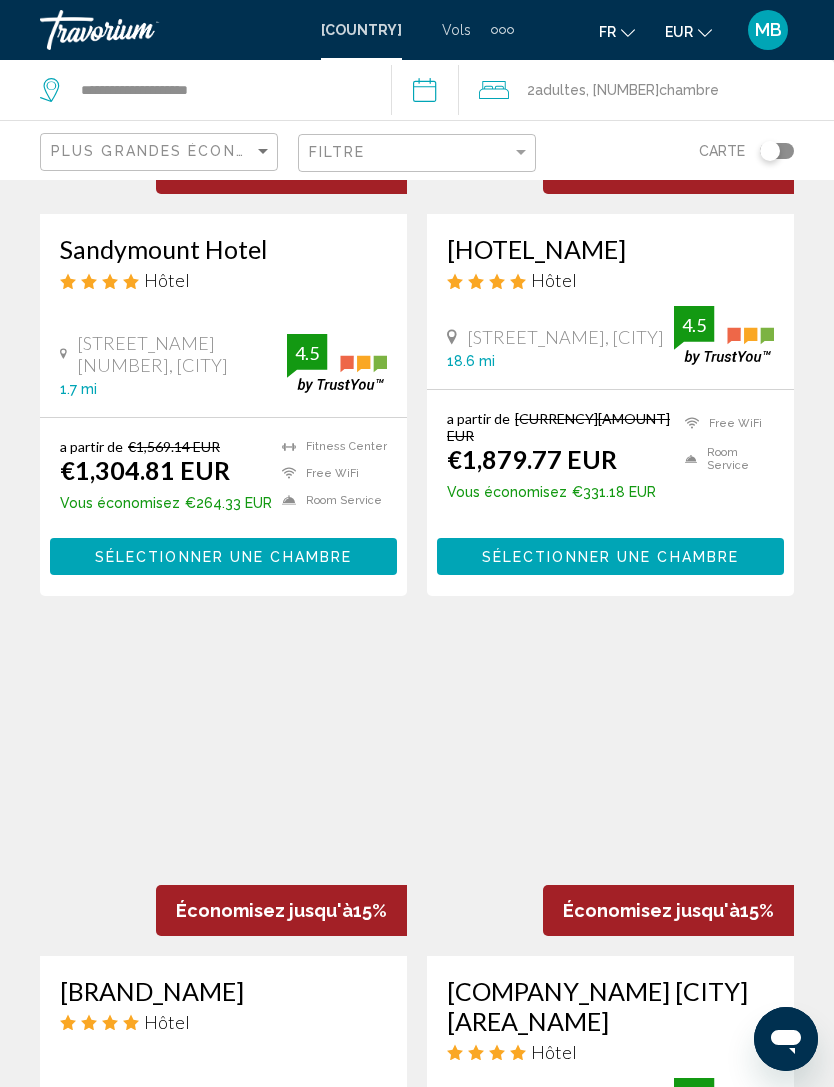 scroll, scrollTop: 0, scrollLeft: 0, axis: both 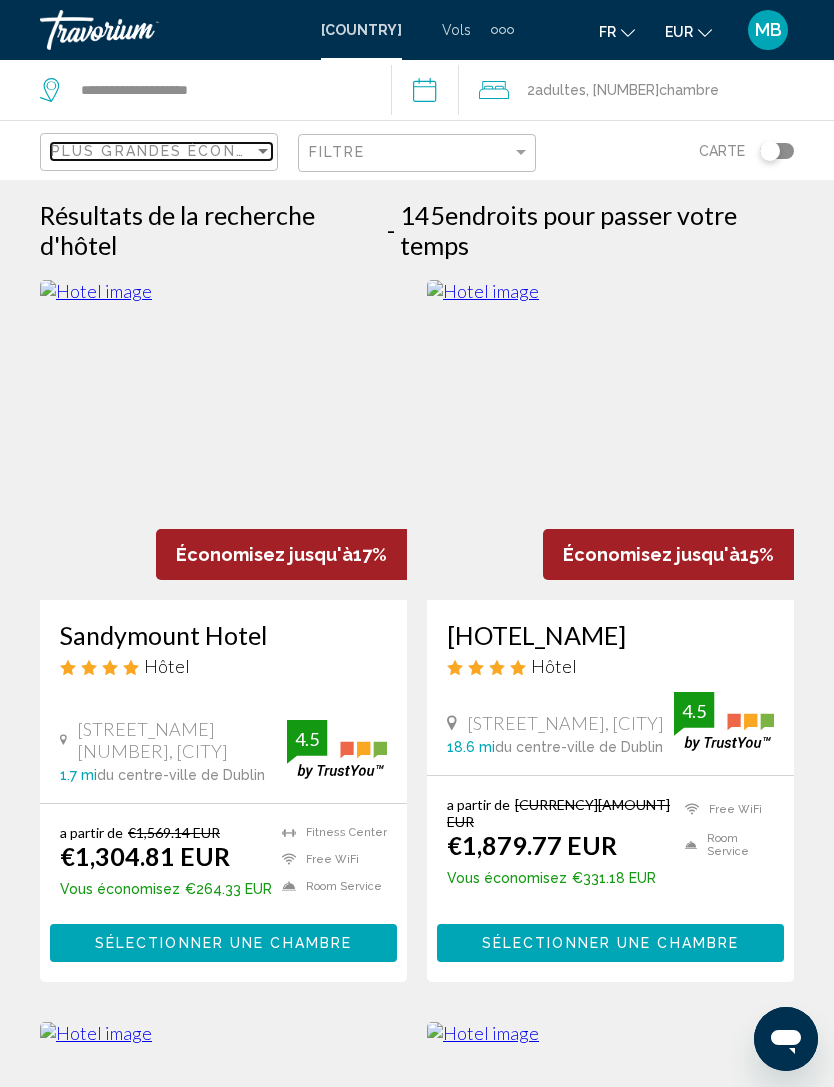 click on "Plus grandes économies" at bounding box center [170, 151] 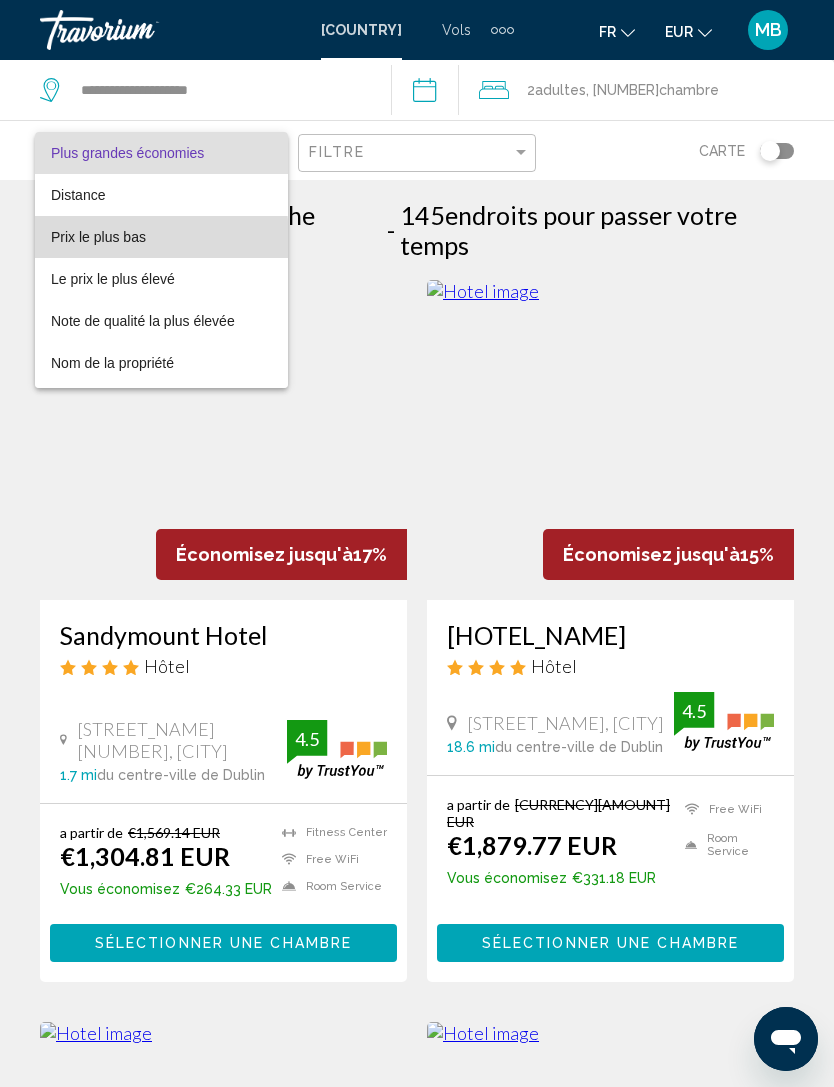 click on "Prix le plus bas" at bounding box center [98, 237] 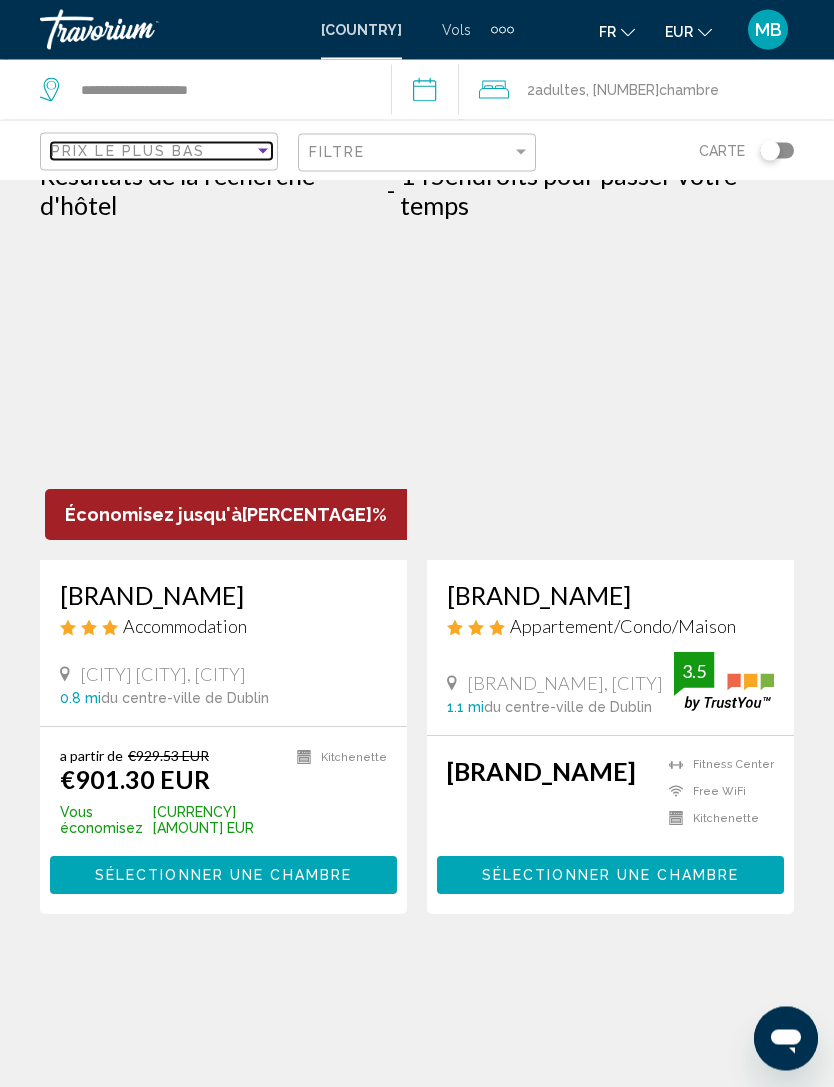 scroll, scrollTop: 0, scrollLeft: 0, axis: both 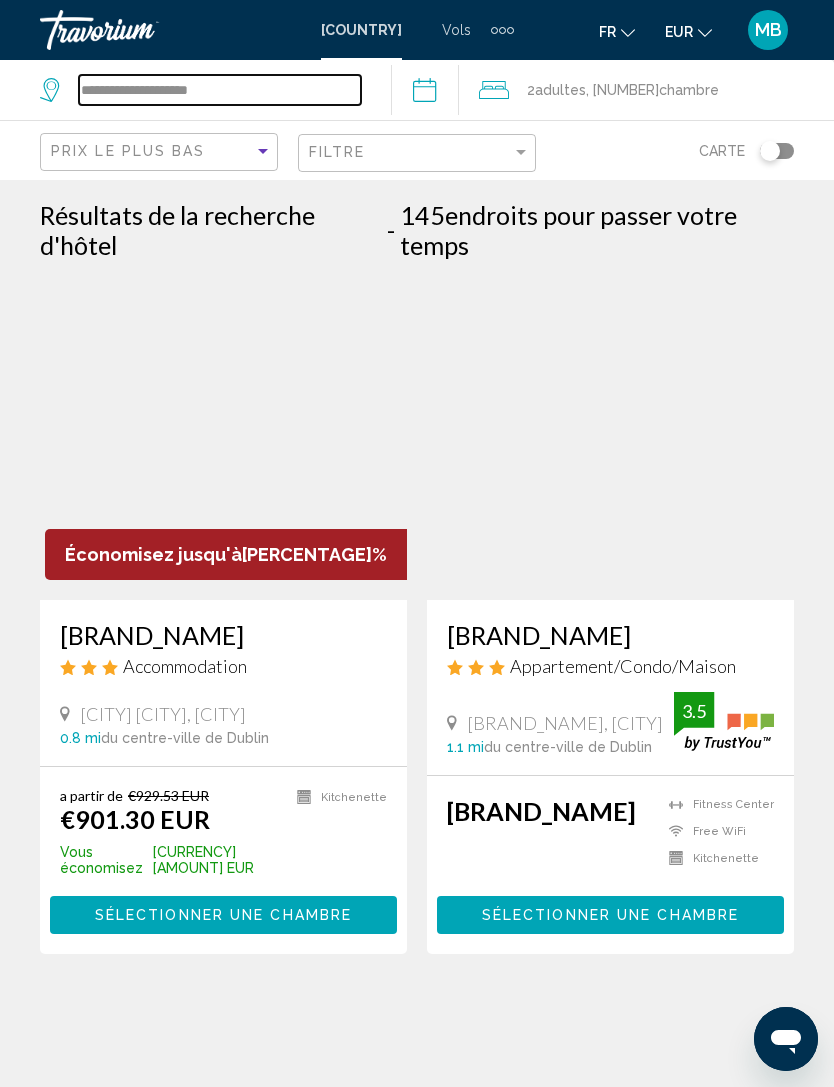 click on "**********" at bounding box center [220, 90] 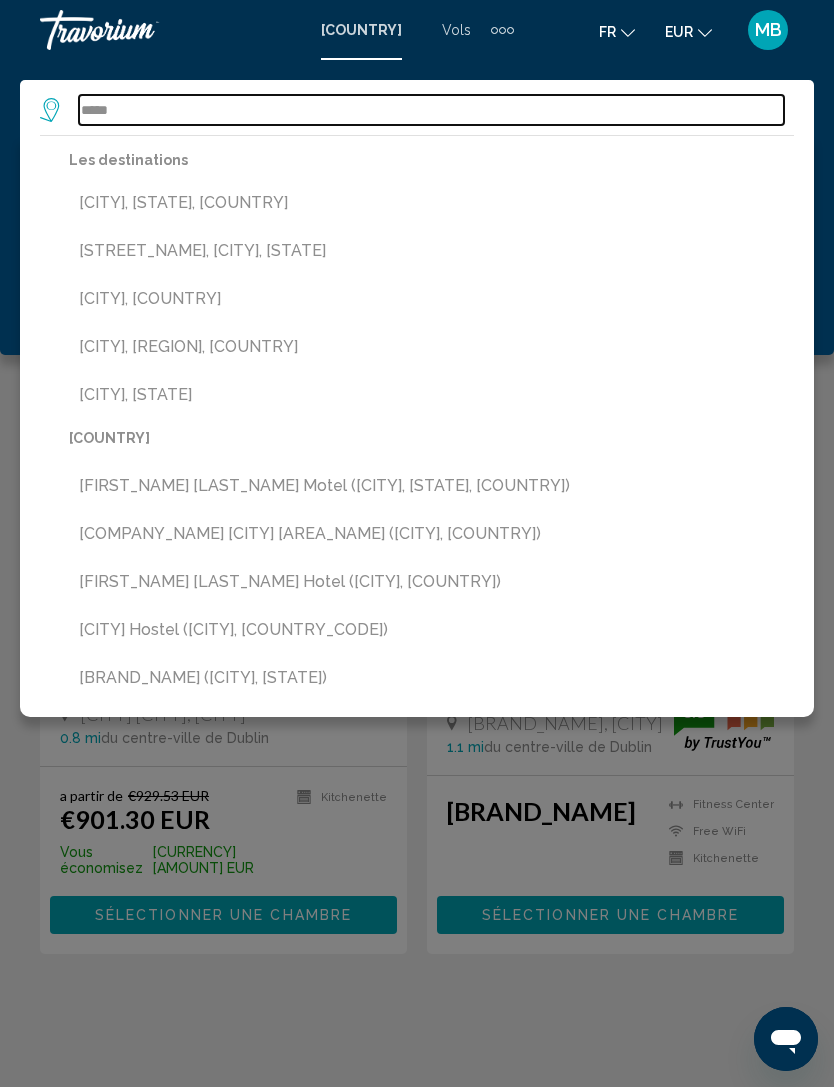 type on "*****" 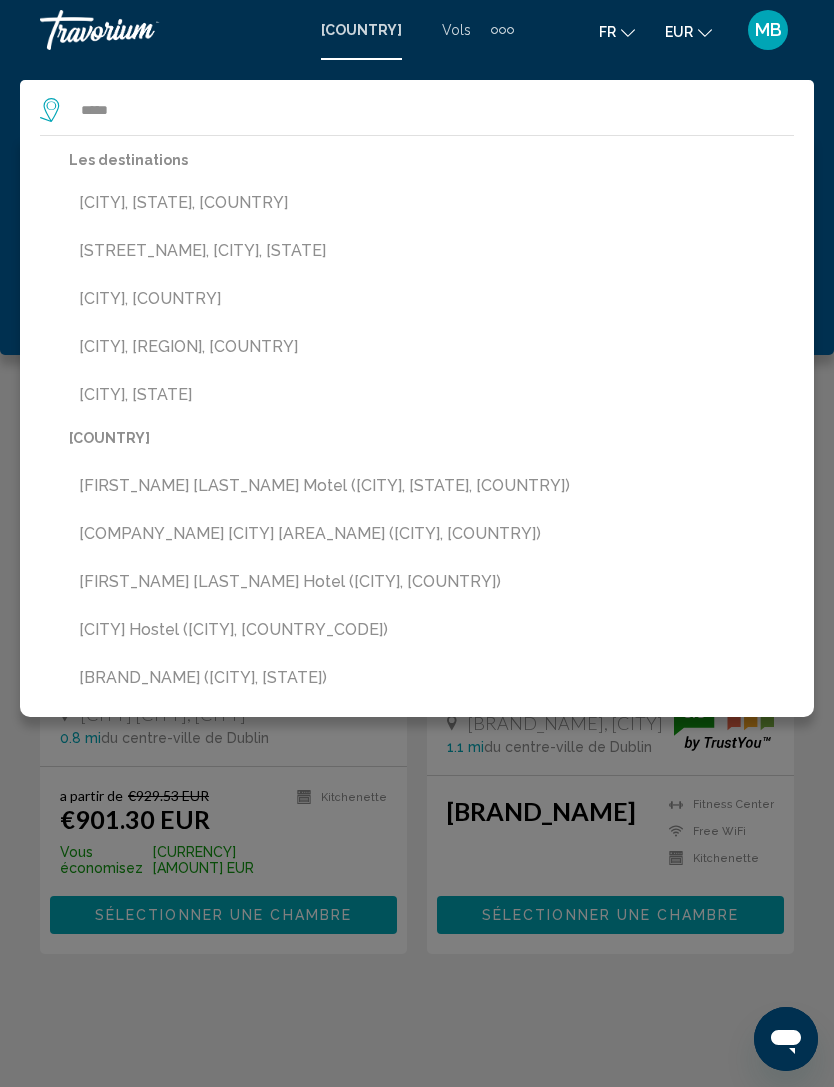 click on "[CITY], [COUNTRY]" at bounding box center (431, 395) 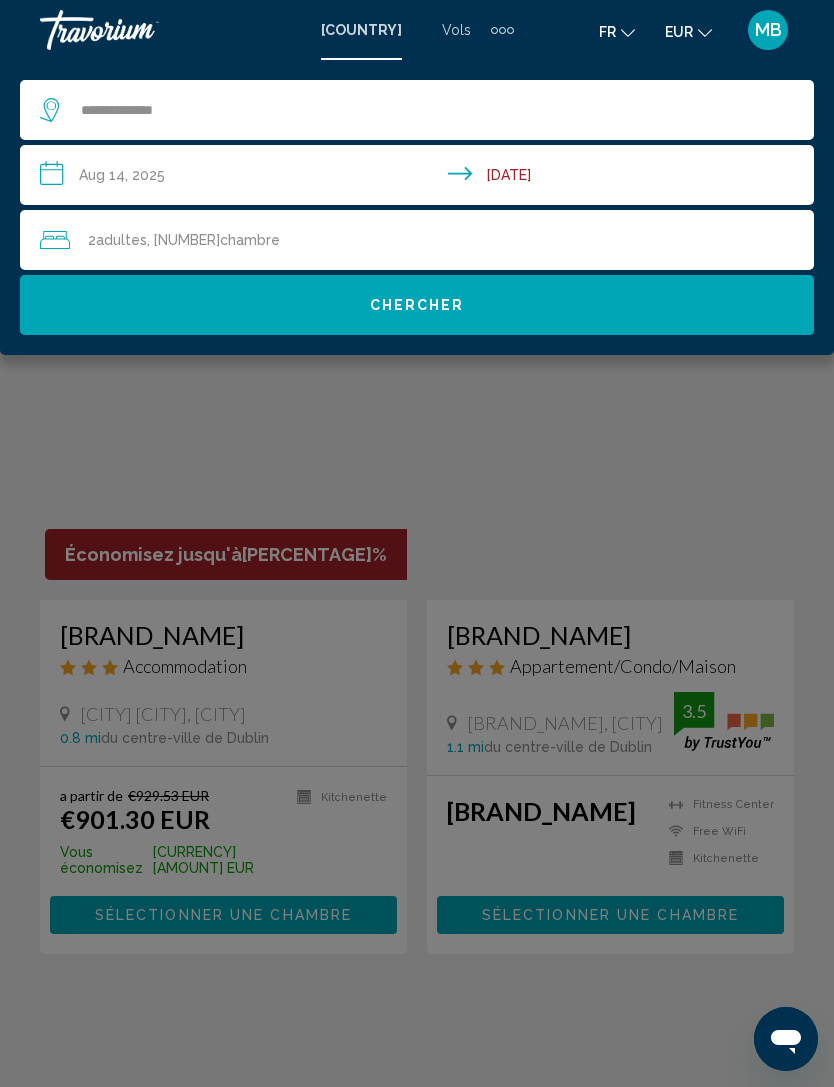click on "**********" at bounding box center (421, 178) 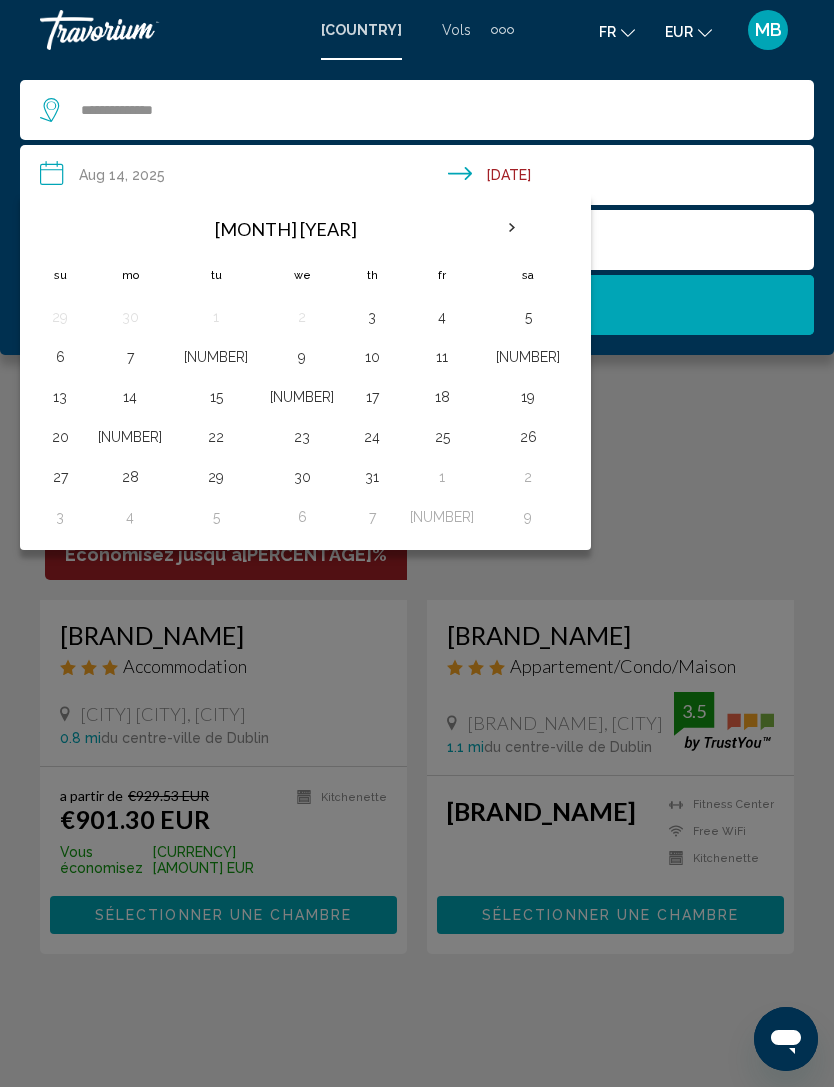 click at bounding box center (512, 228) 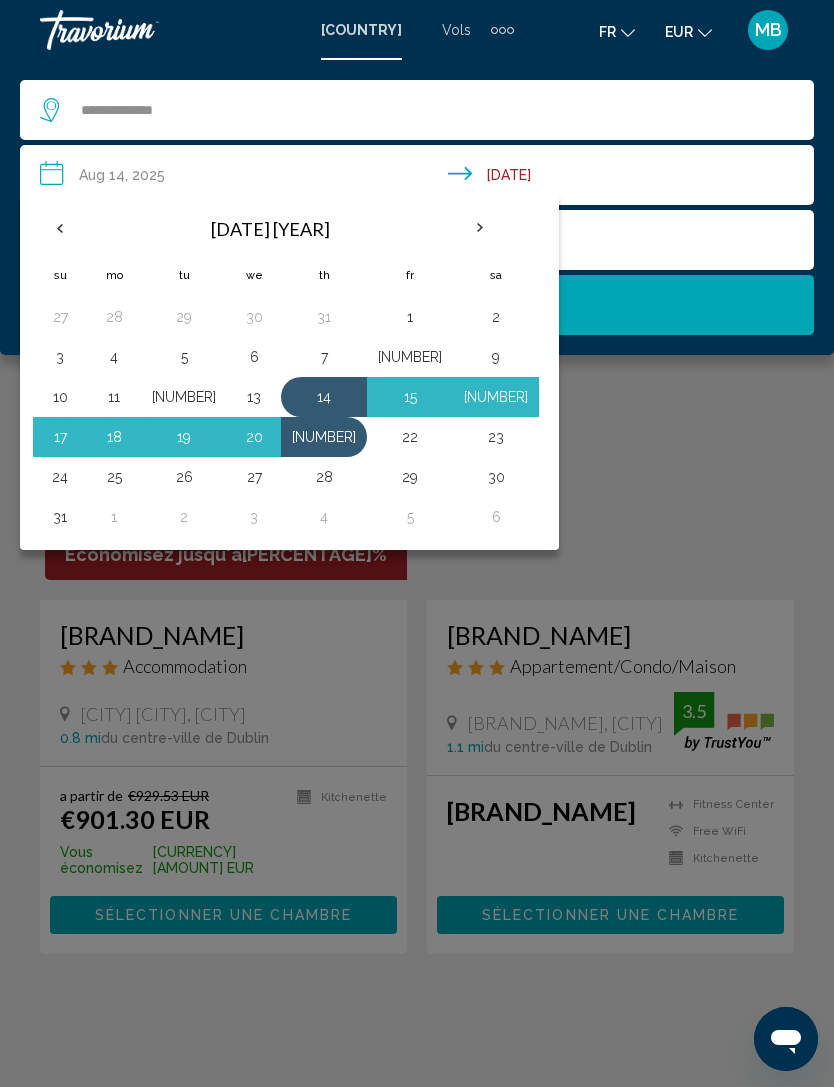 click on "13" at bounding box center [254, 397] 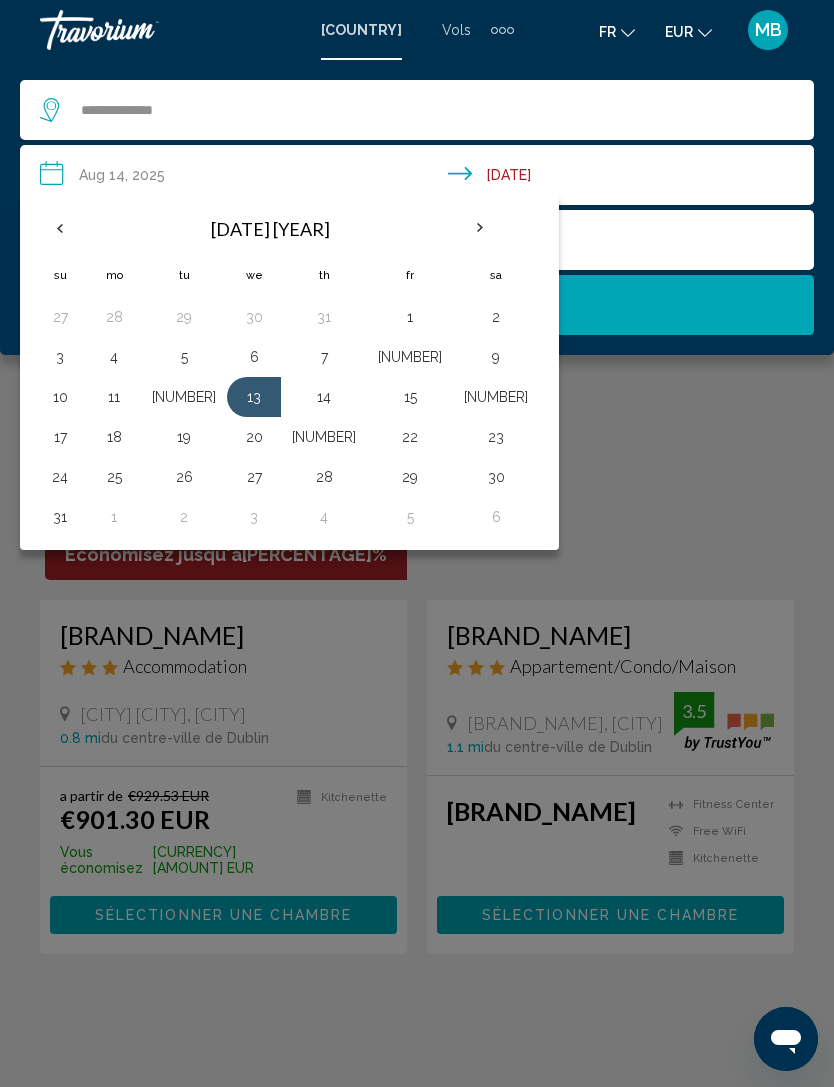 click on "**********" at bounding box center (421, 178) 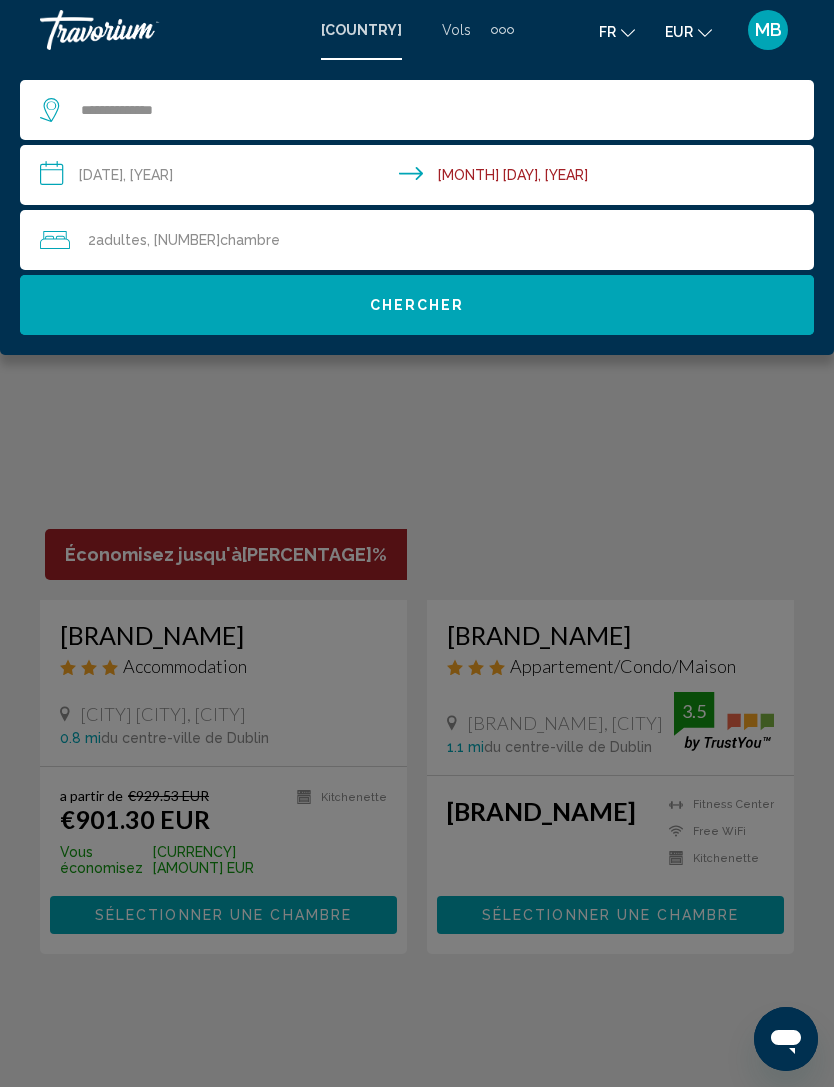 click on "Chercher" at bounding box center (417, 305) 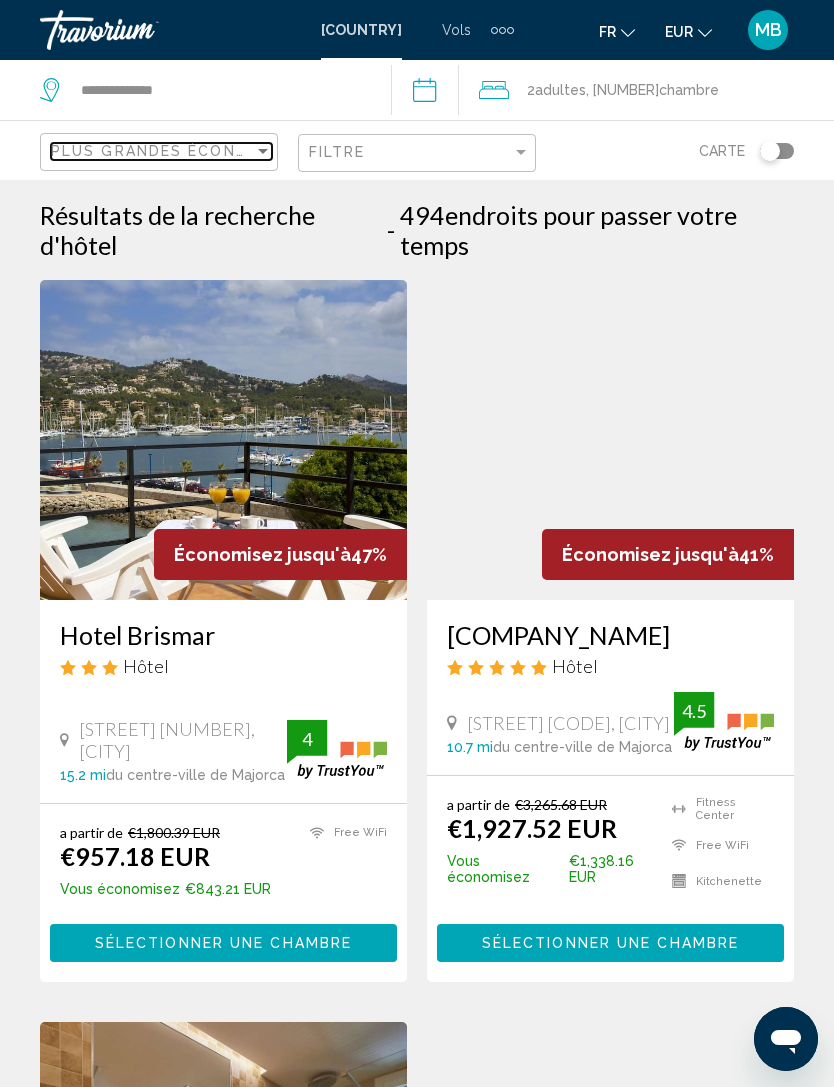 click on "Plus grandes économies" at bounding box center (170, 151) 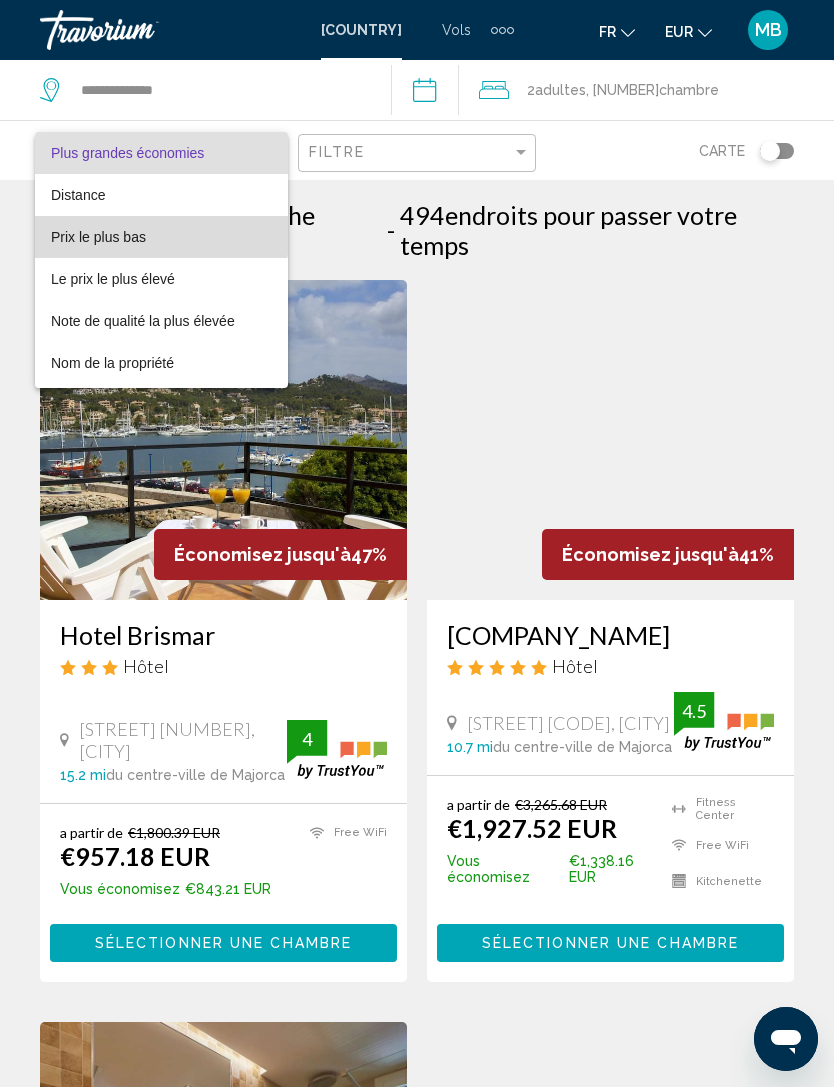 click on "Prix le plus bas" at bounding box center [98, 237] 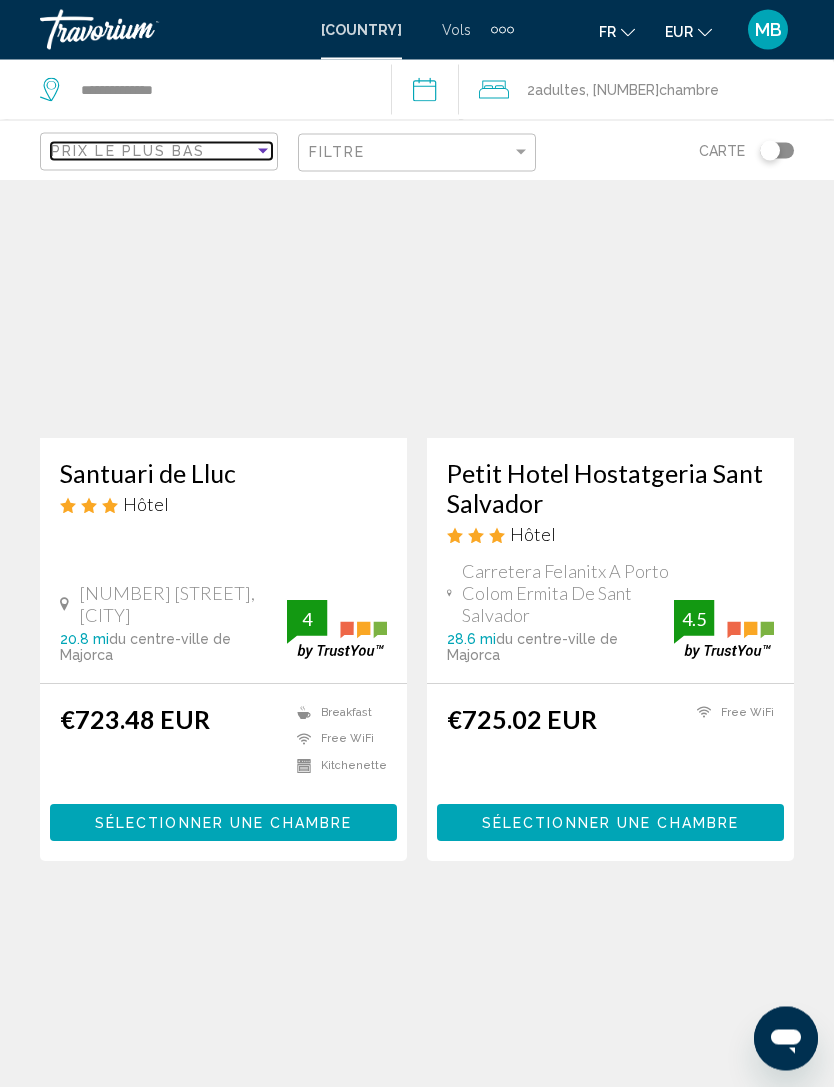 scroll, scrollTop: 168, scrollLeft: 0, axis: vertical 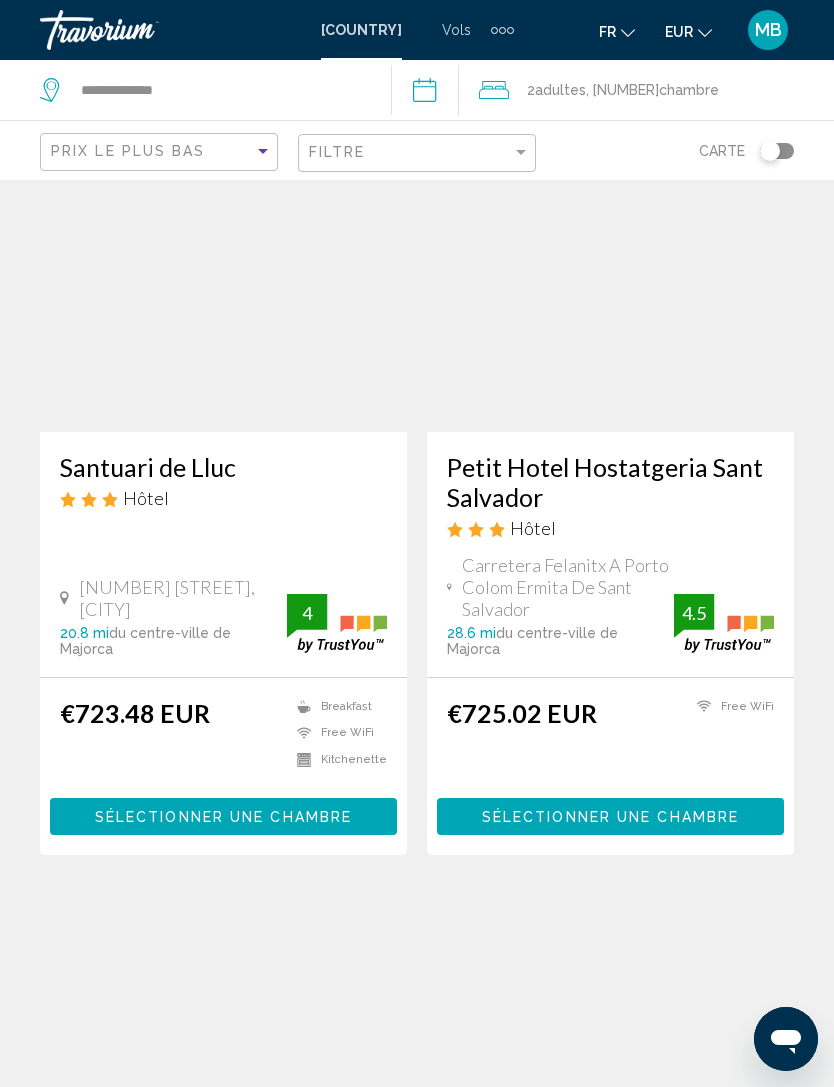 click on "Sélectionner une chambre" at bounding box center [223, 817] 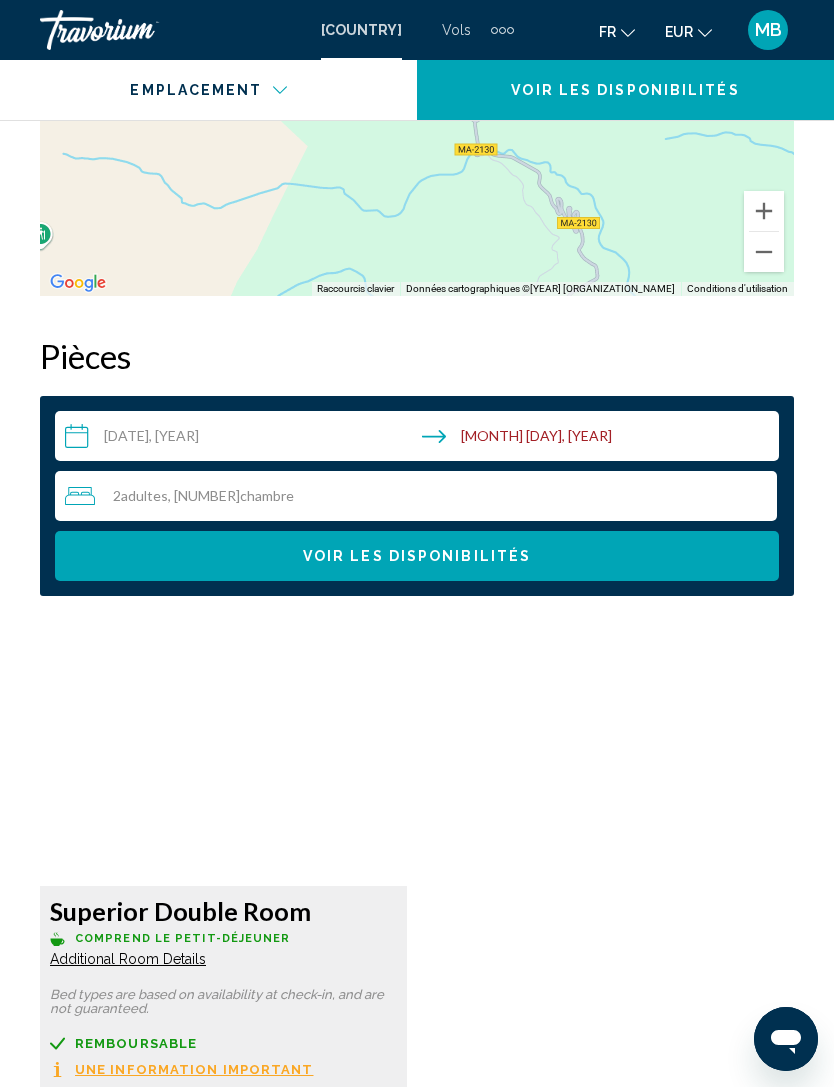 scroll, scrollTop: 2925, scrollLeft: 0, axis: vertical 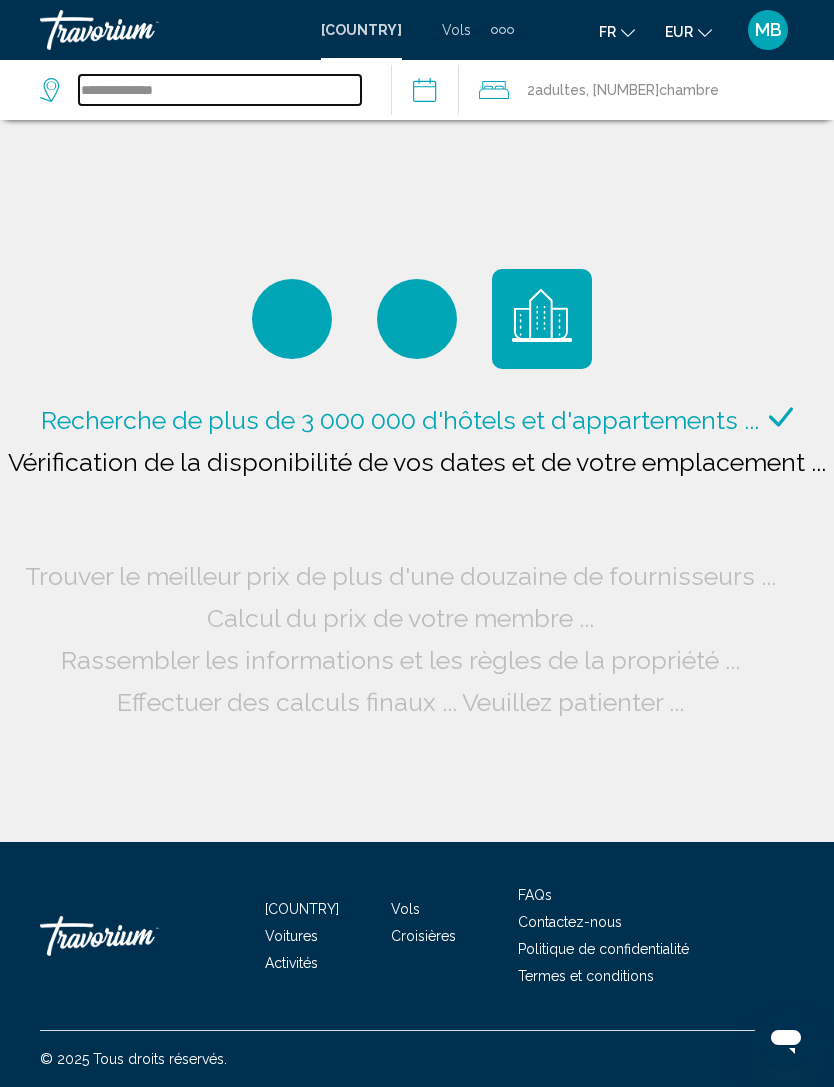 click on "**********" at bounding box center [220, 90] 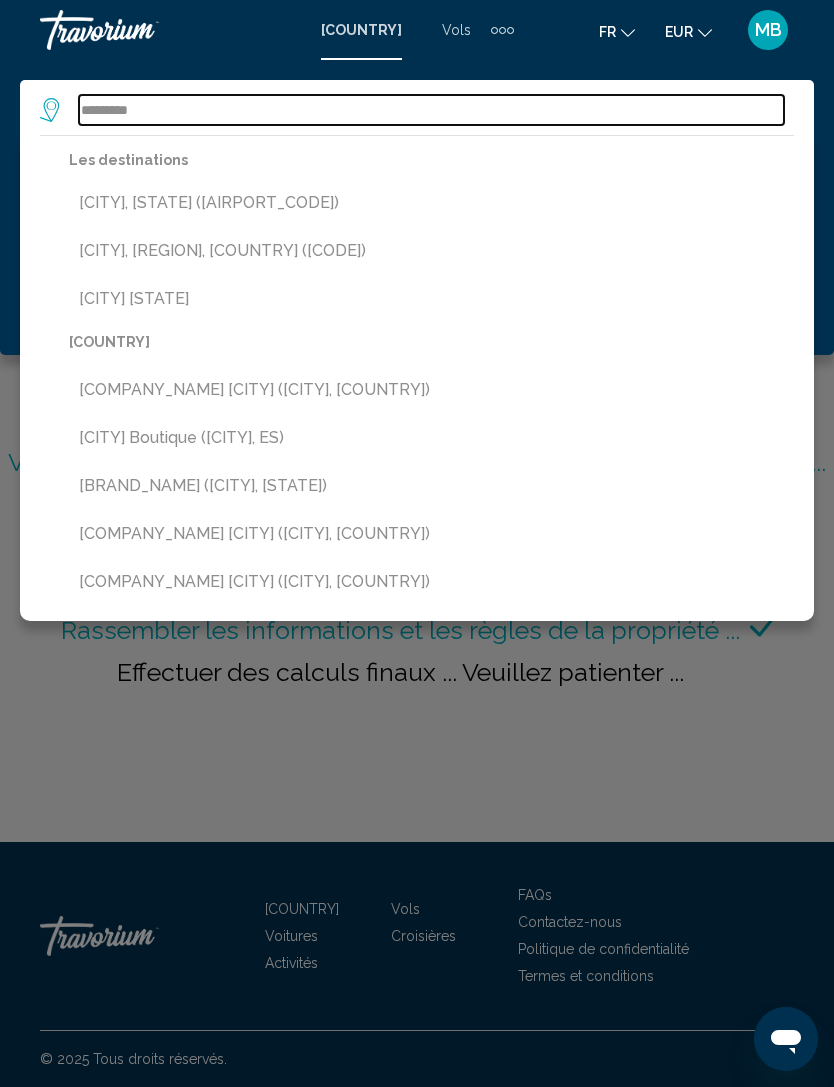 type on "*********" 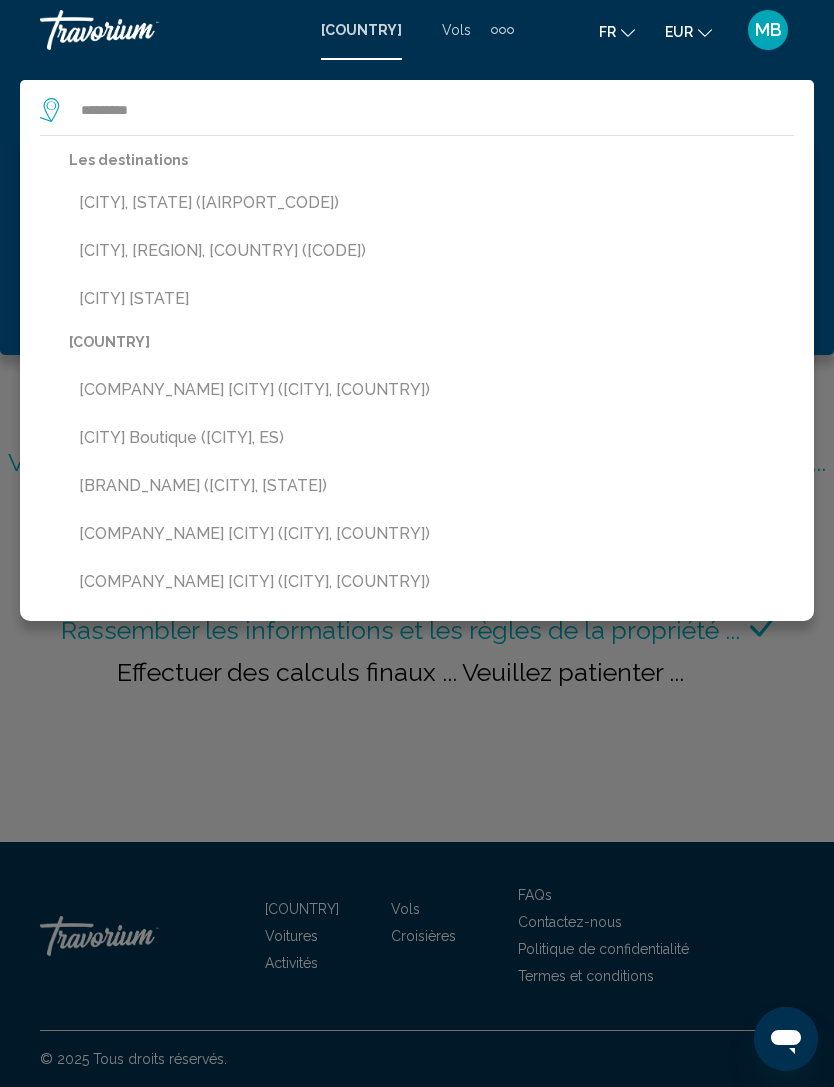 click on "[CITY], [COUNTRY] ([AIRPORT_CODE])" at bounding box center [431, 203] 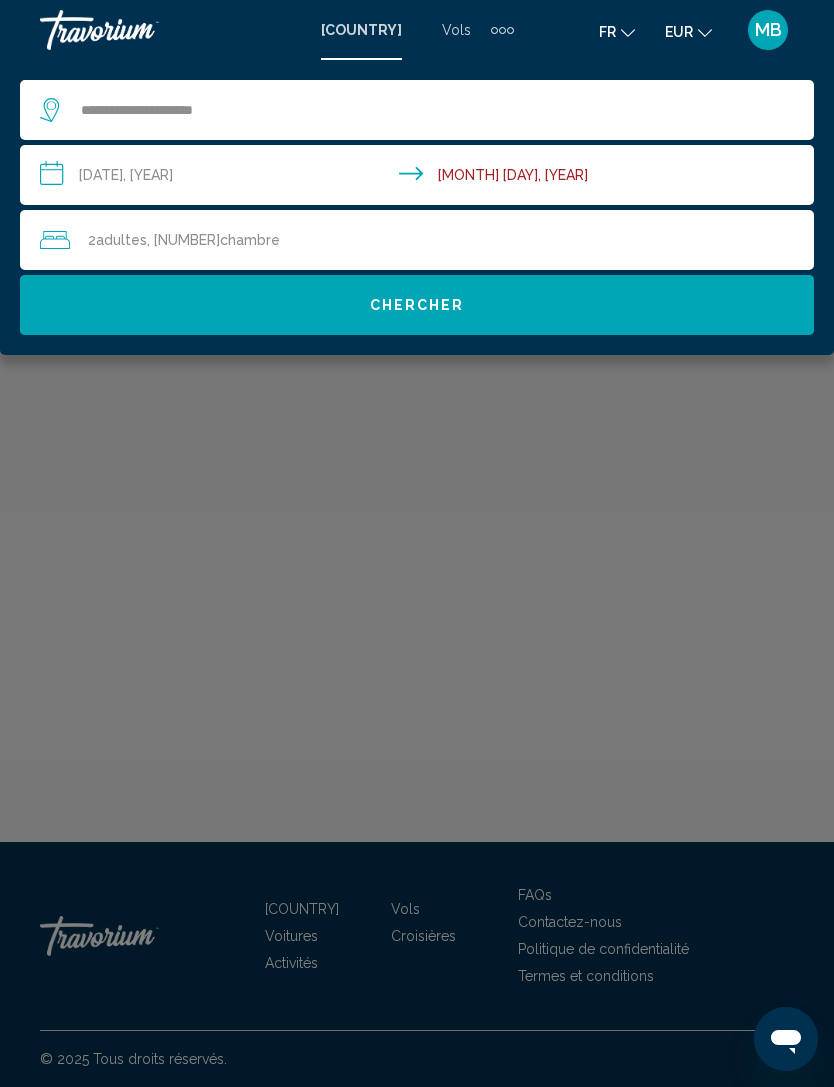 click on "**********" at bounding box center [421, 178] 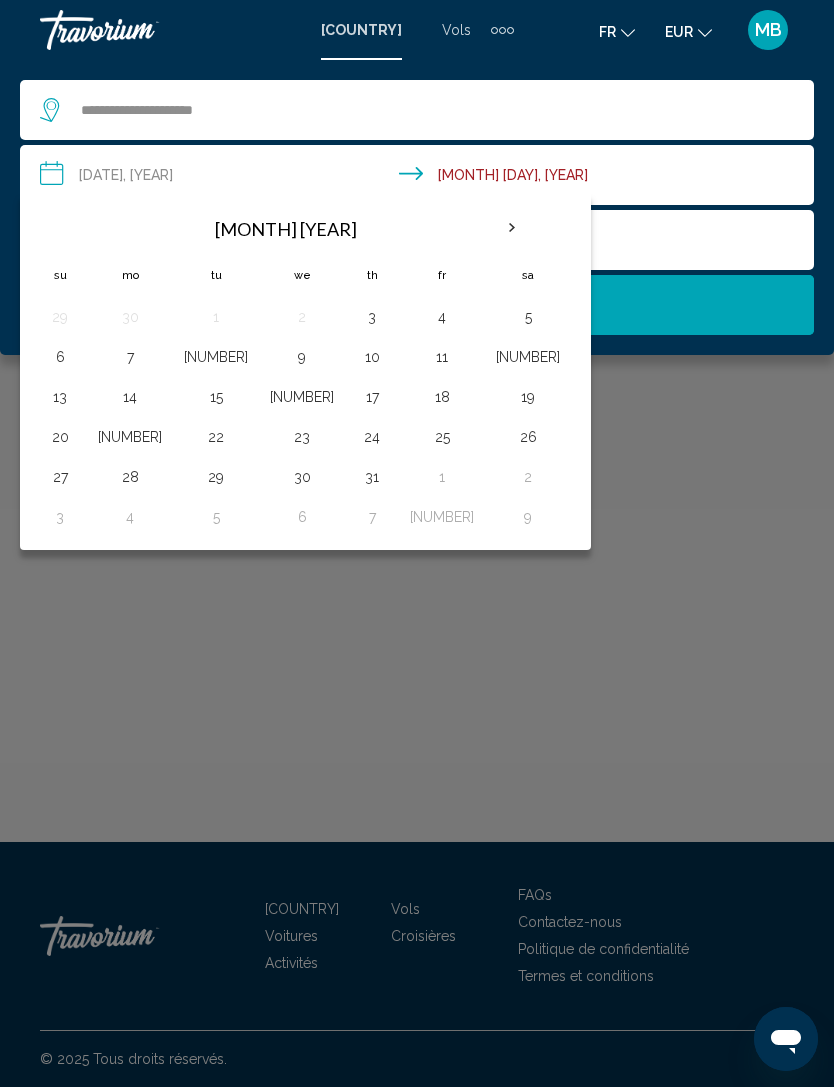 click at bounding box center (512, 228) 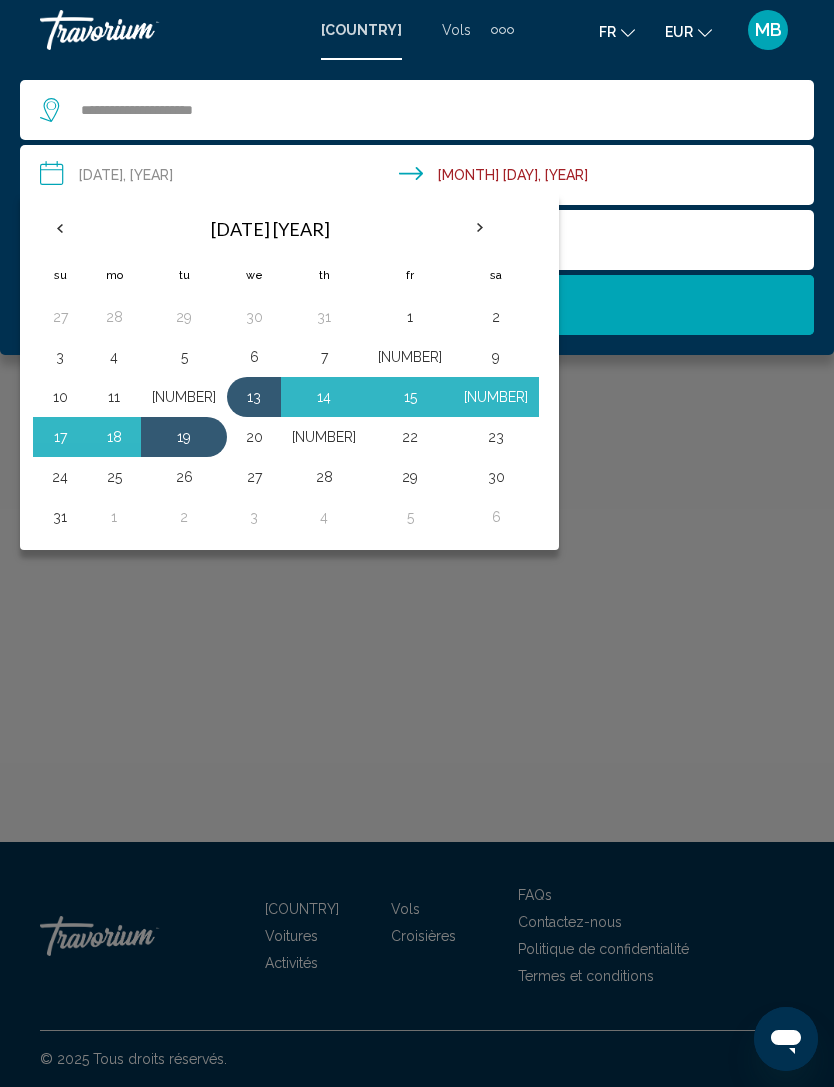 click on "12" at bounding box center (184, 397) 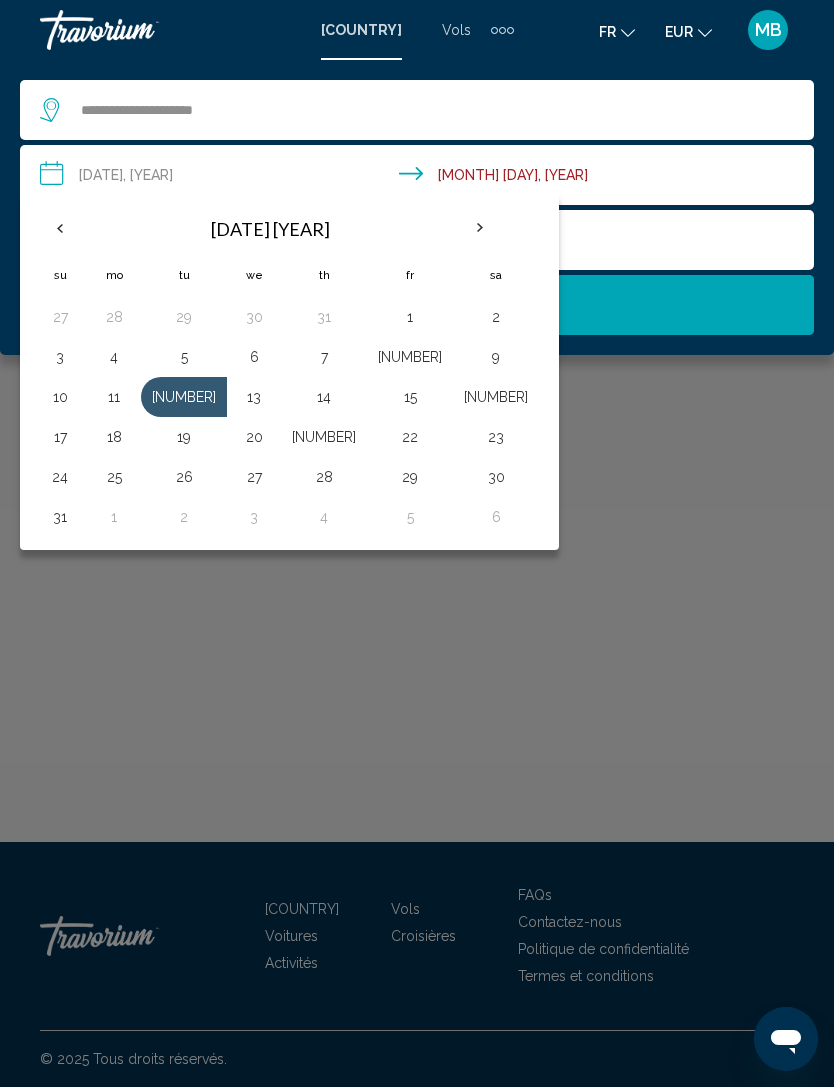 click on "18" at bounding box center (114, 437) 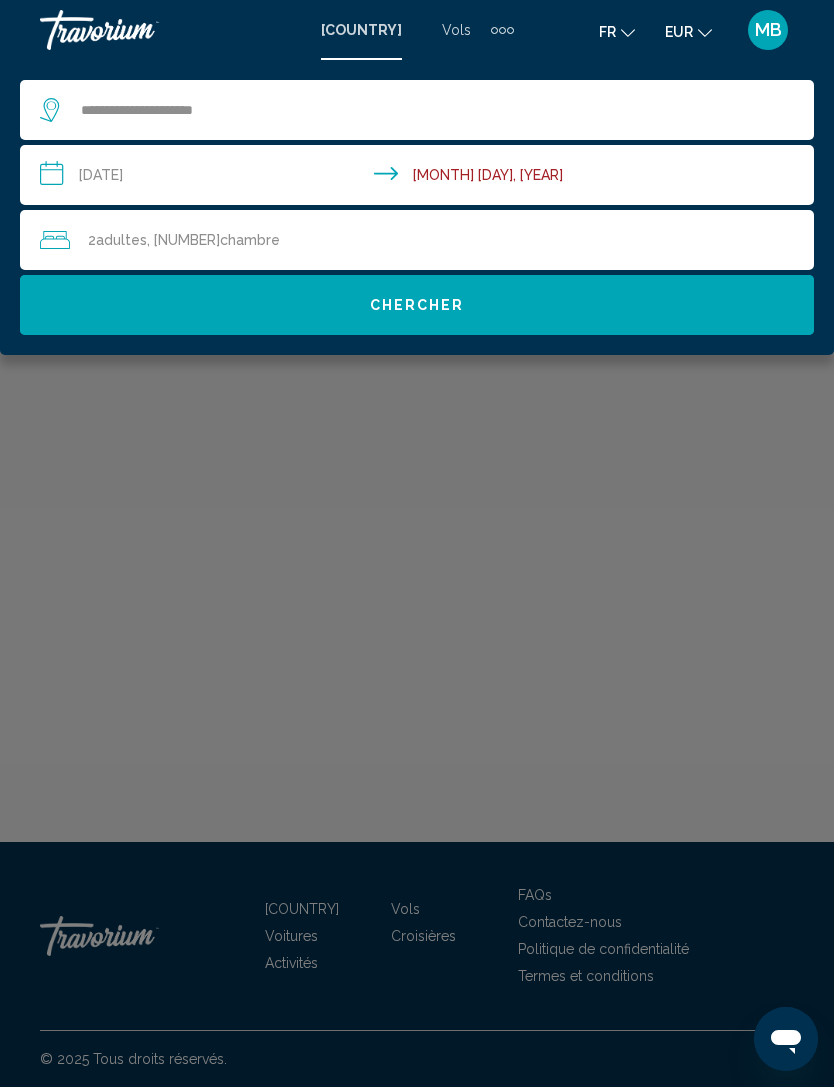 click on "Chercher" at bounding box center [417, 305] 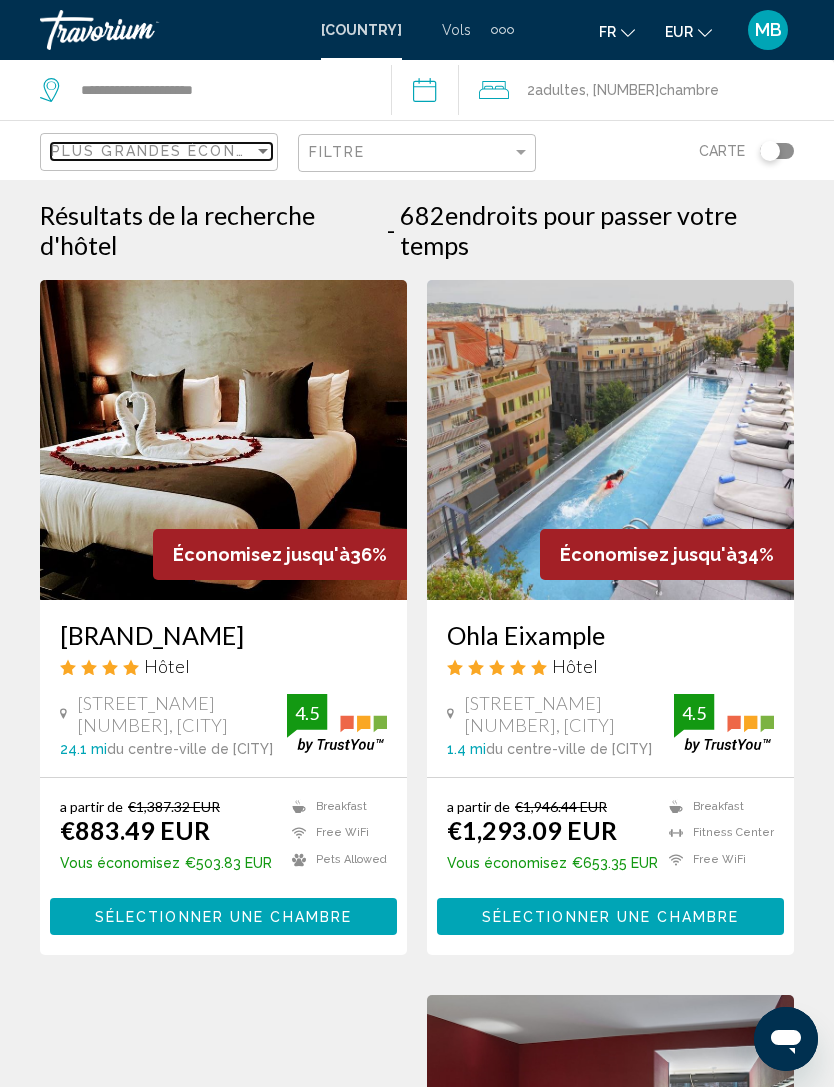 click on "Plus grandes économies" at bounding box center (170, 151) 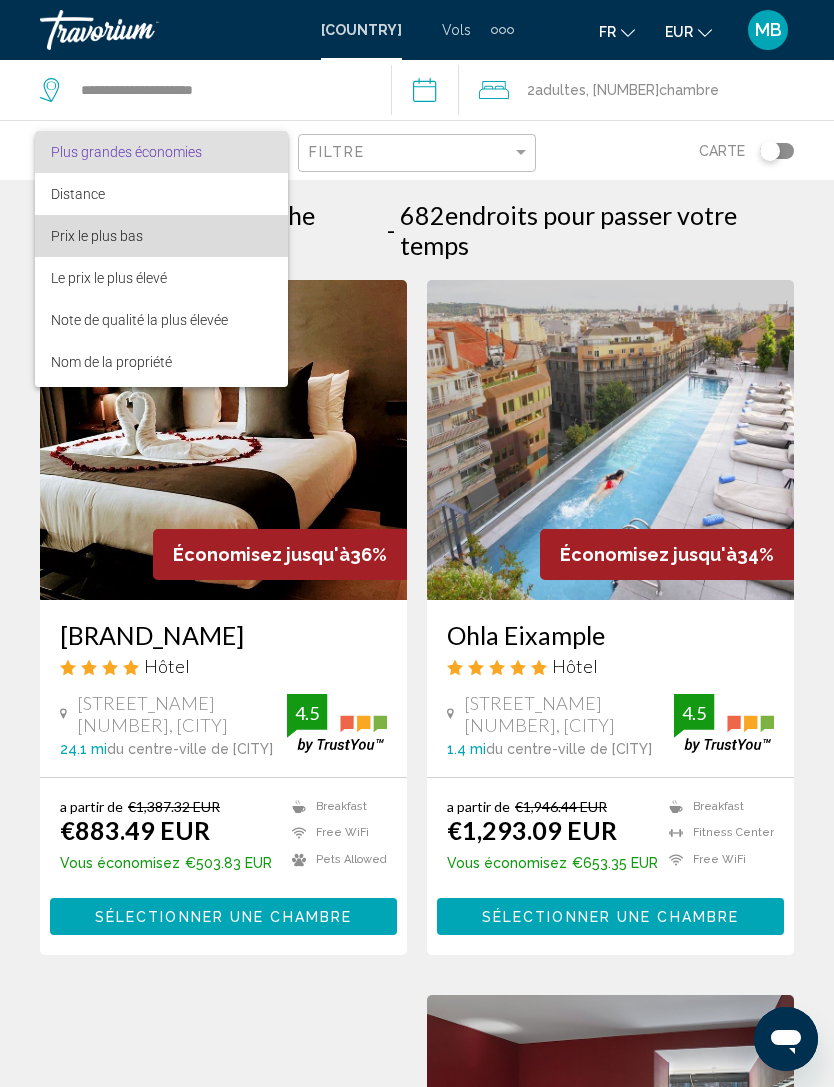 click on "Prix le plus bas" at bounding box center [97, 236] 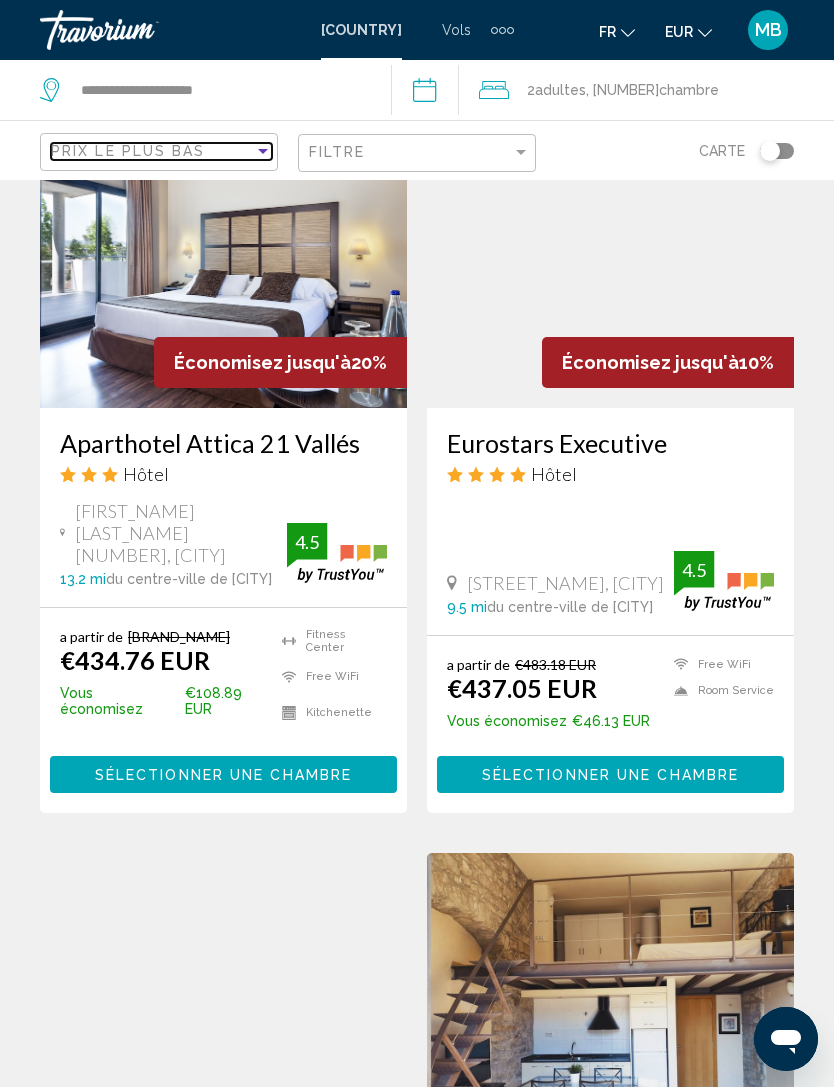 scroll, scrollTop: 1666, scrollLeft: 0, axis: vertical 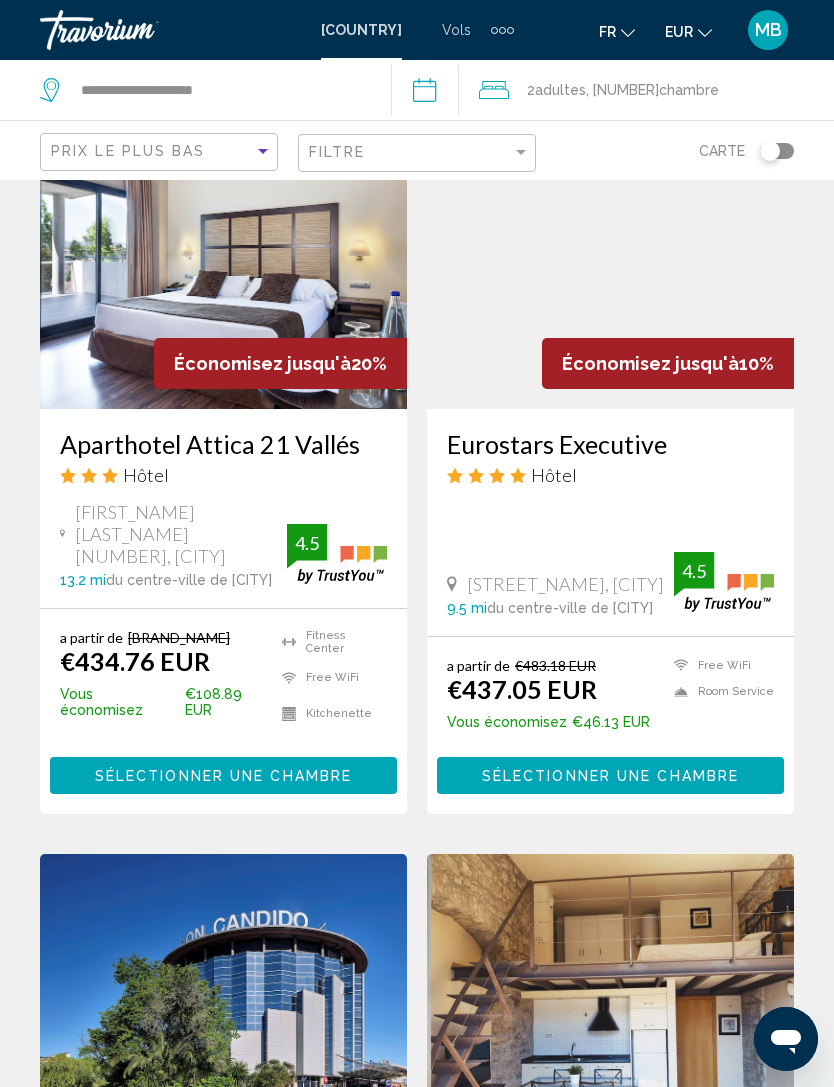 click on "Sélectionner une chambre" at bounding box center (223, 776) 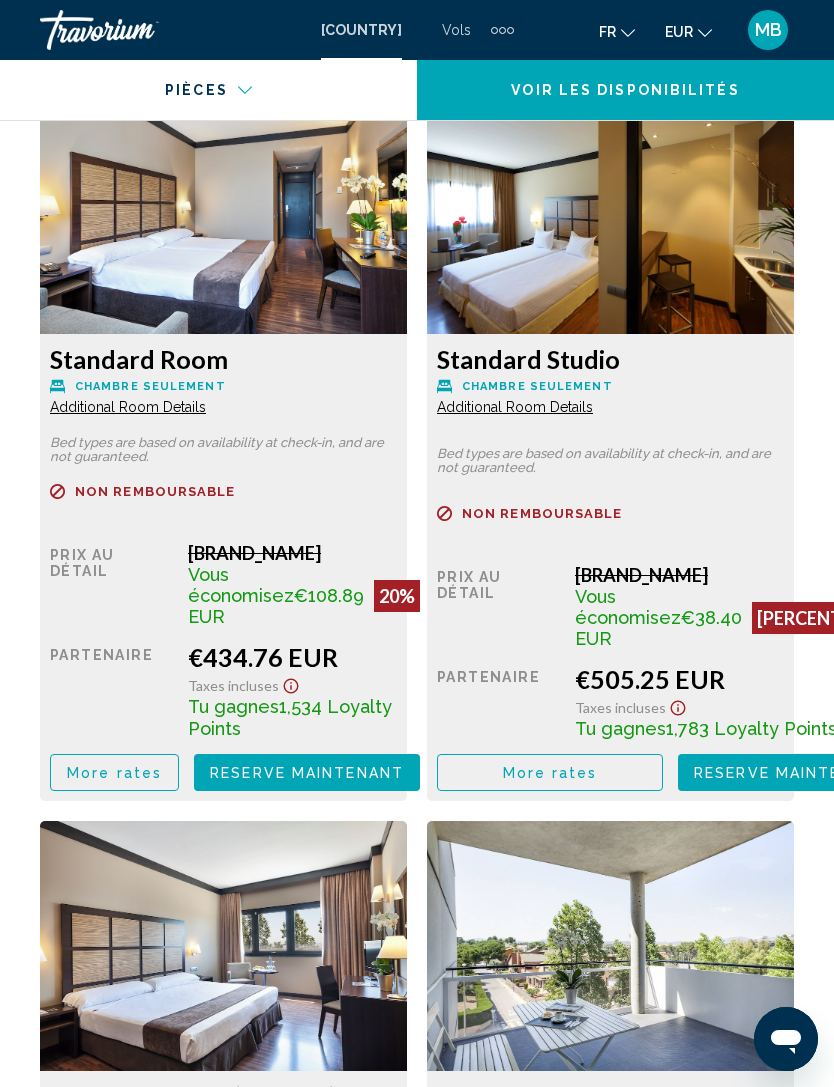 scroll, scrollTop: 3473, scrollLeft: 0, axis: vertical 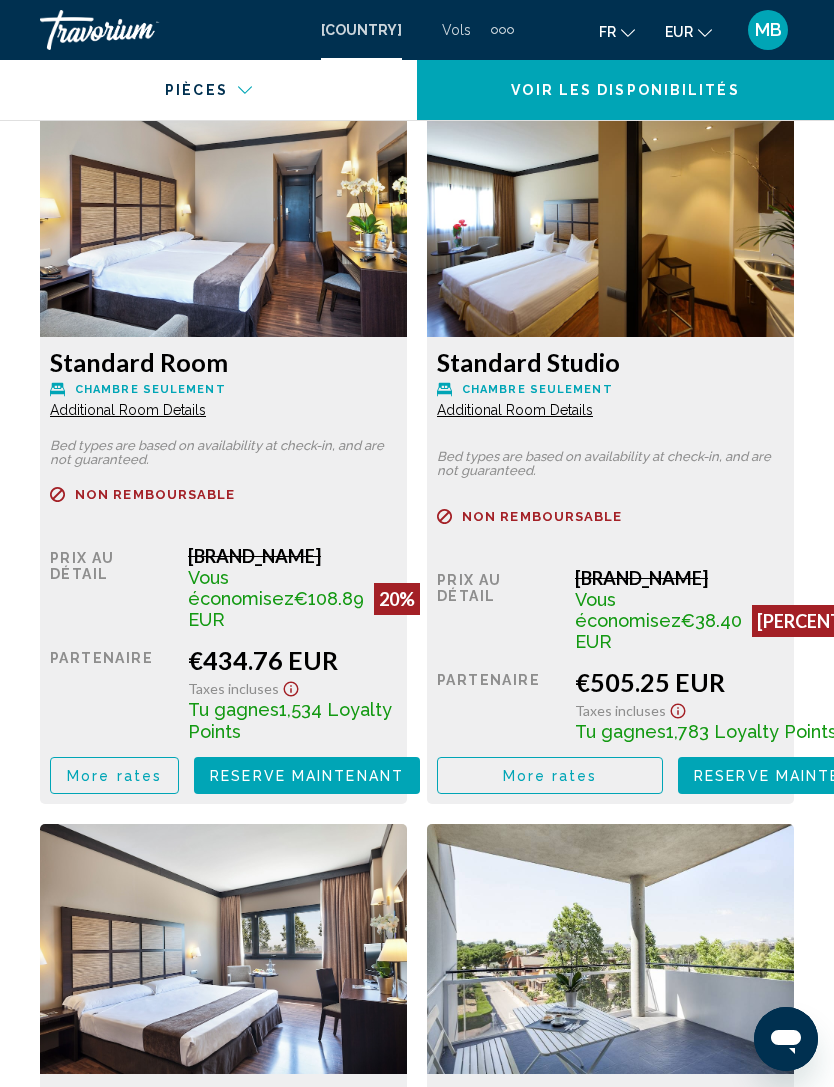 click on "Additional Room Details" at bounding box center (128, 410) 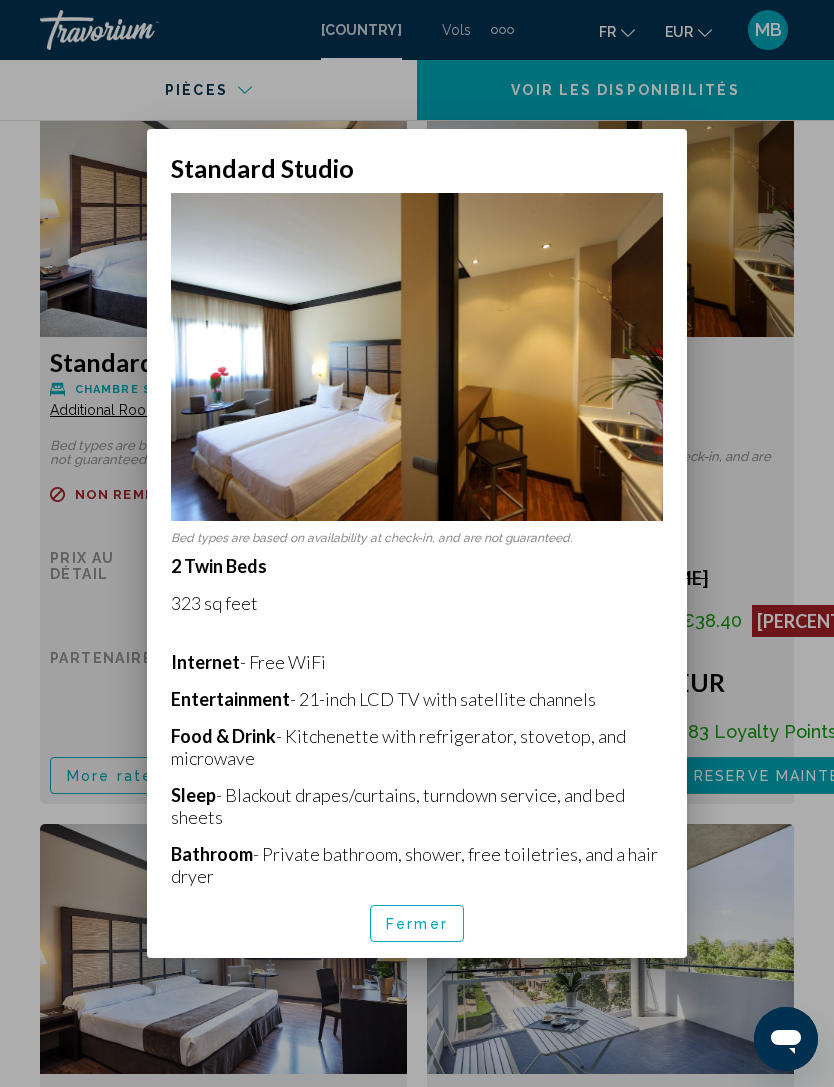 scroll, scrollTop: 0, scrollLeft: 0, axis: both 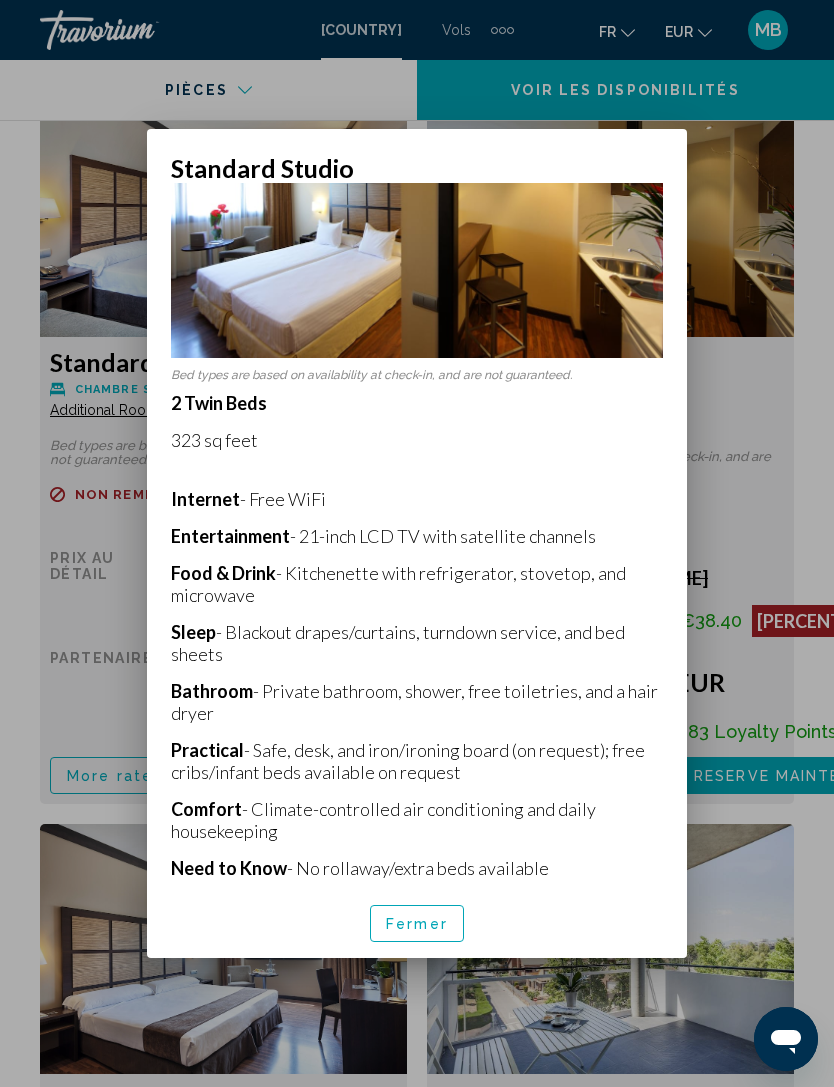 click on "Fermer" at bounding box center [417, 924] 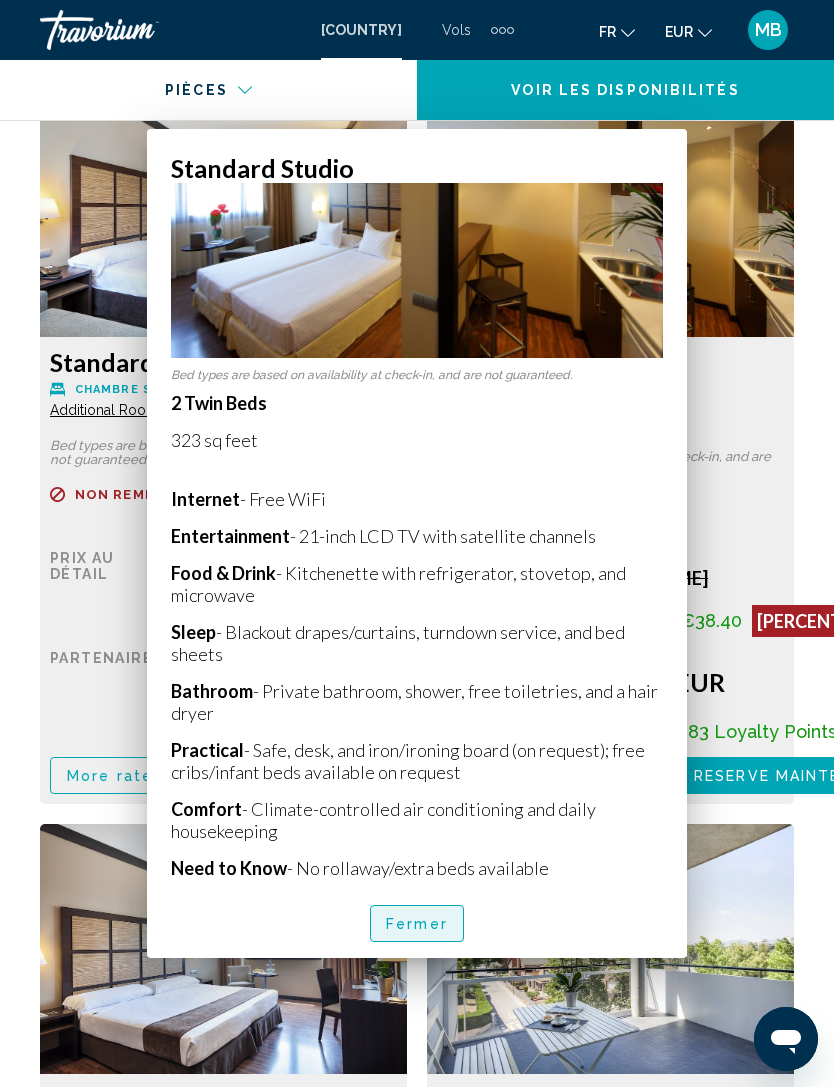 scroll, scrollTop: 3473, scrollLeft: 0, axis: vertical 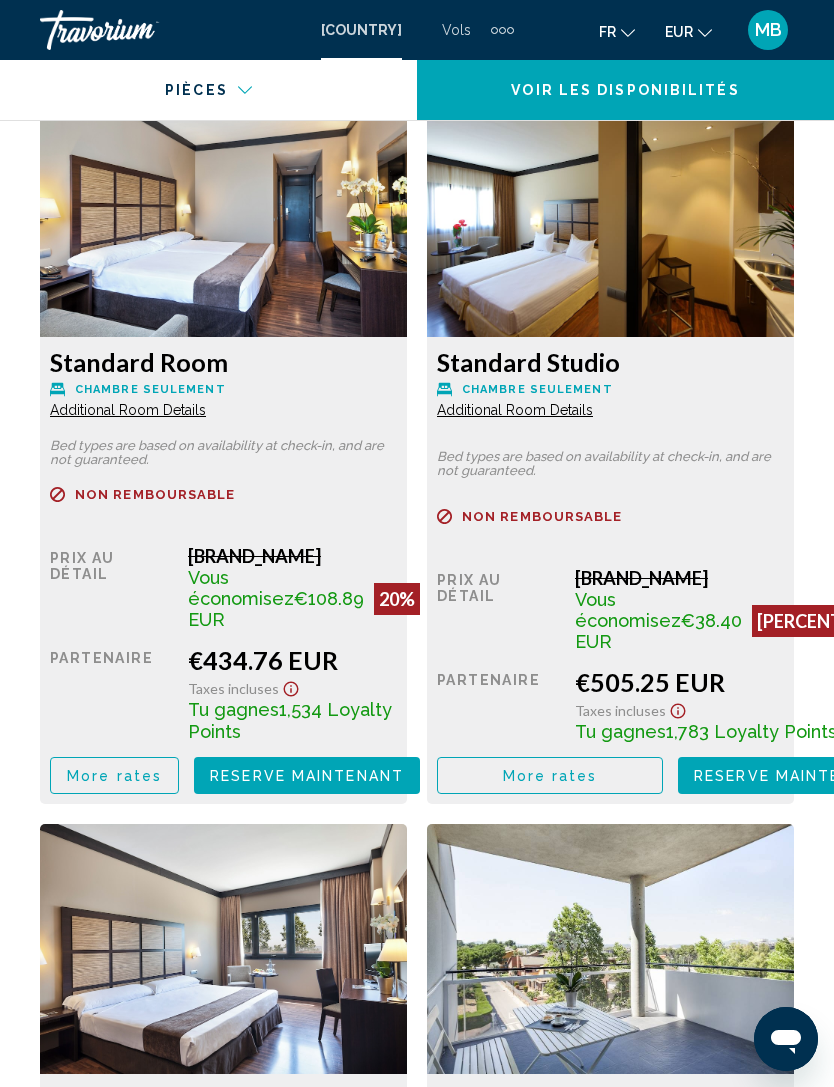 click on "More rates" at bounding box center (114, 776) 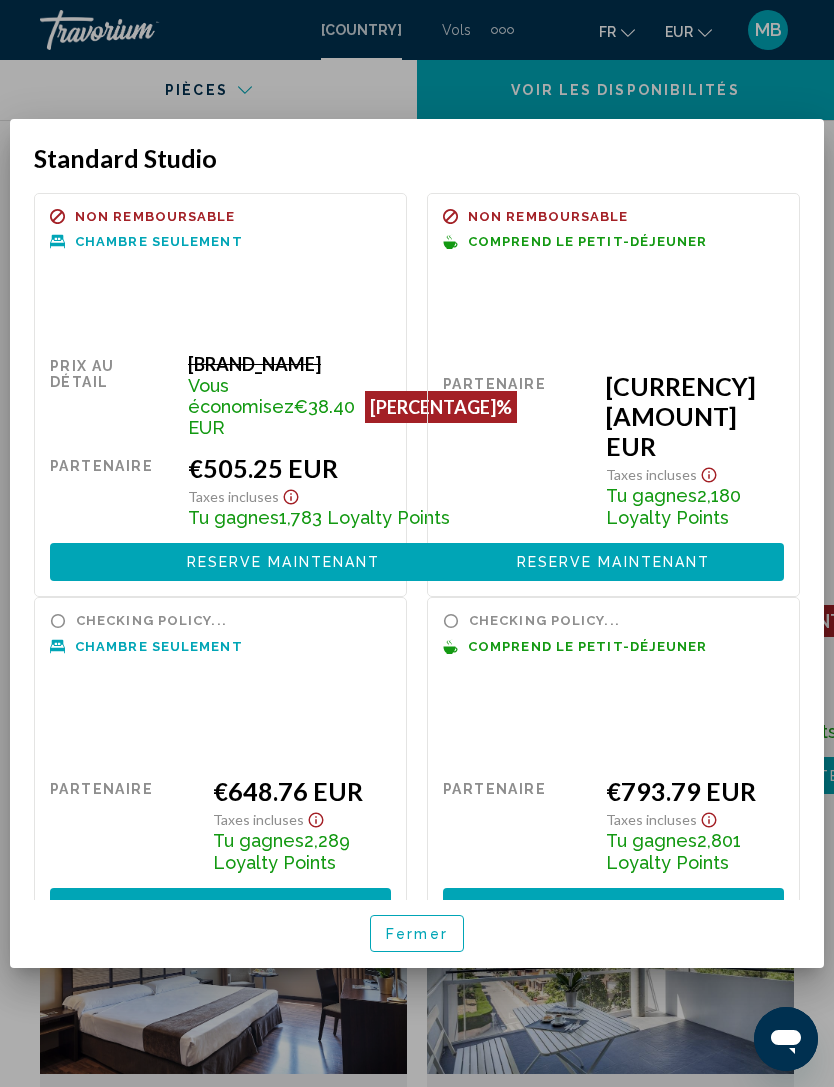 scroll, scrollTop: 0, scrollLeft: 0, axis: both 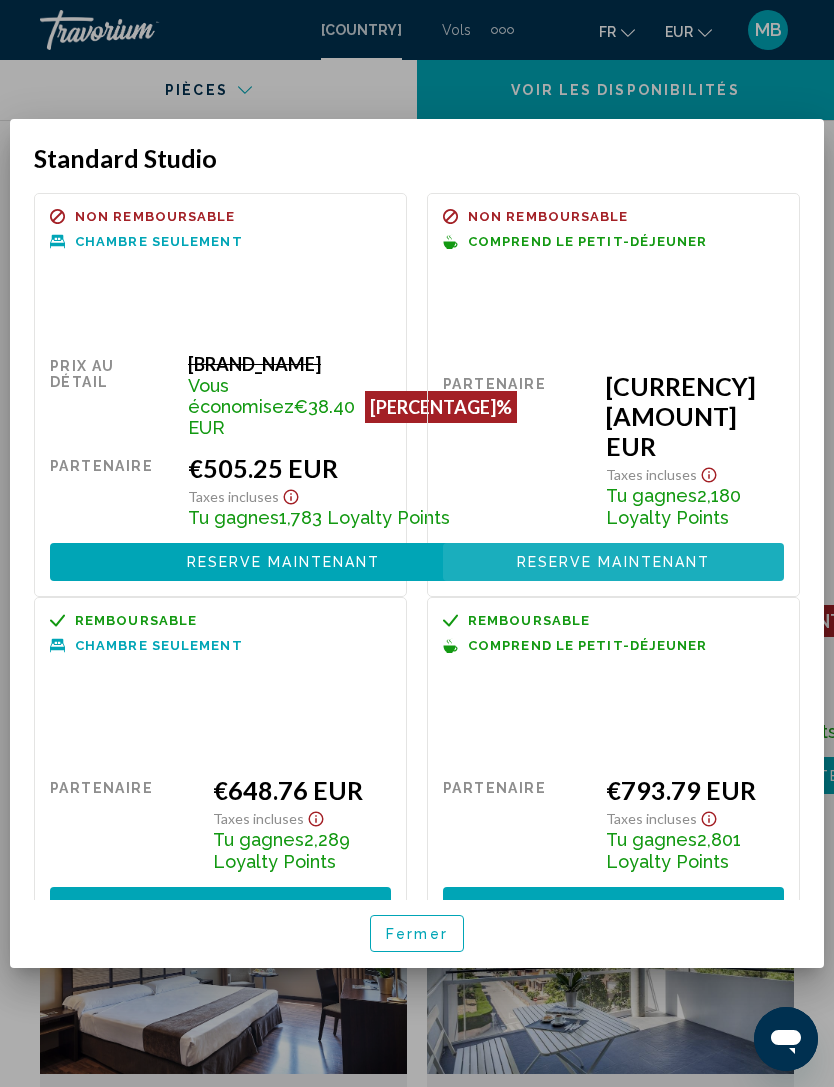 click on "Reserve maintenant" at bounding box center (284, 563) 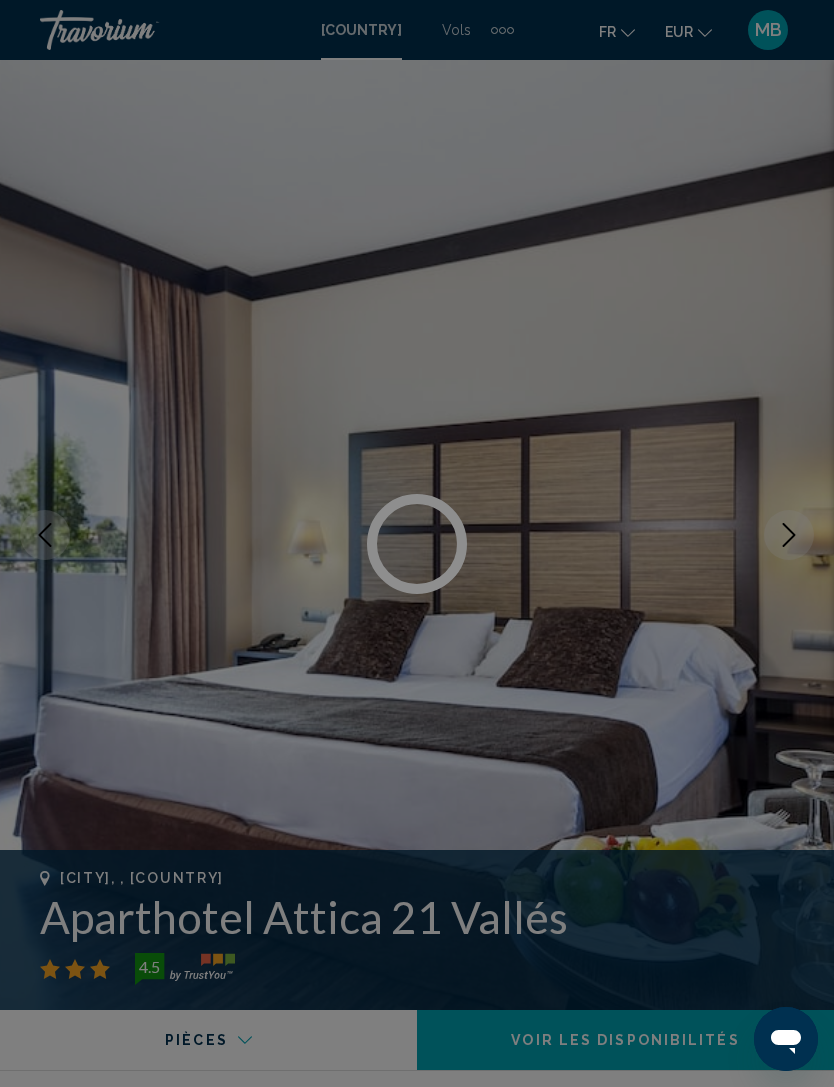 scroll, scrollTop: 3473, scrollLeft: 0, axis: vertical 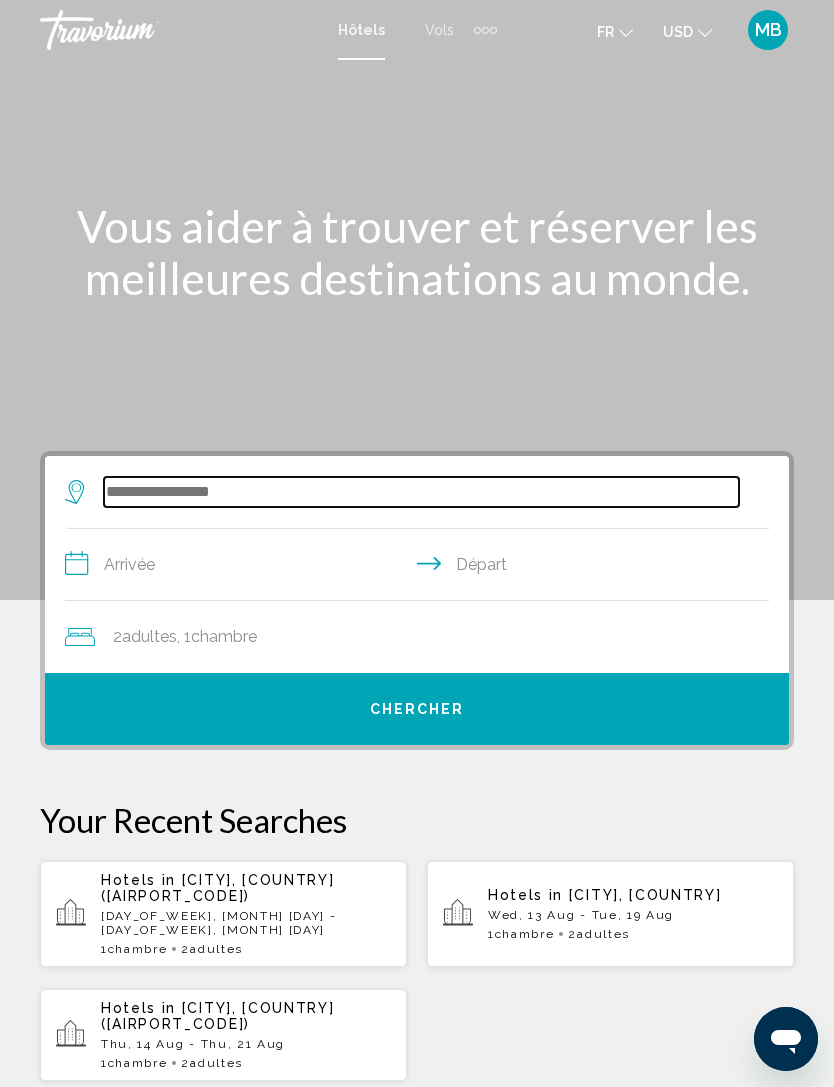click at bounding box center [421, 492] 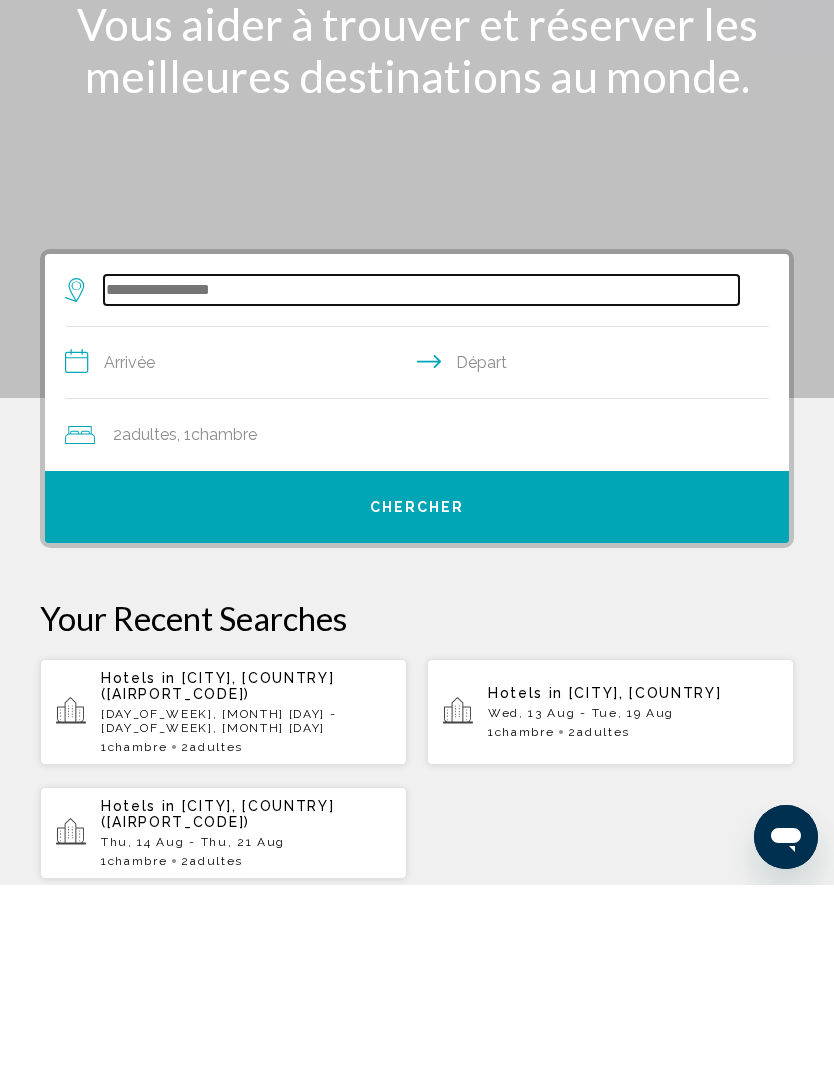 scroll, scrollTop: 46, scrollLeft: 0, axis: vertical 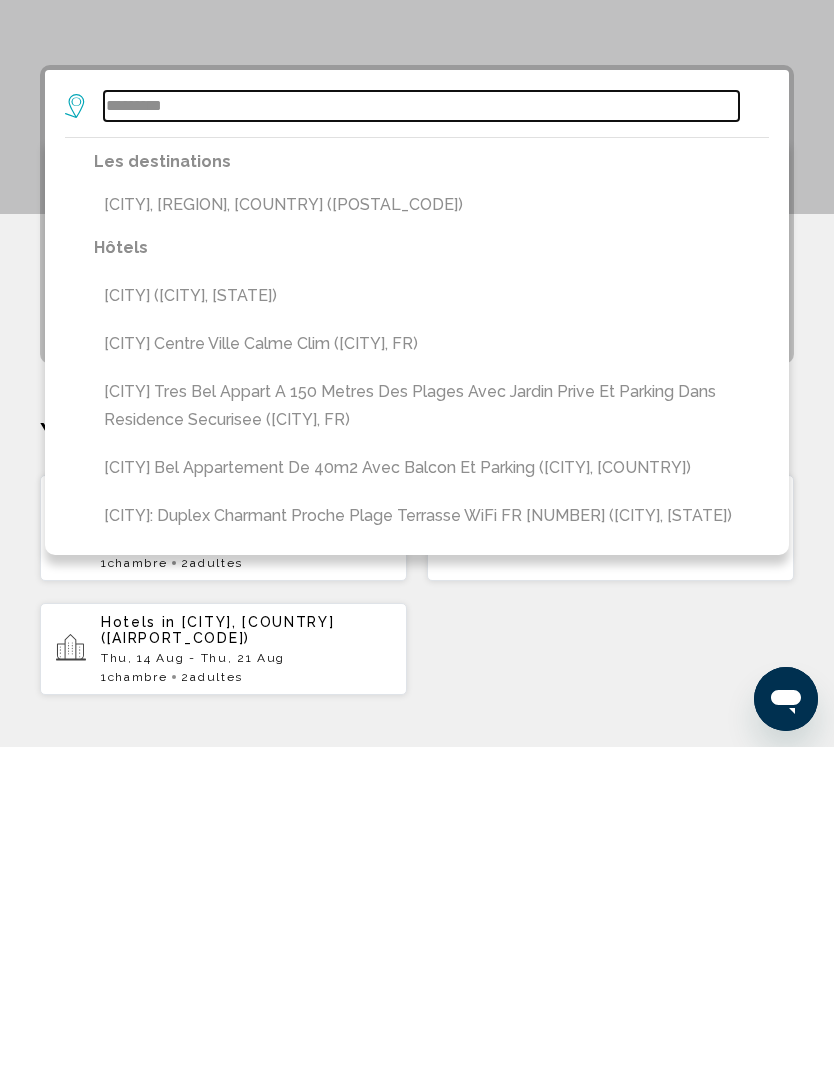 type on "*********" 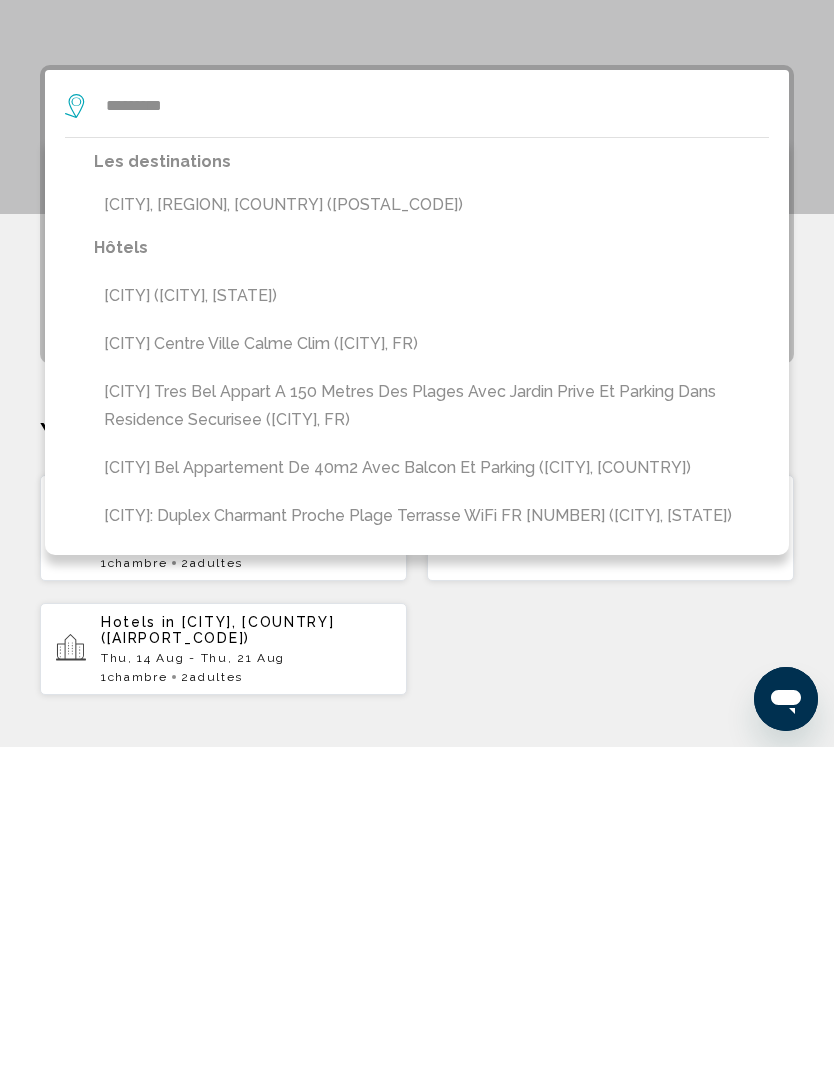 click on "[CITY], [REGION], [COUNTRY] ([POSTAL_CODE])" at bounding box center (431, 545) 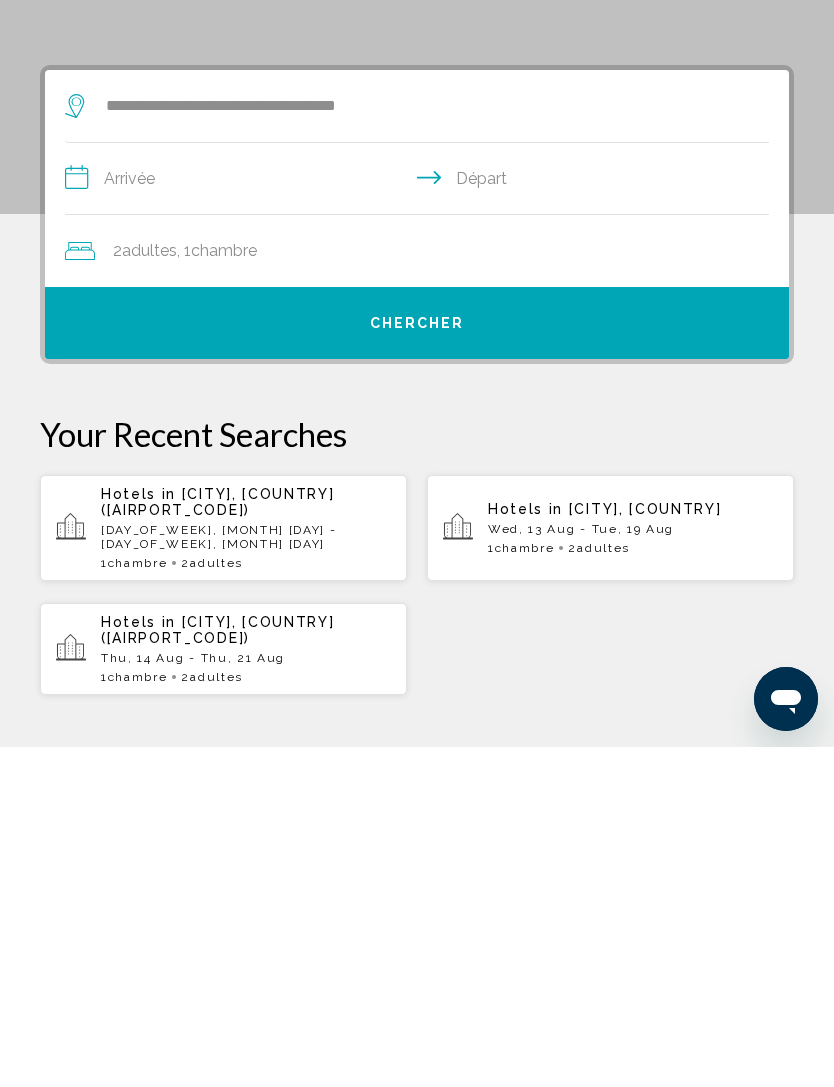 click on "**********" at bounding box center [421, 521] 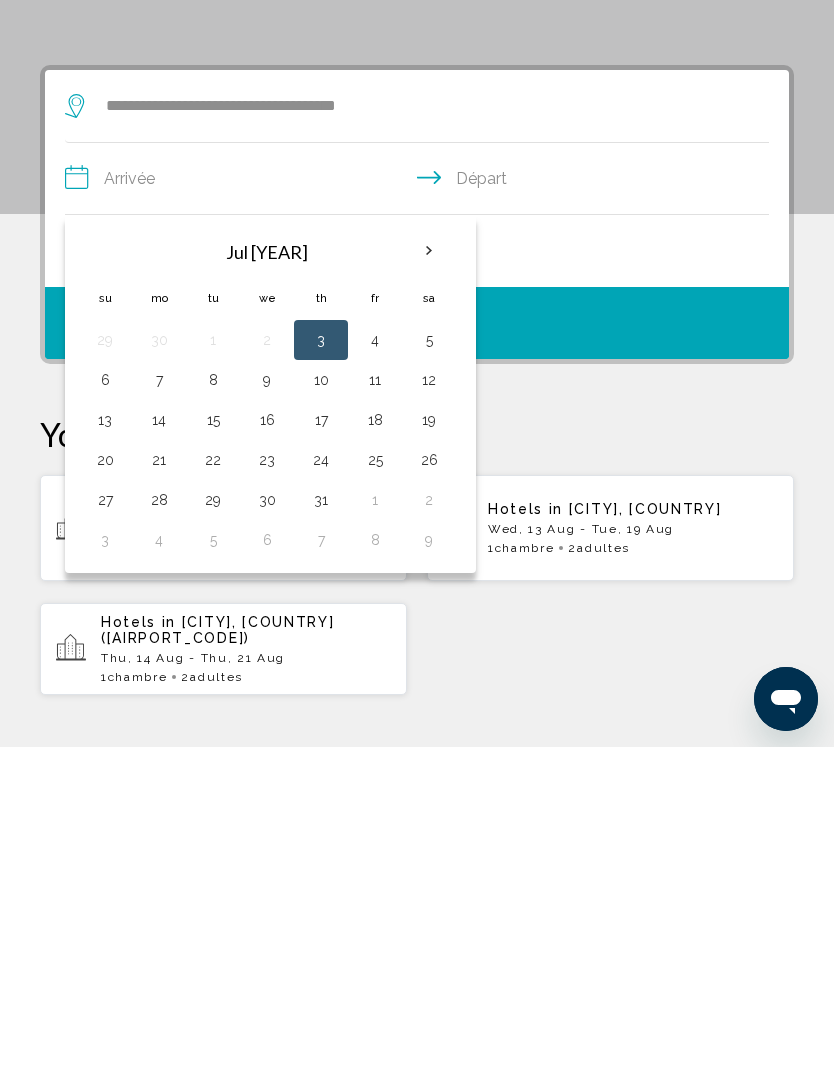 scroll, scrollTop: 386, scrollLeft: 0, axis: vertical 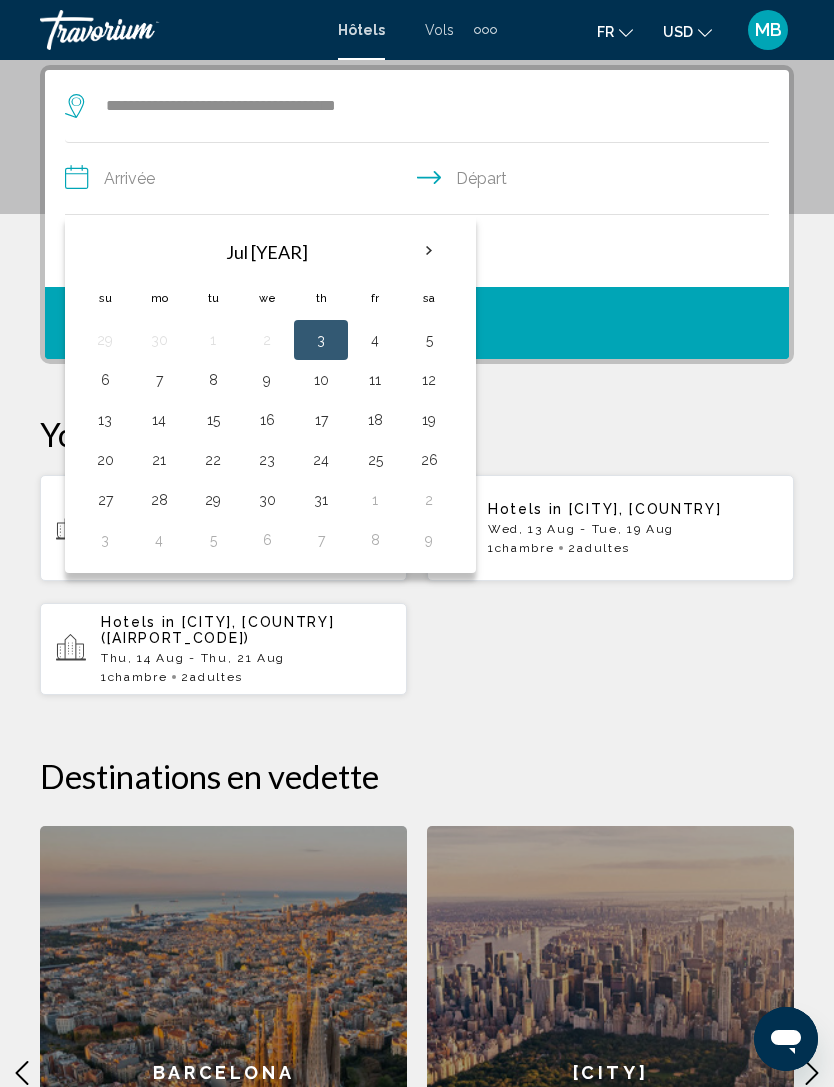 click at bounding box center [429, 251] 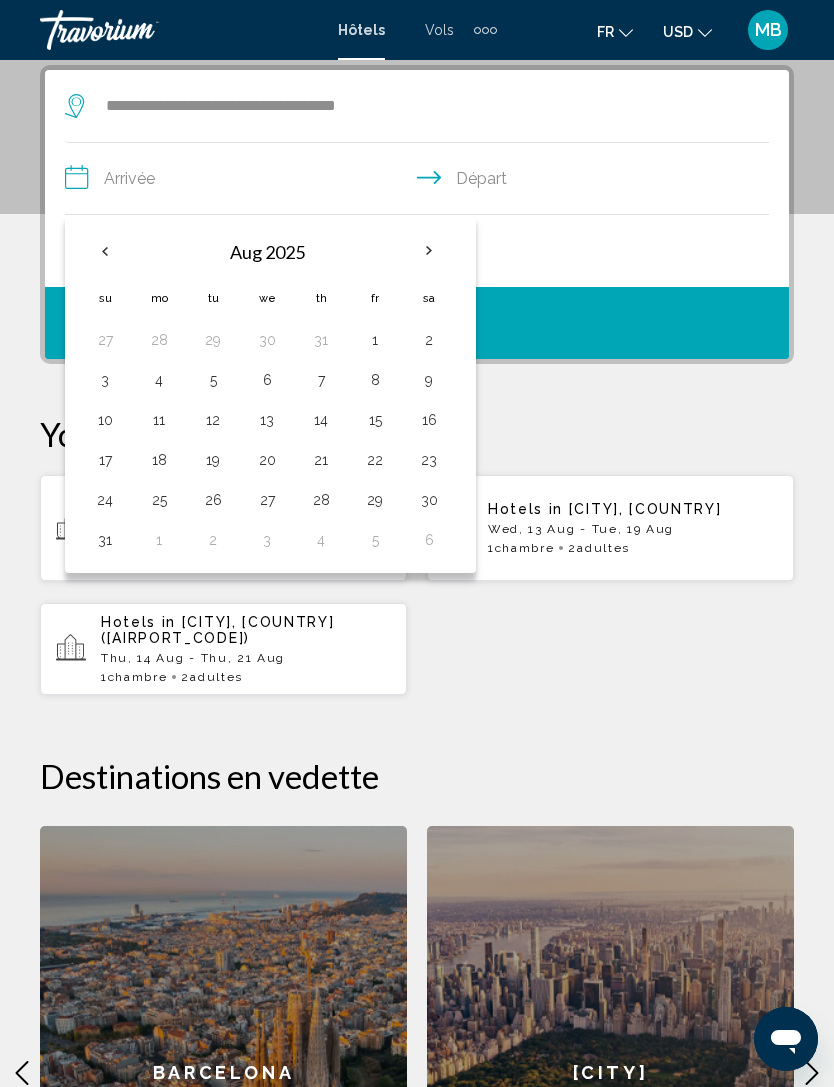 click on "12" at bounding box center [213, 420] 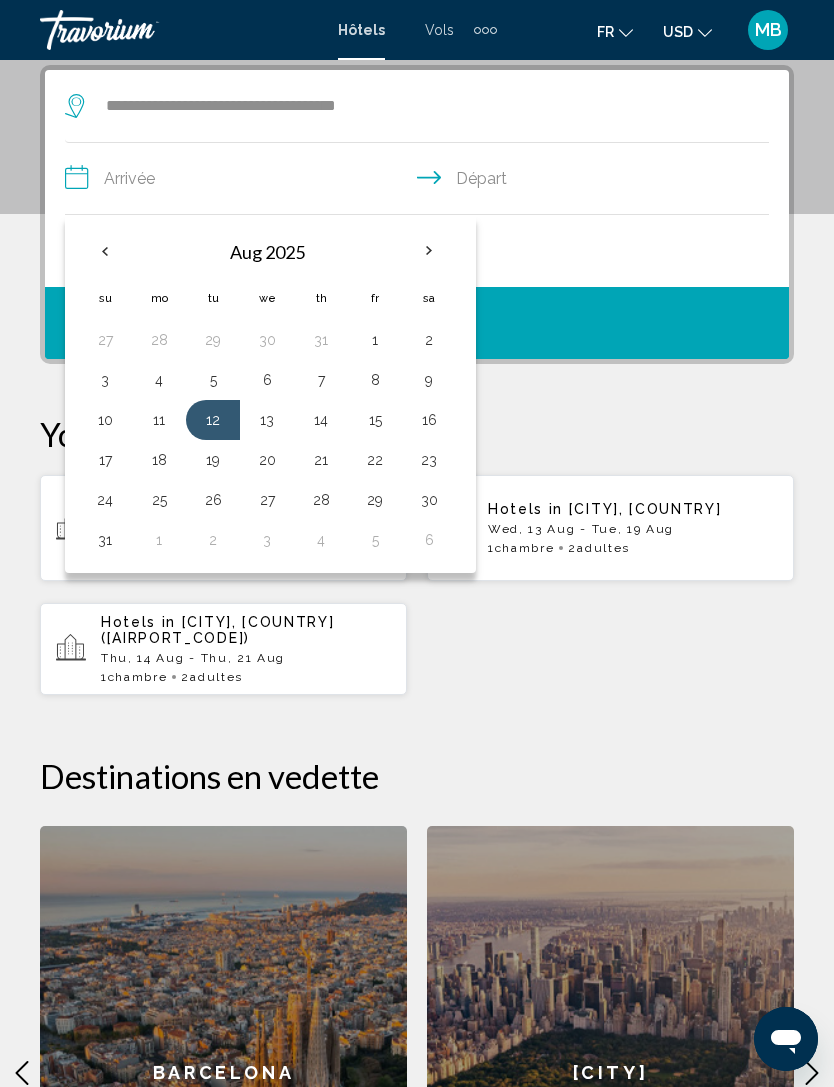 click on "18" at bounding box center (159, 460) 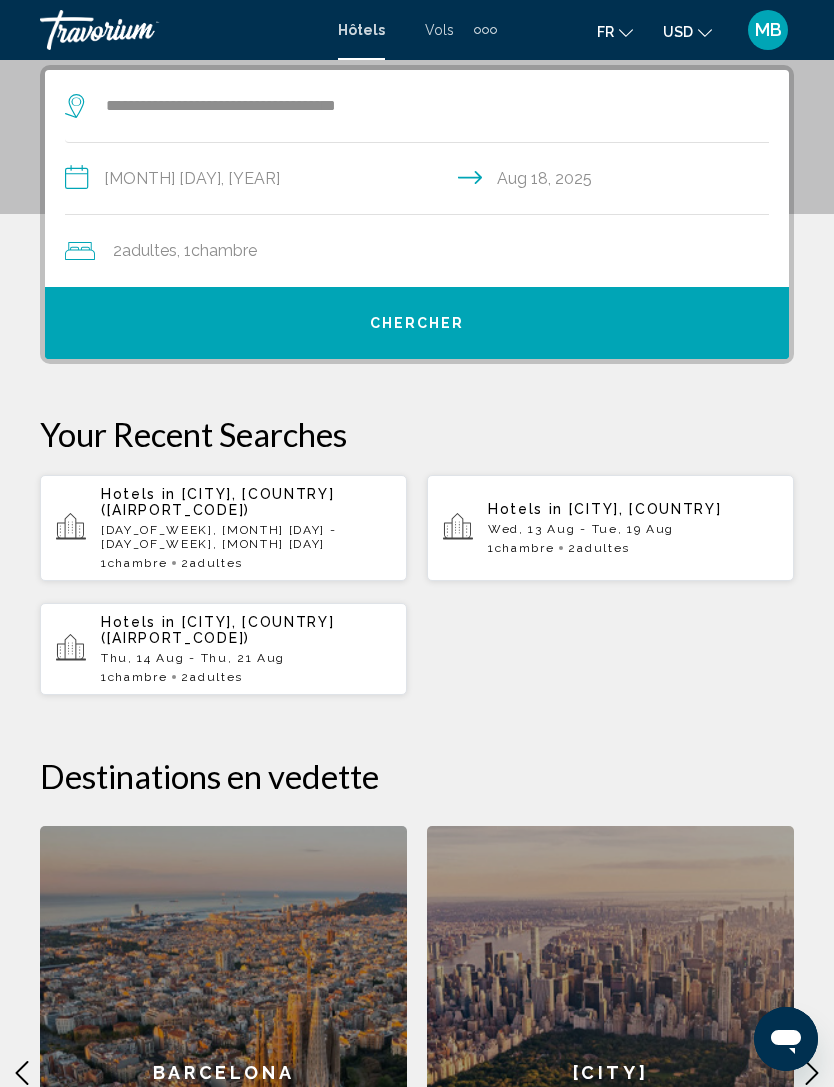 click on "Chercher" at bounding box center (417, 323) 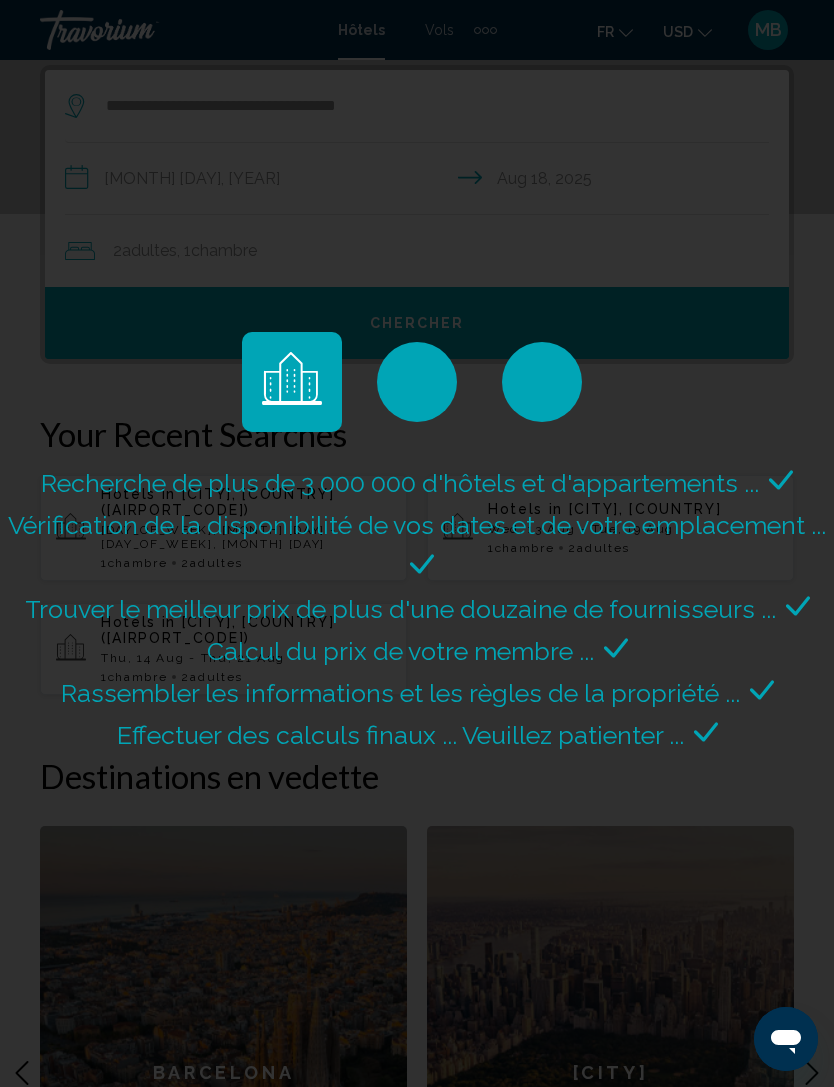 scroll, scrollTop: 0, scrollLeft: 0, axis: both 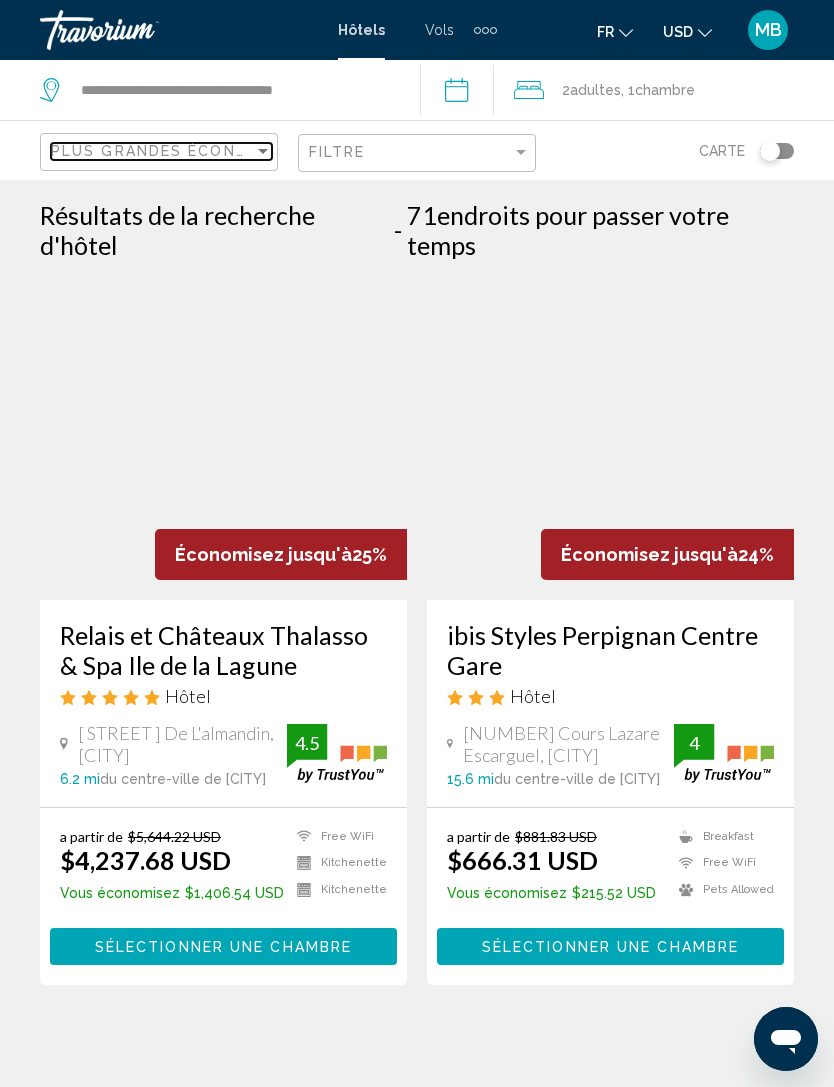 click on "Plus grandes économies" at bounding box center [170, 151] 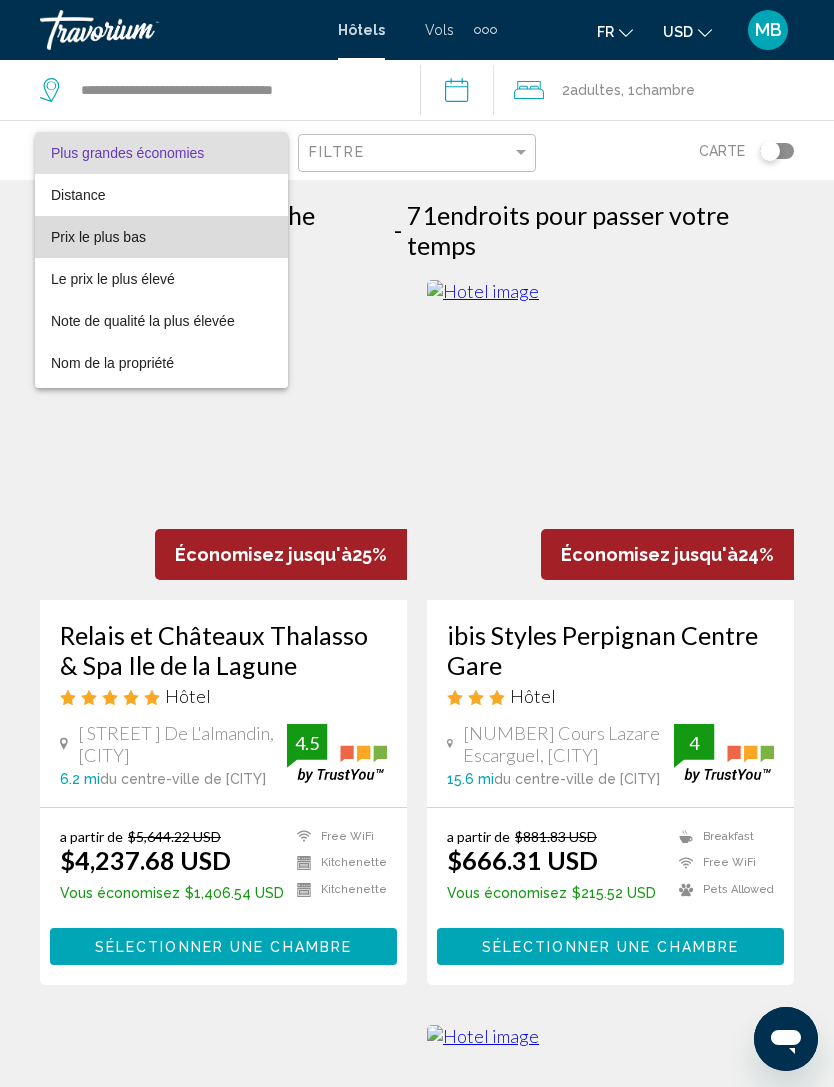 click on "Prix le plus bas" at bounding box center [98, 237] 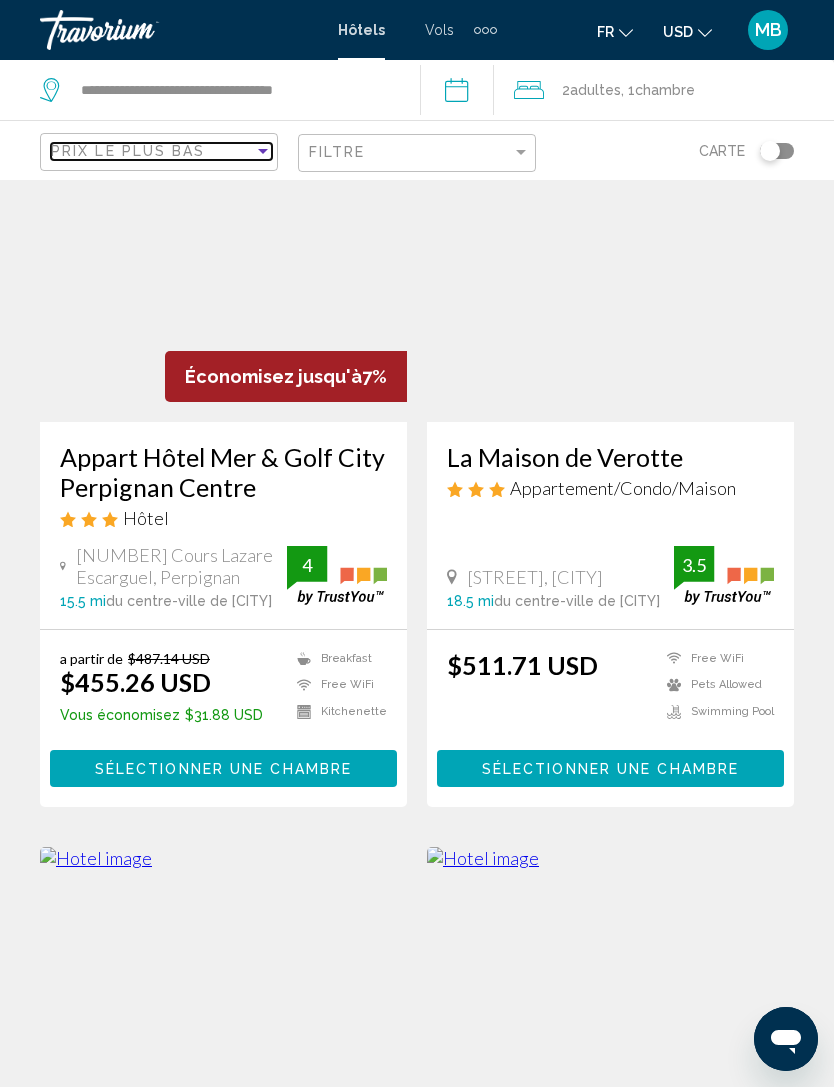 scroll, scrollTop: 0, scrollLeft: 0, axis: both 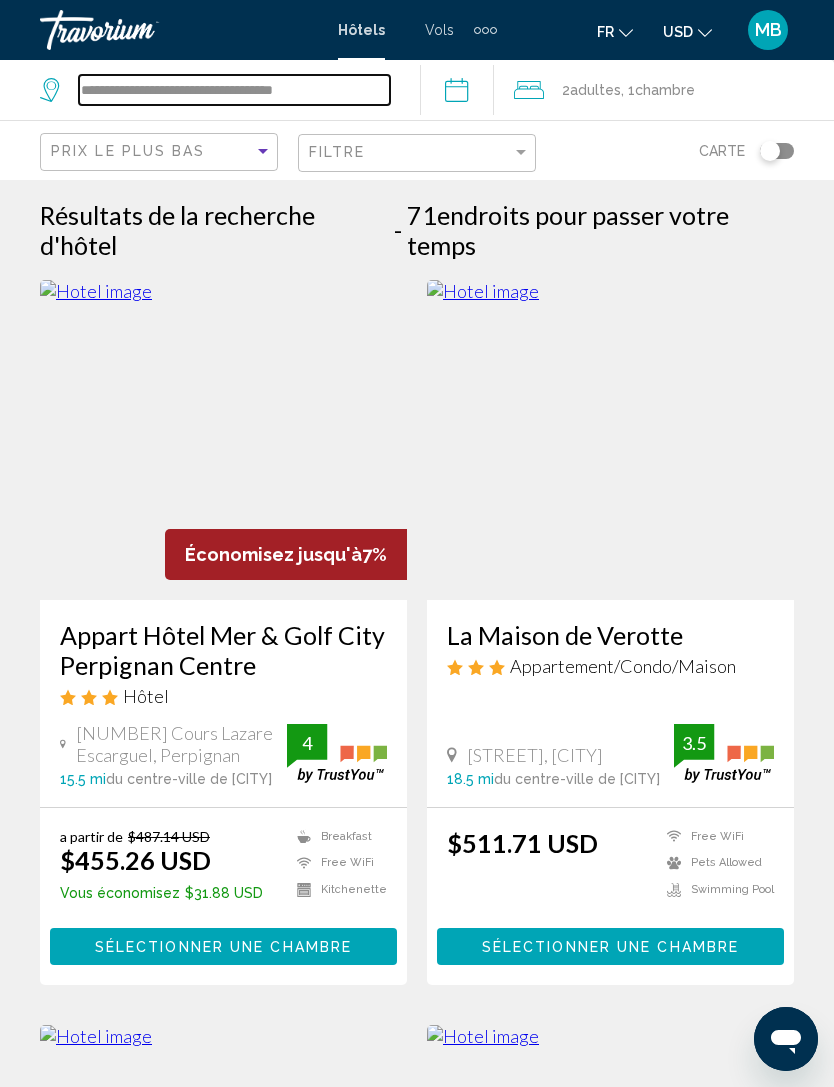 click on "**********" at bounding box center [234, 90] 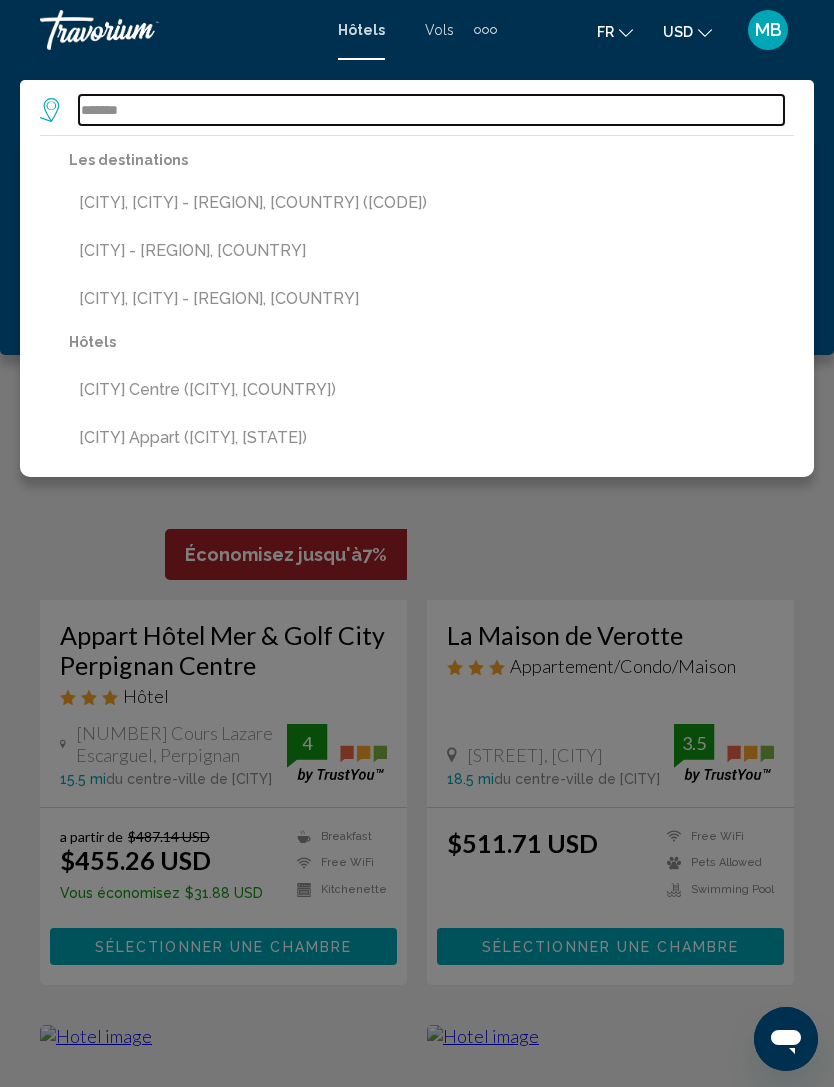 type on "*******" 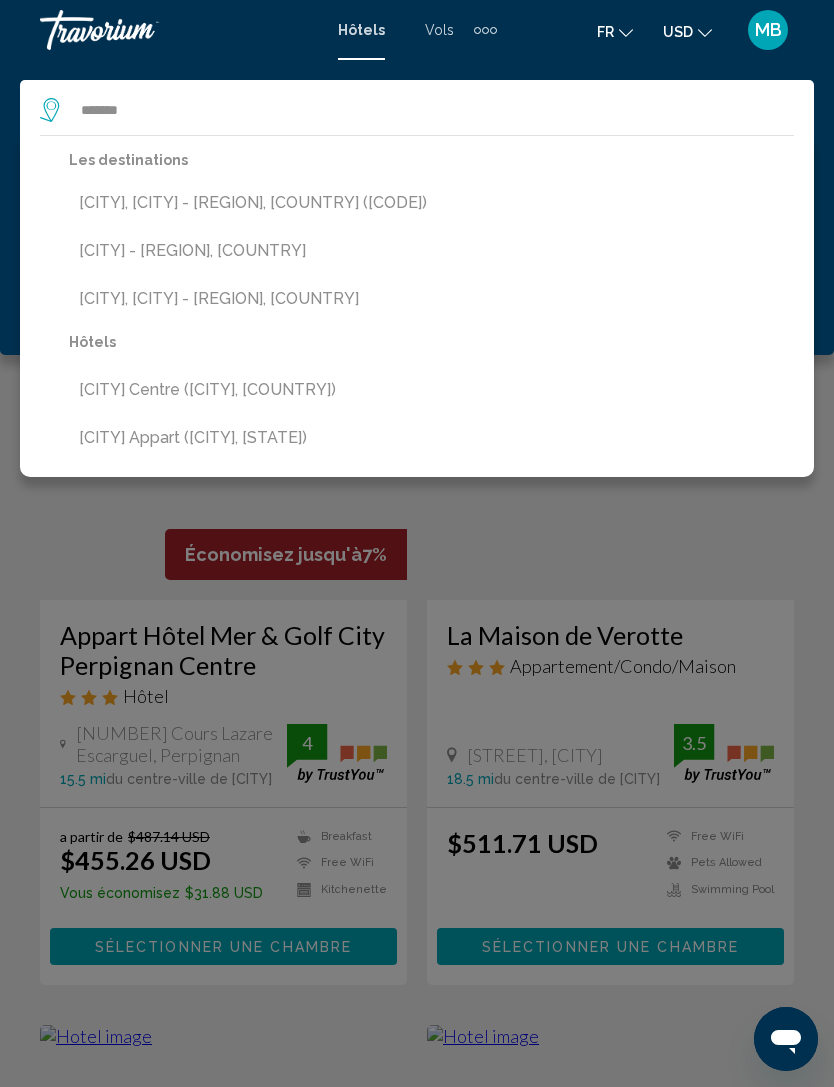 click on "[CITY], [CITY] - [REGION], [COUNTRY] ([CODE])" at bounding box center [431, 203] 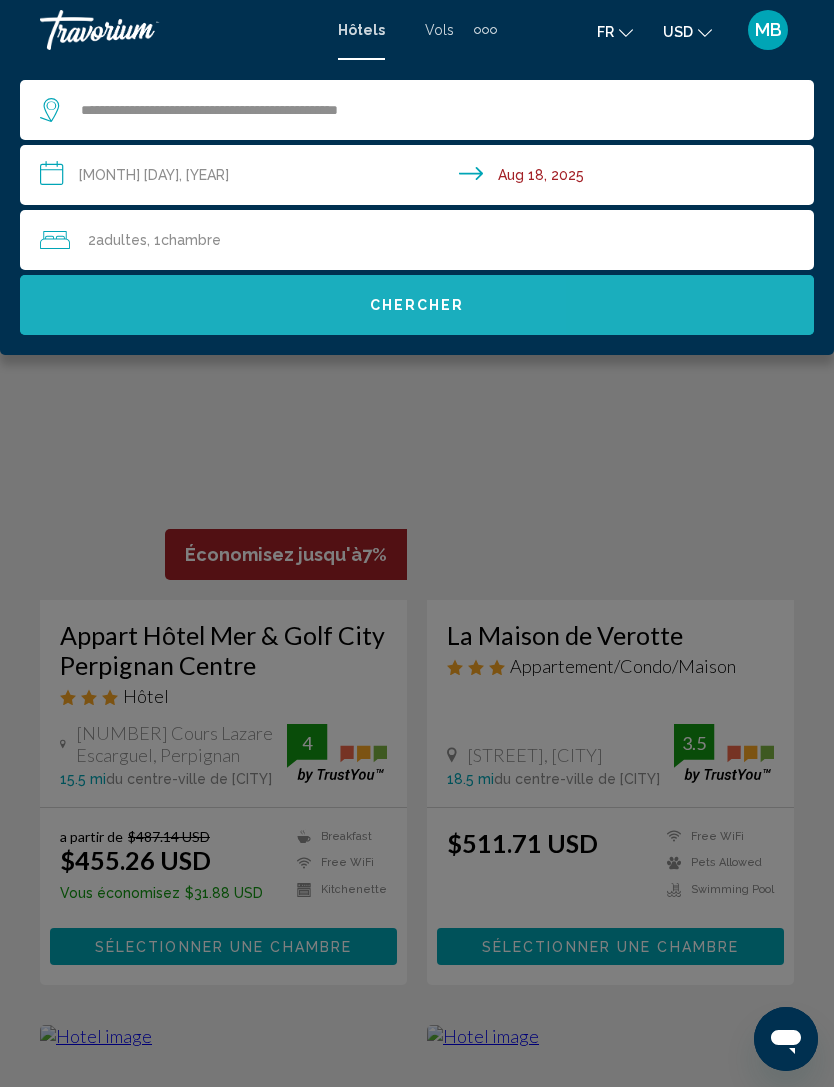 click on "Chercher" at bounding box center (417, 305) 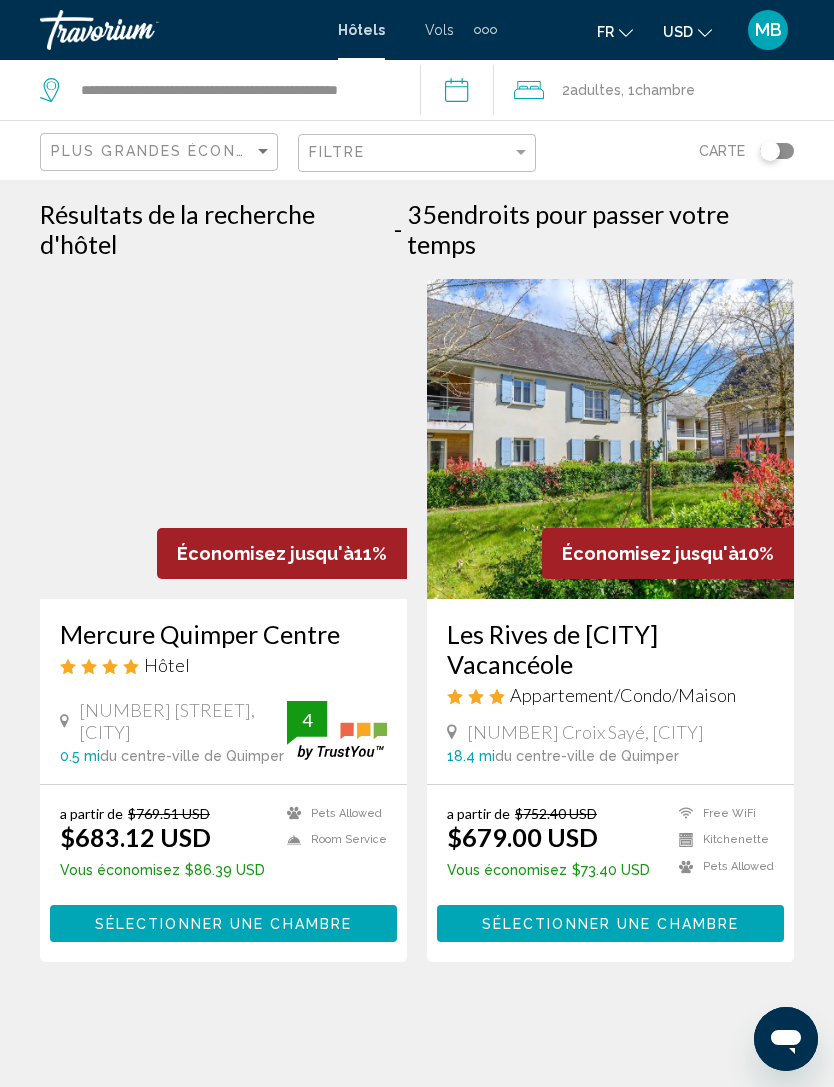 scroll, scrollTop: 0, scrollLeft: 0, axis: both 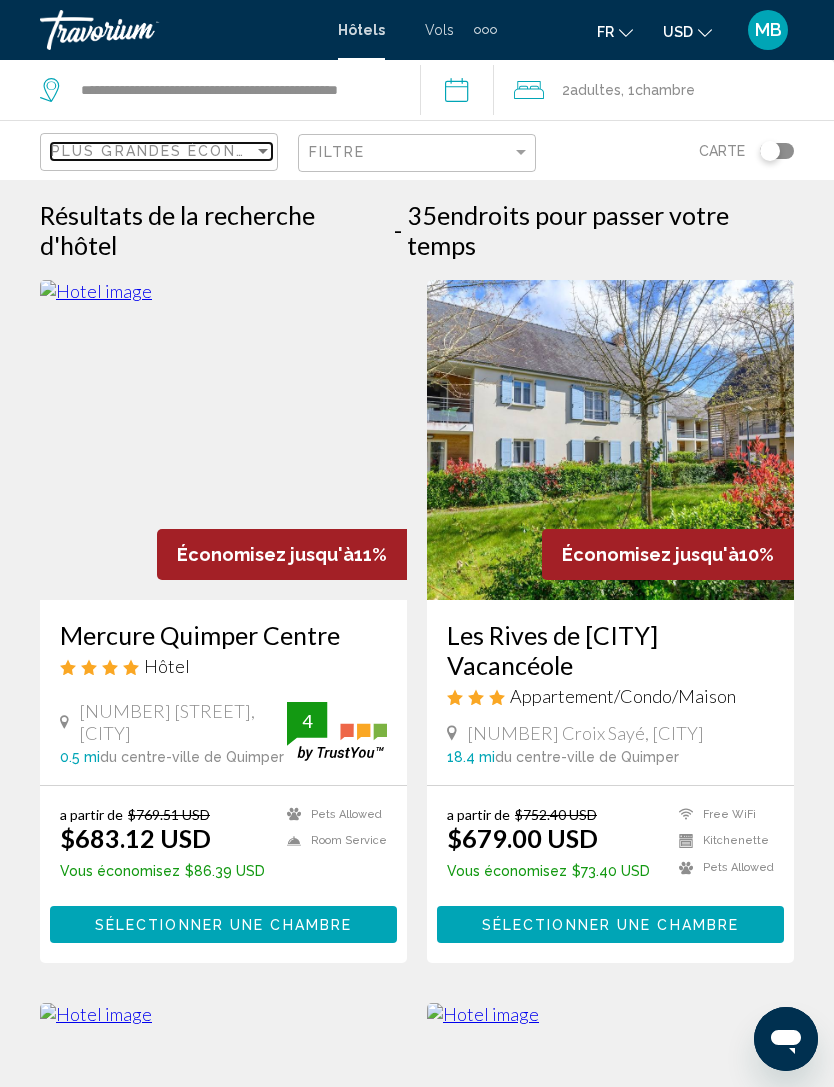 click on "Plus grandes économies" at bounding box center [170, 151] 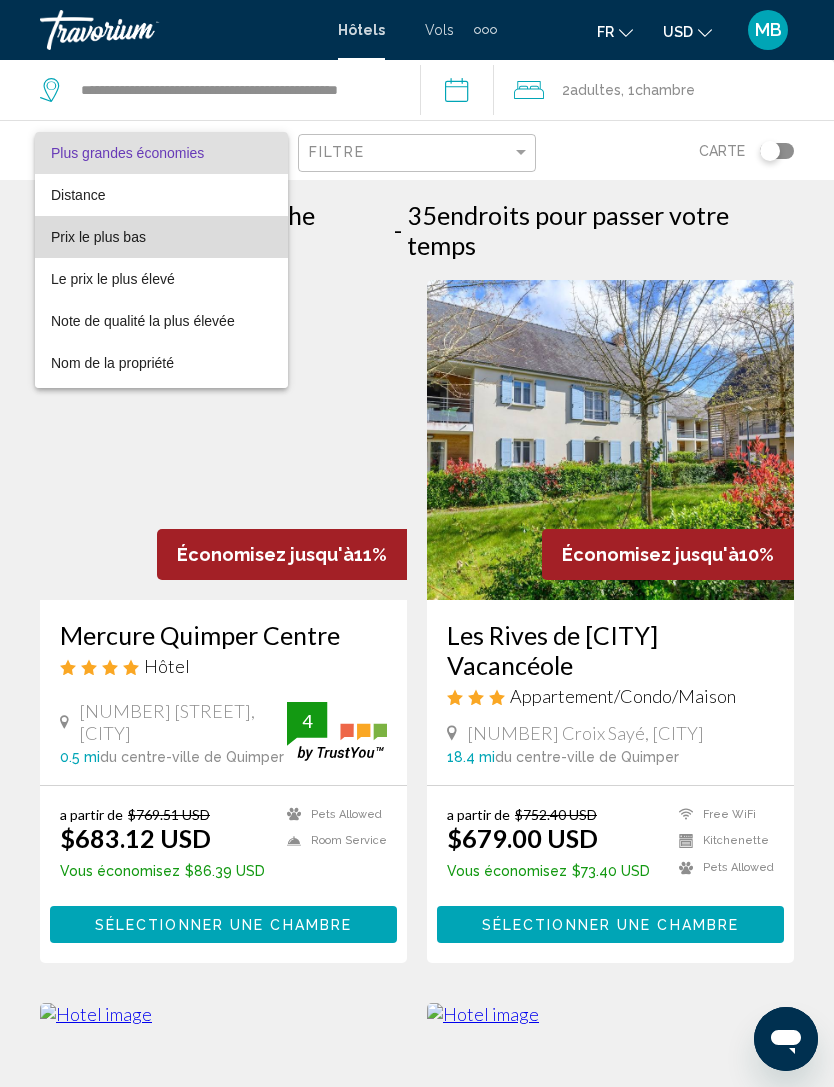 click on "Prix le plus bas" at bounding box center [161, 237] 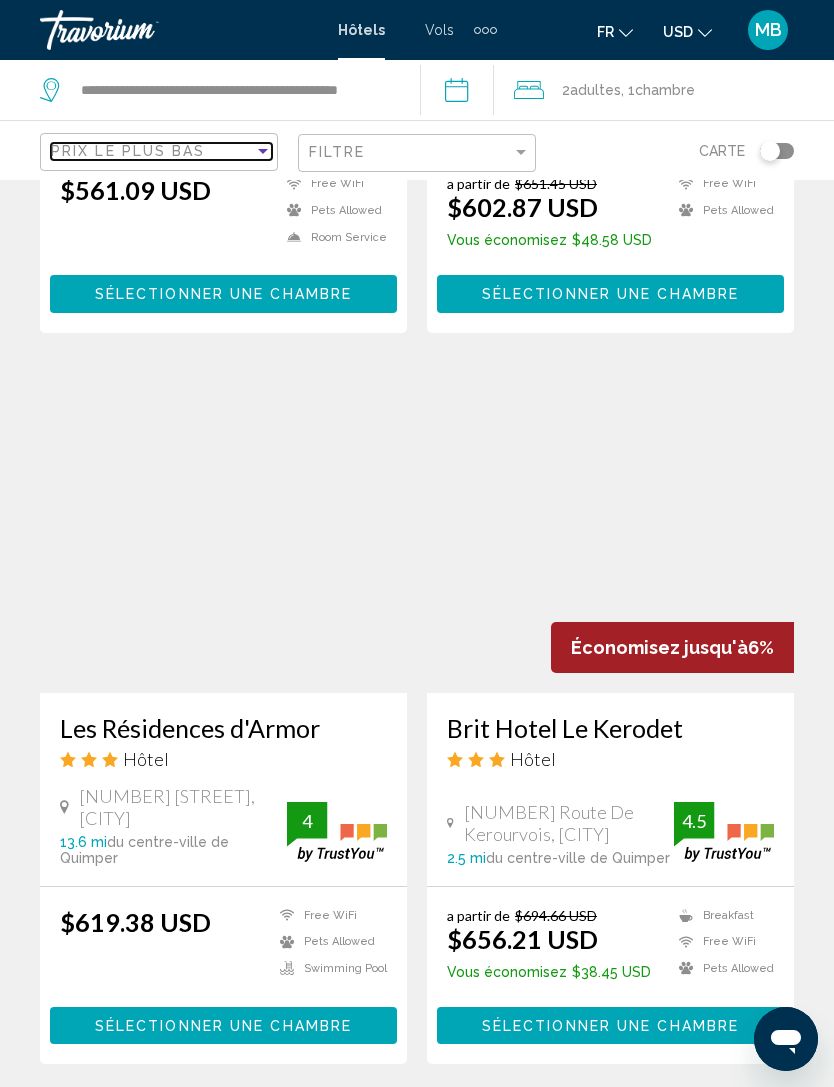 scroll, scrollTop: 1353, scrollLeft: 0, axis: vertical 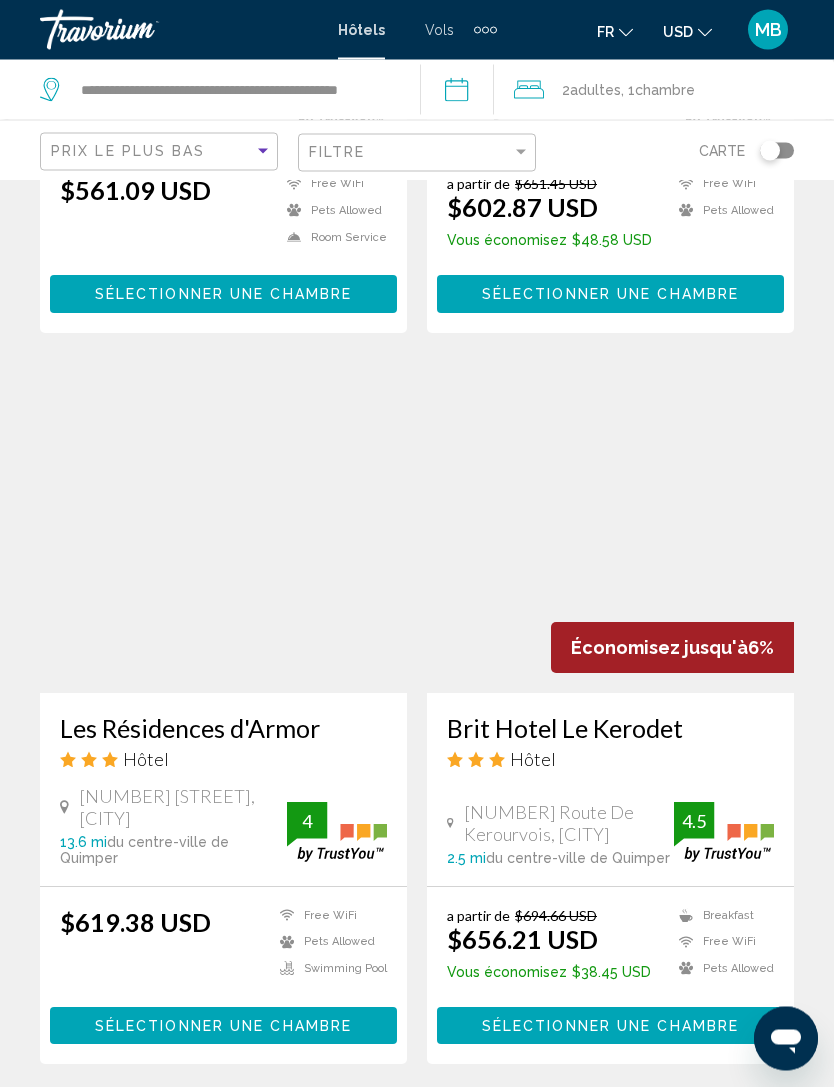click at bounding box center [223, 534] 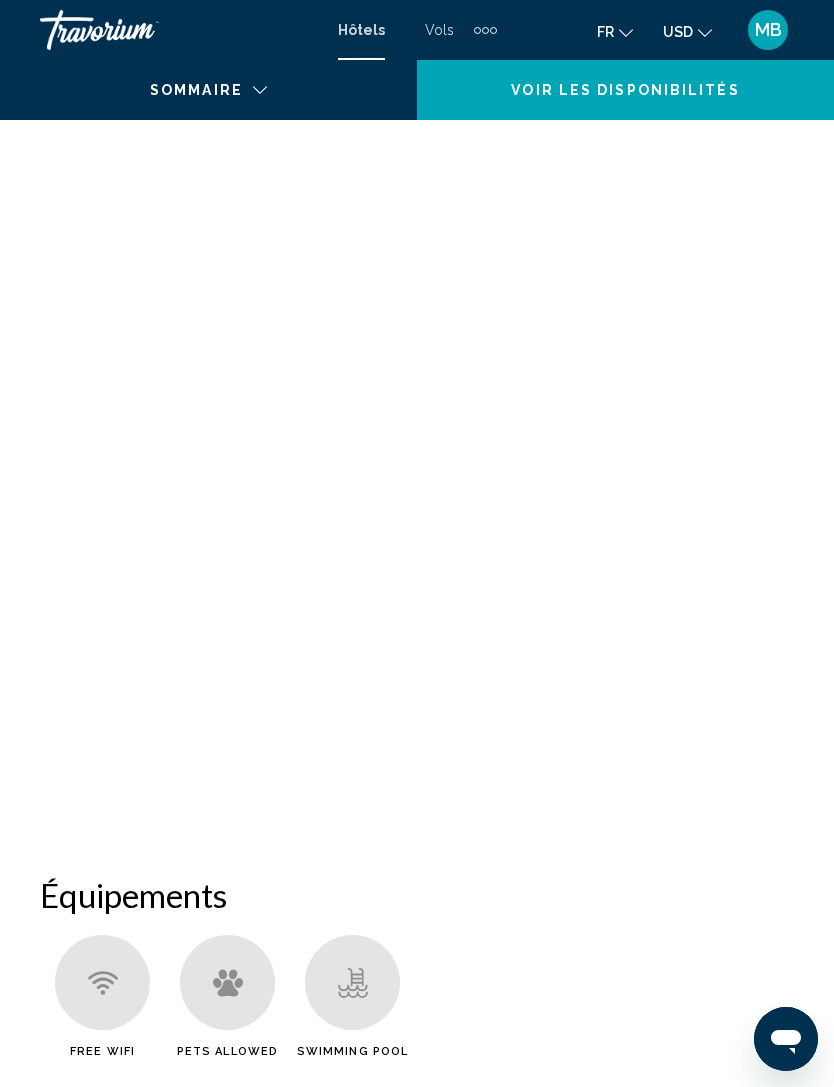 scroll, scrollTop: 0, scrollLeft: 0, axis: both 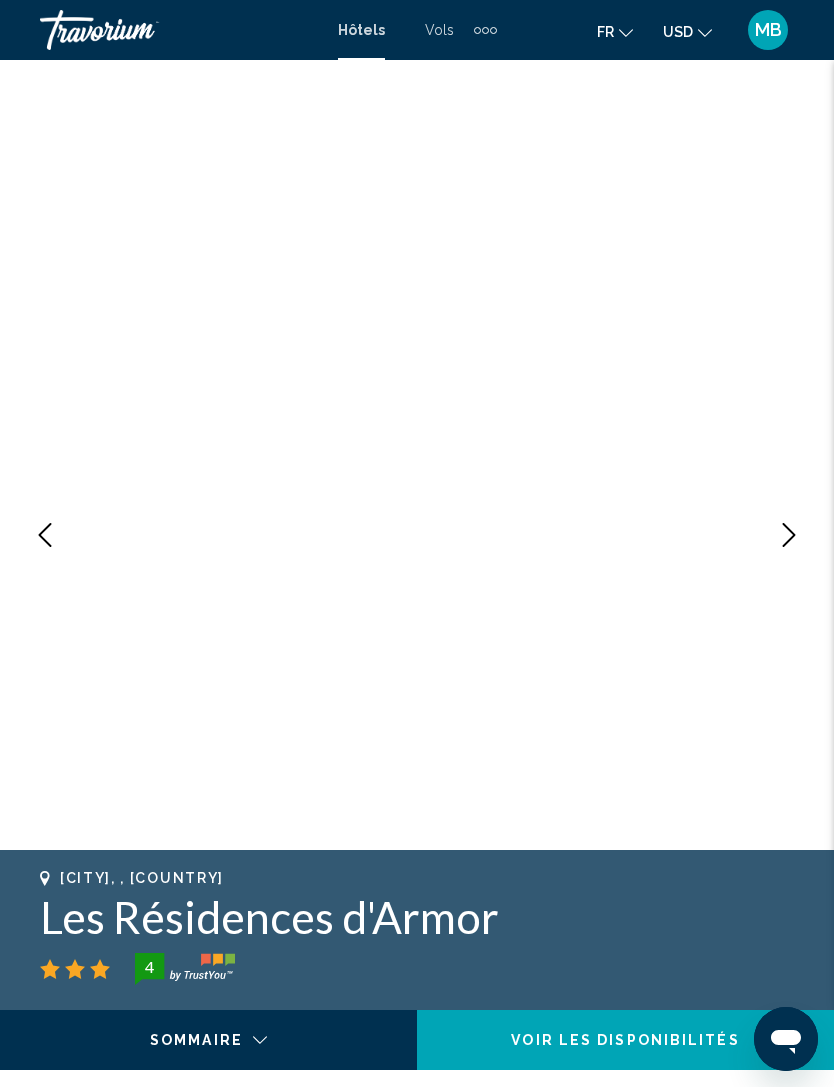 click at bounding box center (417, 535) 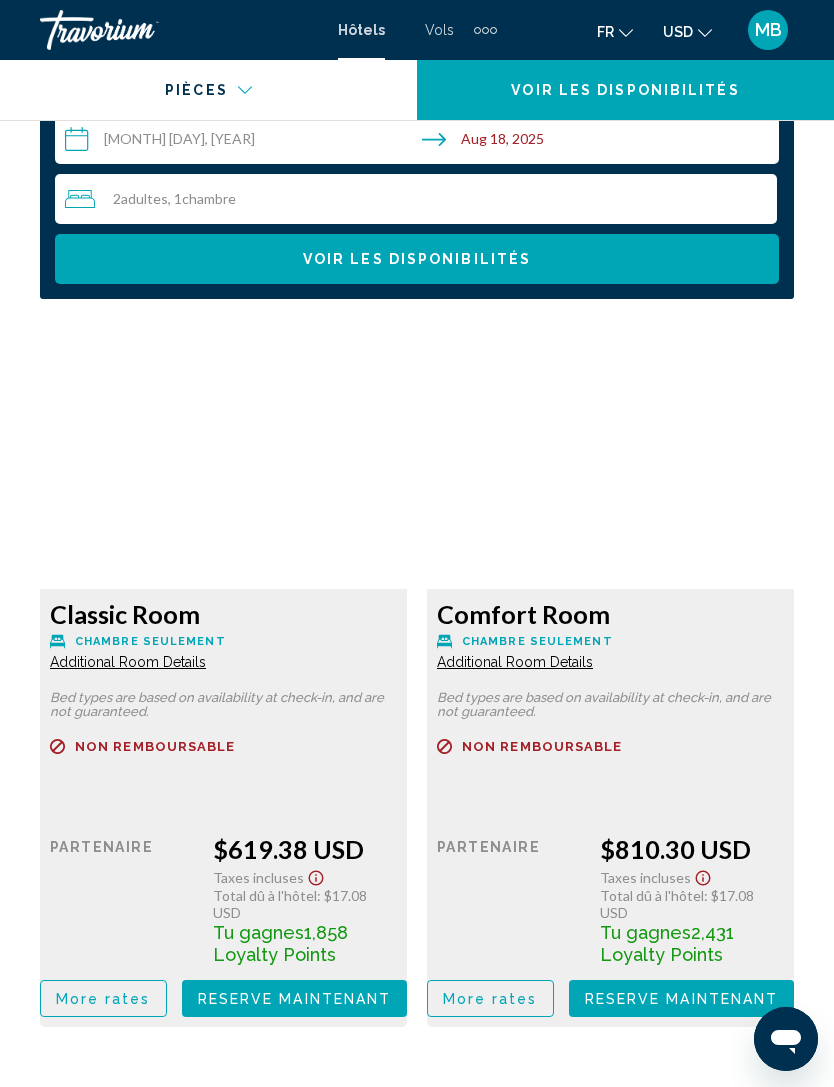 scroll, scrollTop: 3133, scrollLeft: 0, axis: vertical 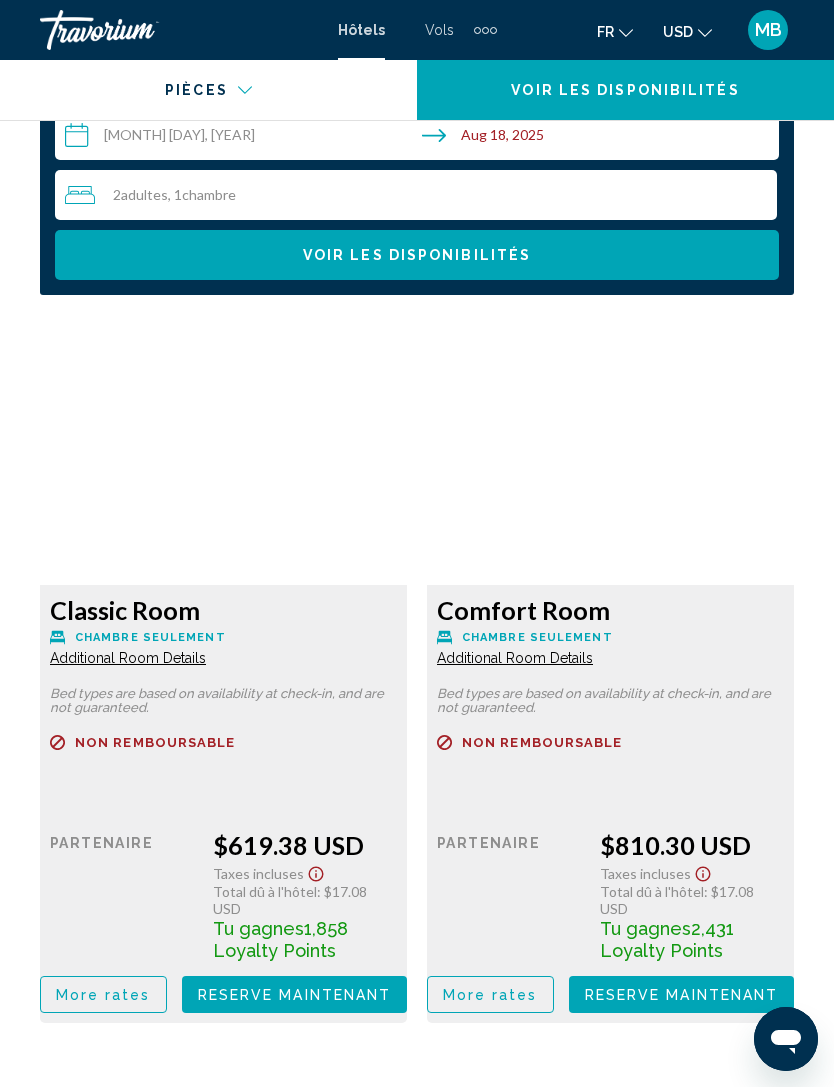 click on "Additional Room Details" at bounding box center [128, 658] 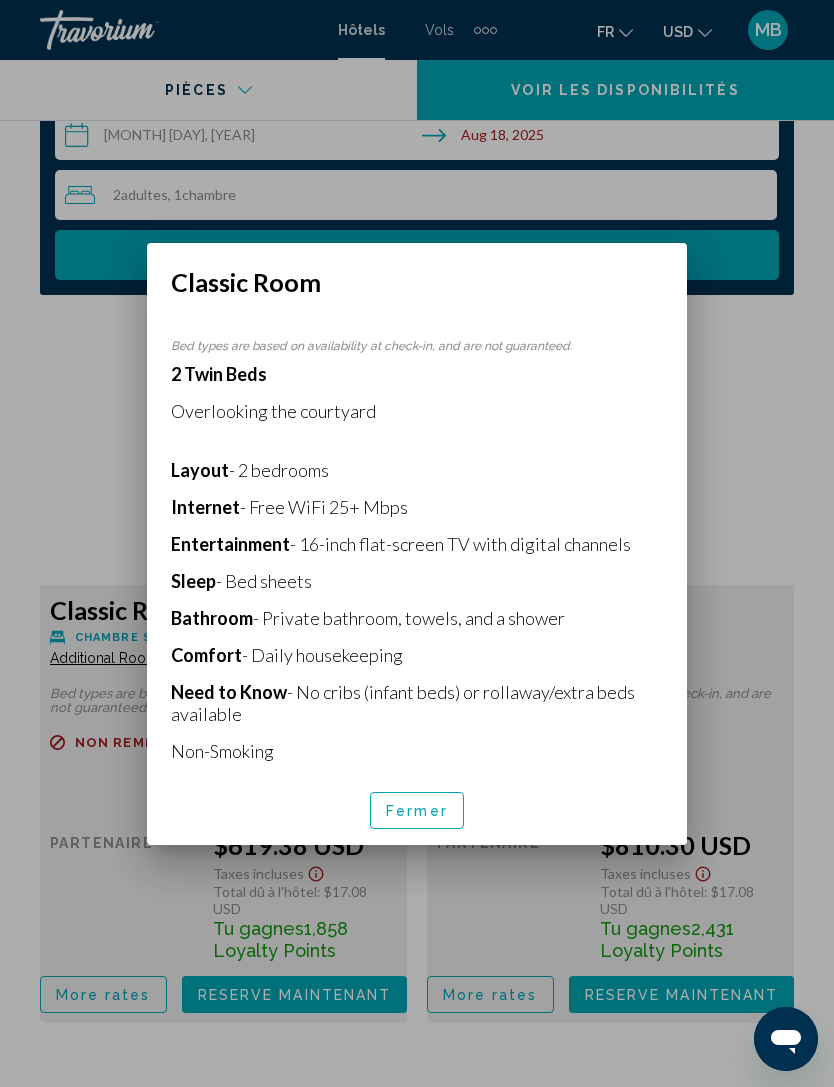 scroll, scrollTop: 0, scrollLeft: 0, axis: both 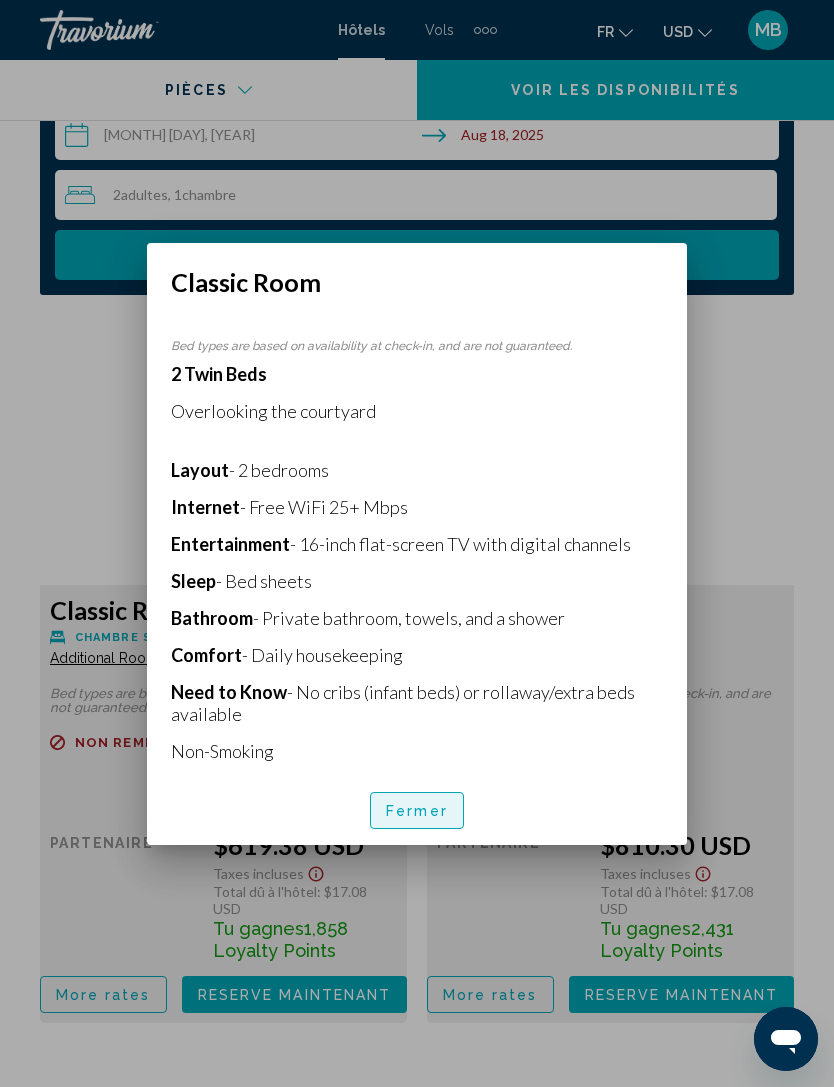 click on "Fermer" at bounding box center [417, 810] 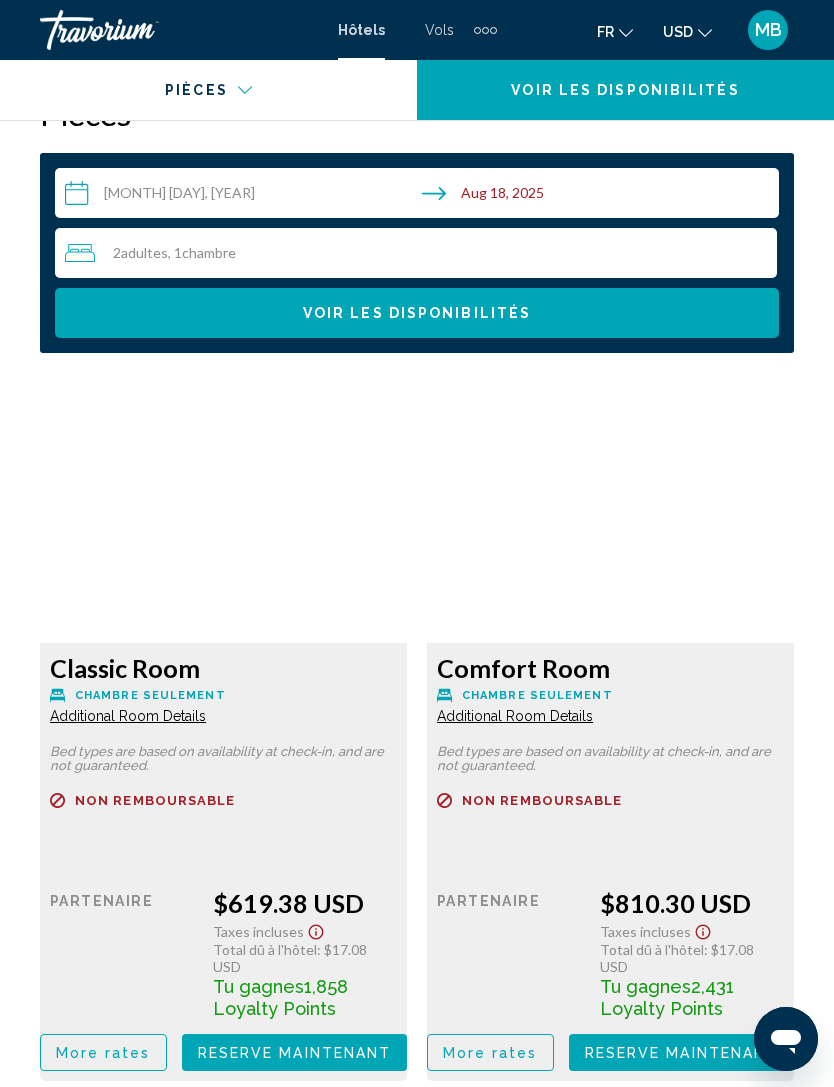 scroll, scrollTop: 3065, scrollLeft: 0, axis: vertical 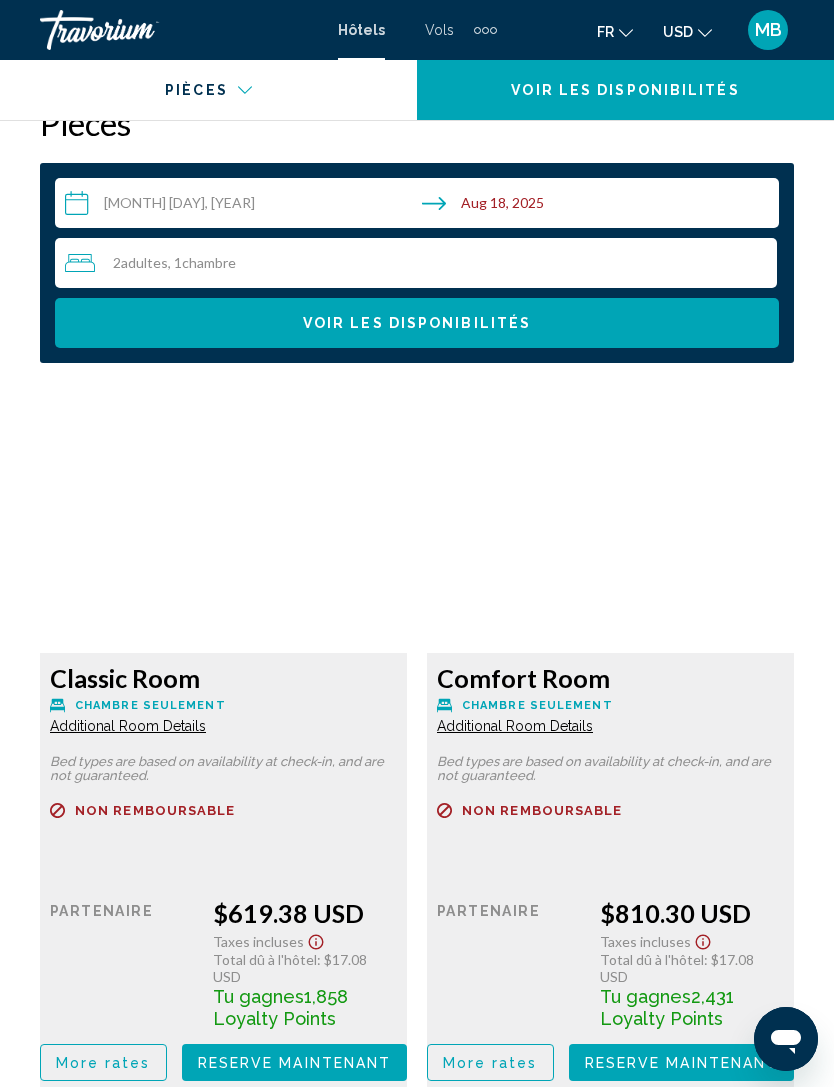 click on "More rates" at bounding box center [103, 1063] 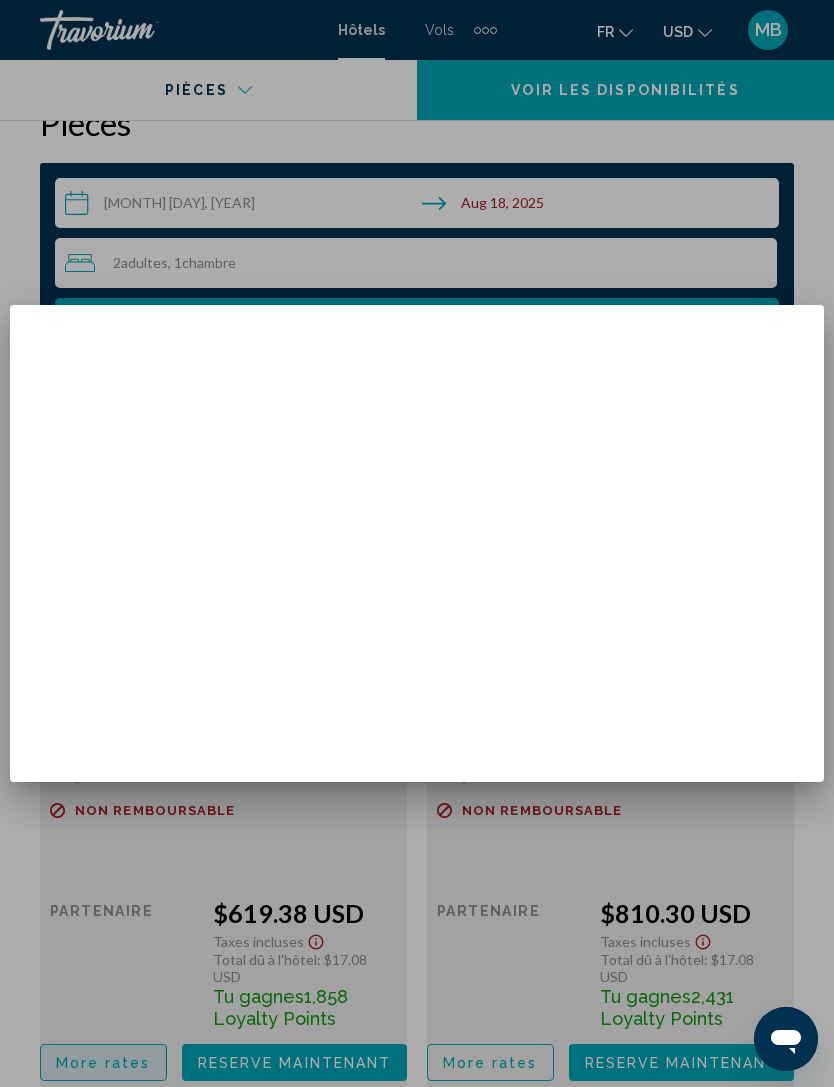 scroll, scrollTop: 0, scrollLeft: 0, axis: both 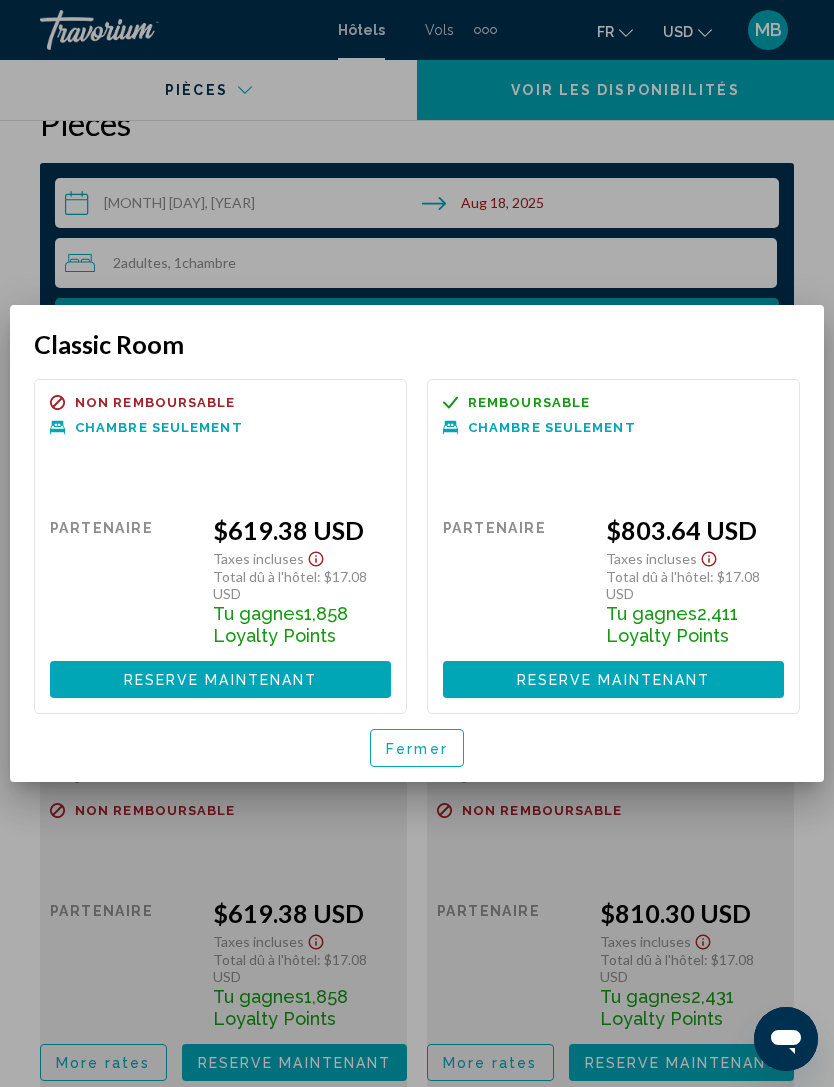 click on "Fermer" at bounding box center [417, 747] 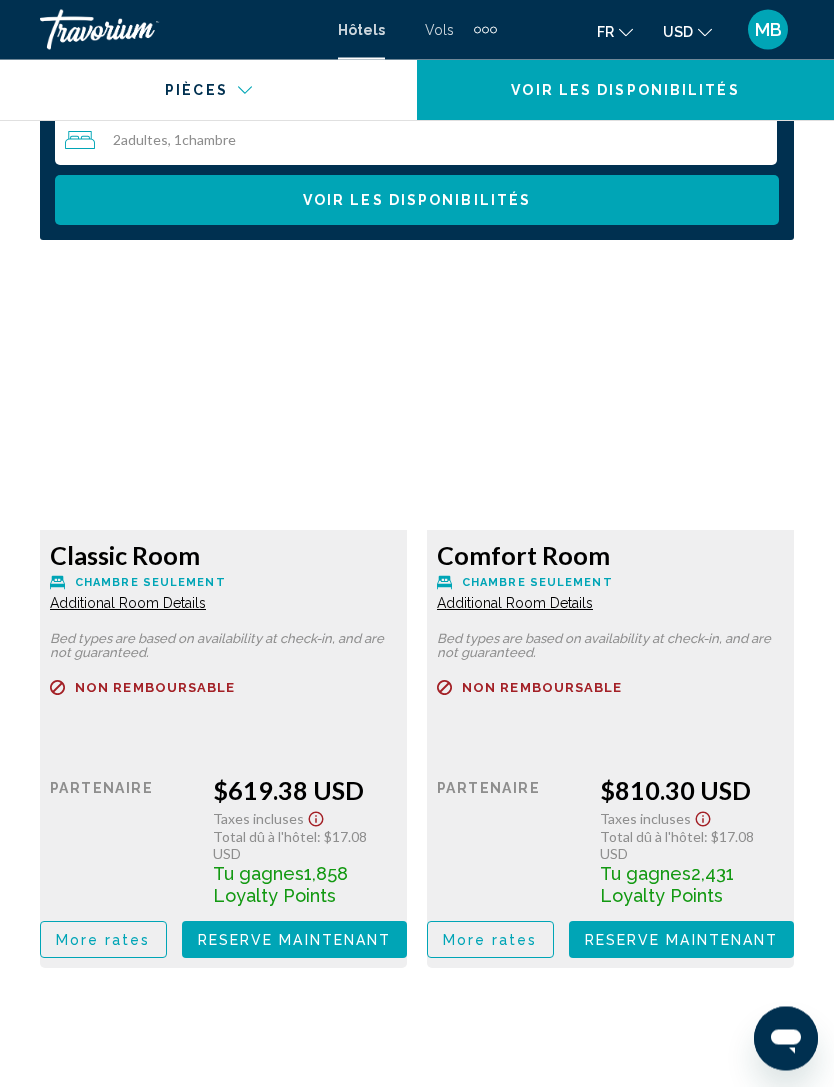 scroll, scrollTop: 3142, scrollLeft: 0, axis: vertical 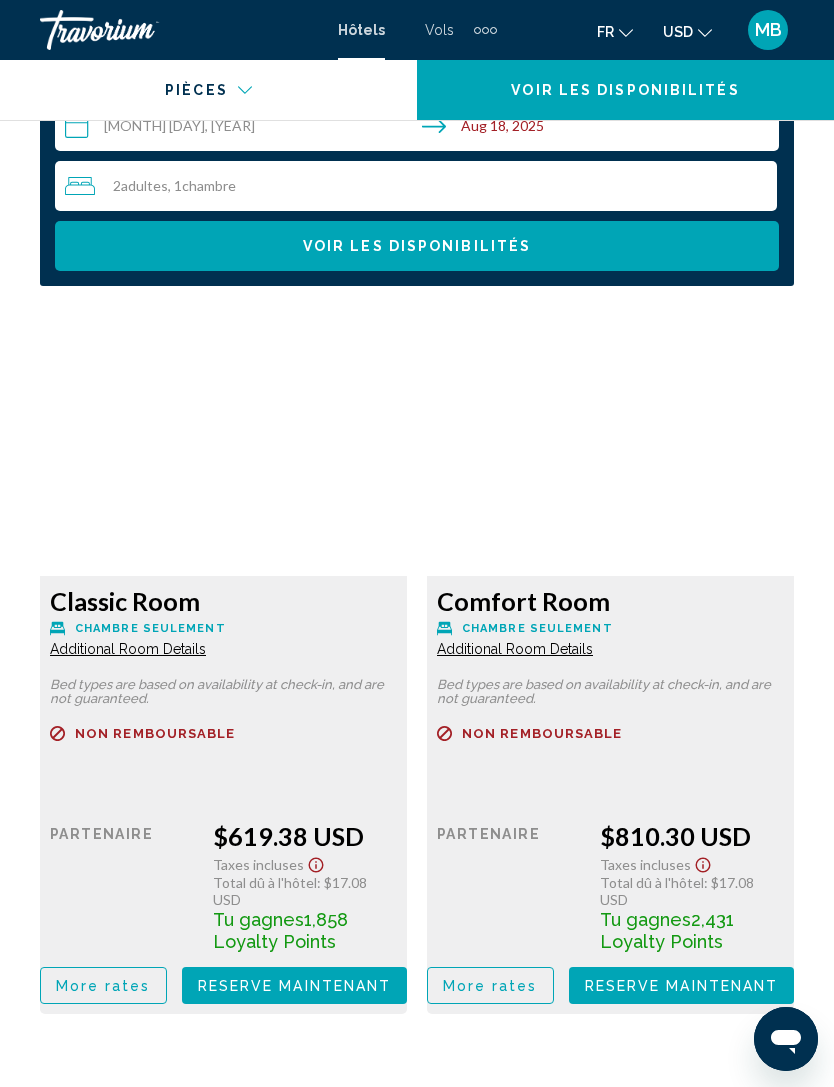 click on "USD" at bounding box center (678, 32) 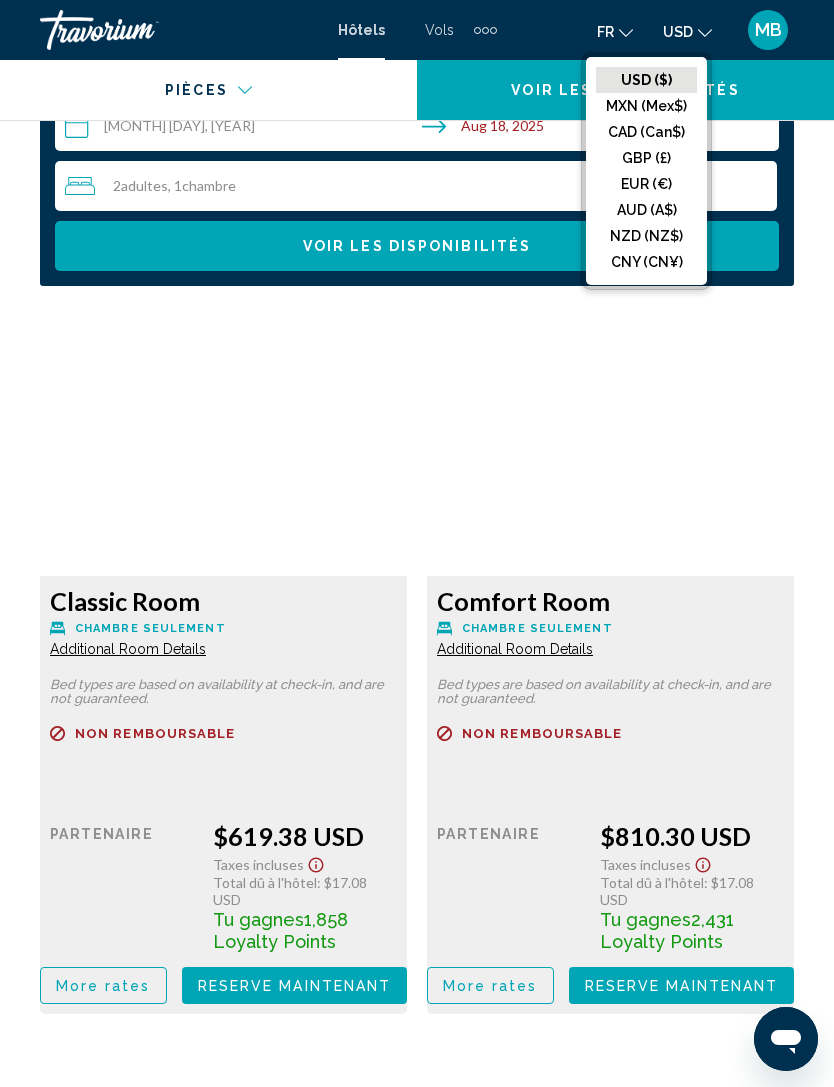 click on "EUR (€)" at bounding box center (646, 80) 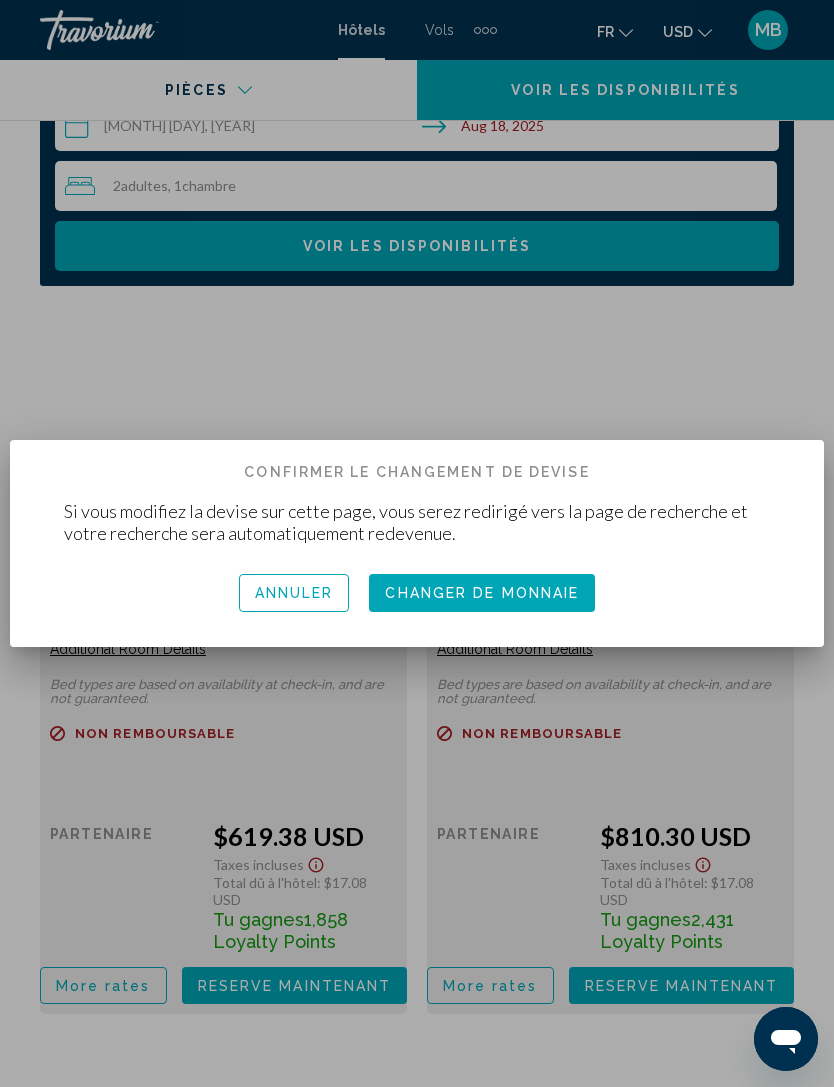 click on "Changer de monnaie" at bounding box center [482, 592] 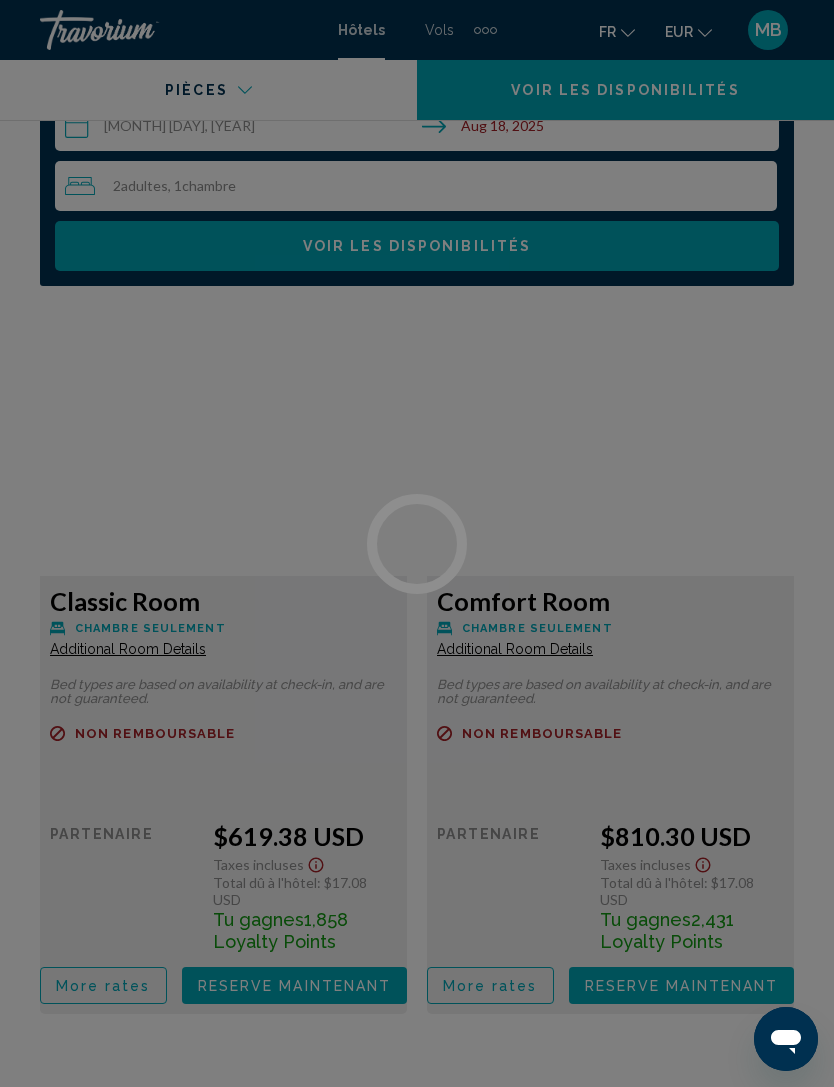 scroll, scrollTop: 64, scrollLeft: 0, axis: vertical 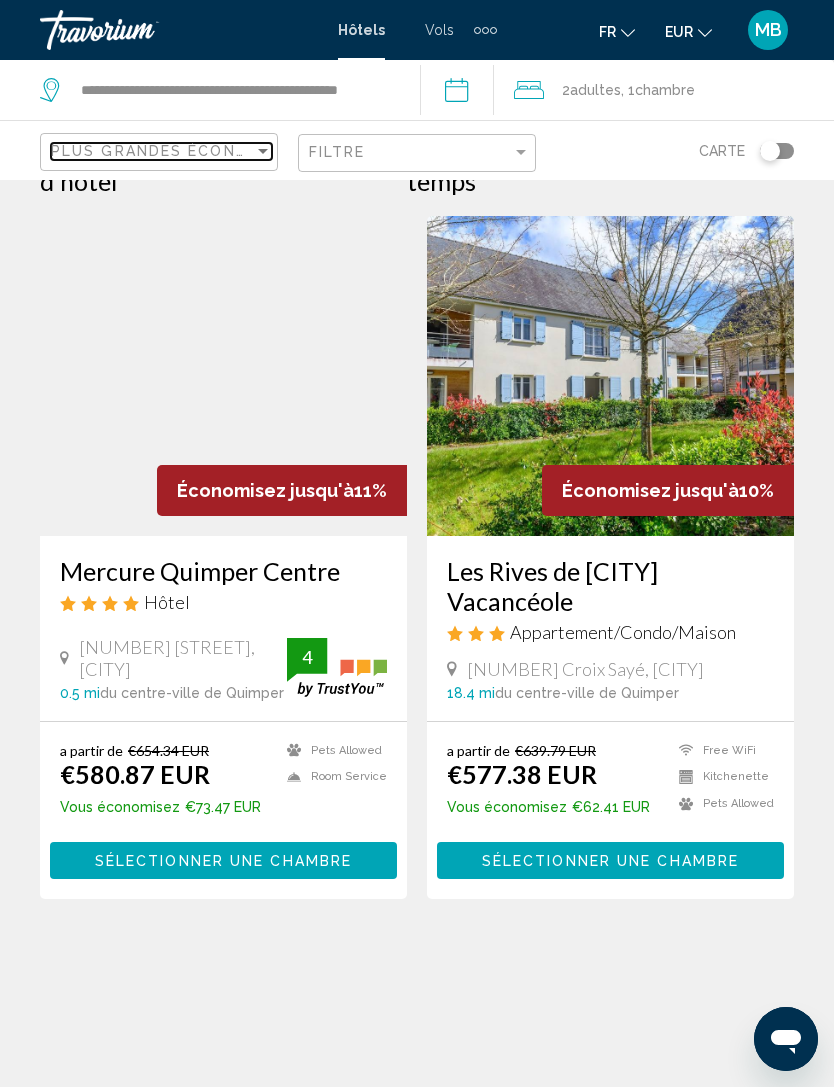 click on "Plus grandes économies" at bounding box center [170, 151] 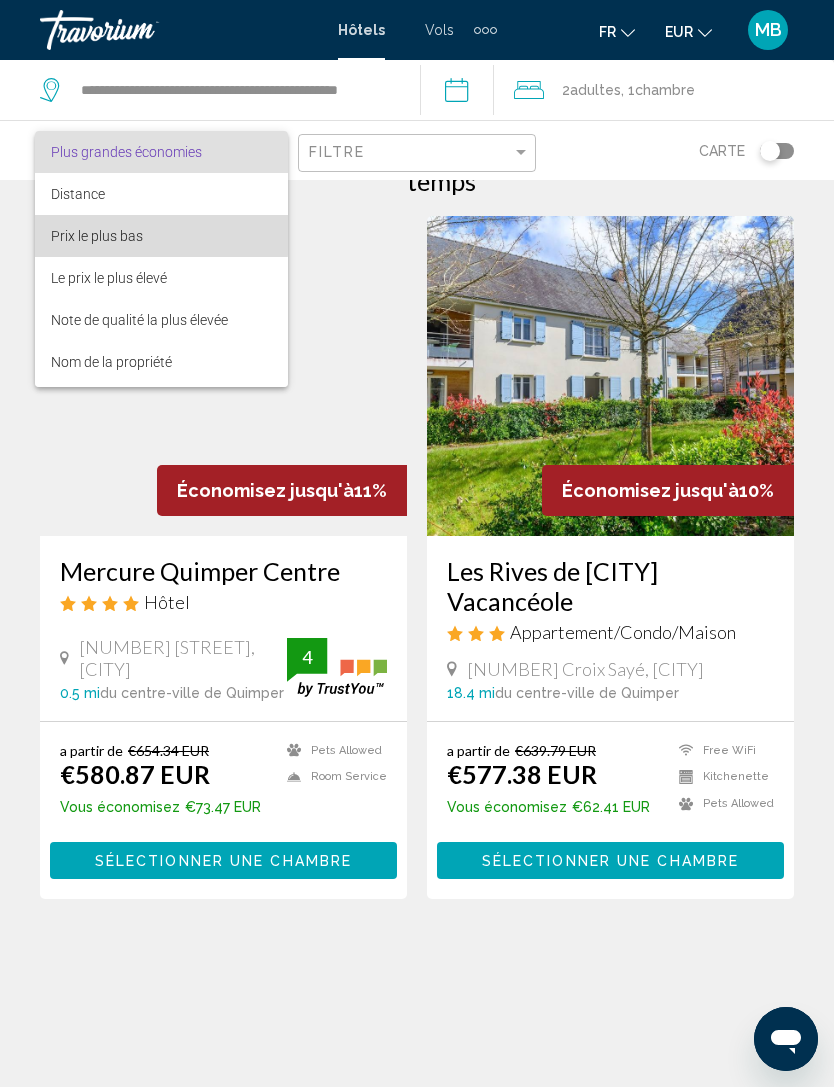 click on "Prix le plus bas" at bounding box center (97, 236) 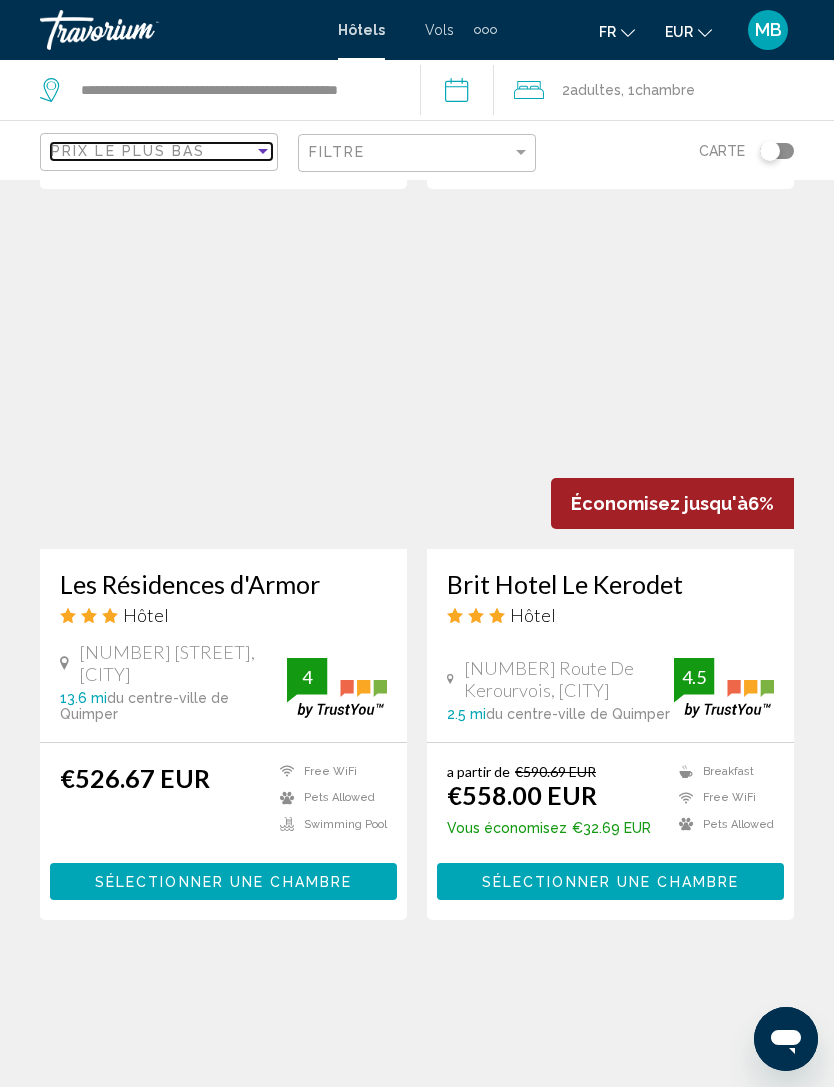 scroll, scrollTop: 1468, scrollLeft: 0, axis: vertical 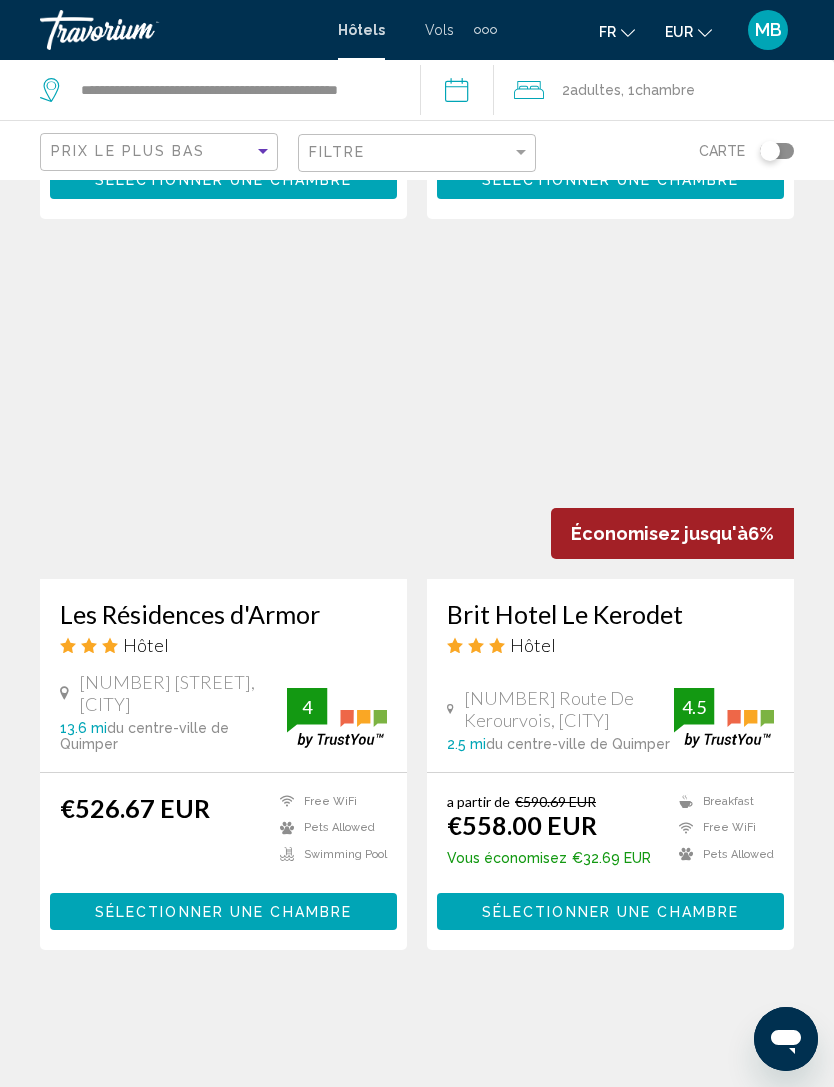 click on "Les Résidences d'Armor" at bounding box center (223, 614) 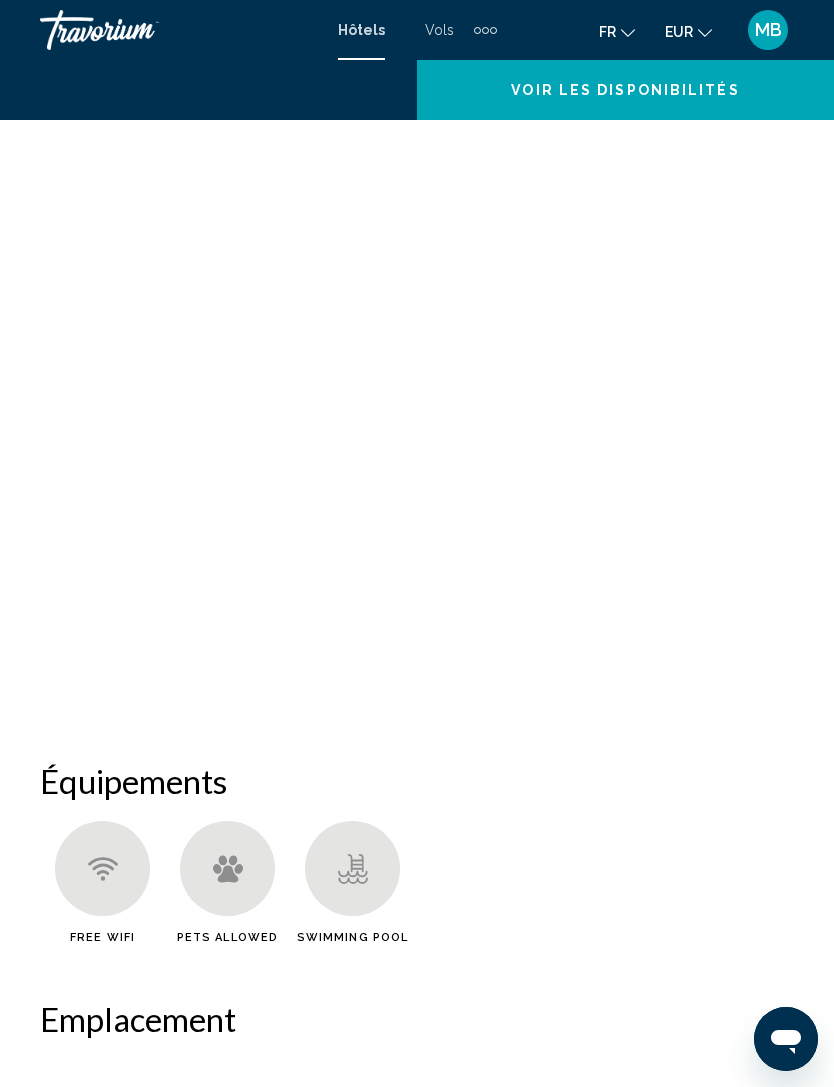 scroll, scrollTop: 0, scrollLeft: 0, axis: both 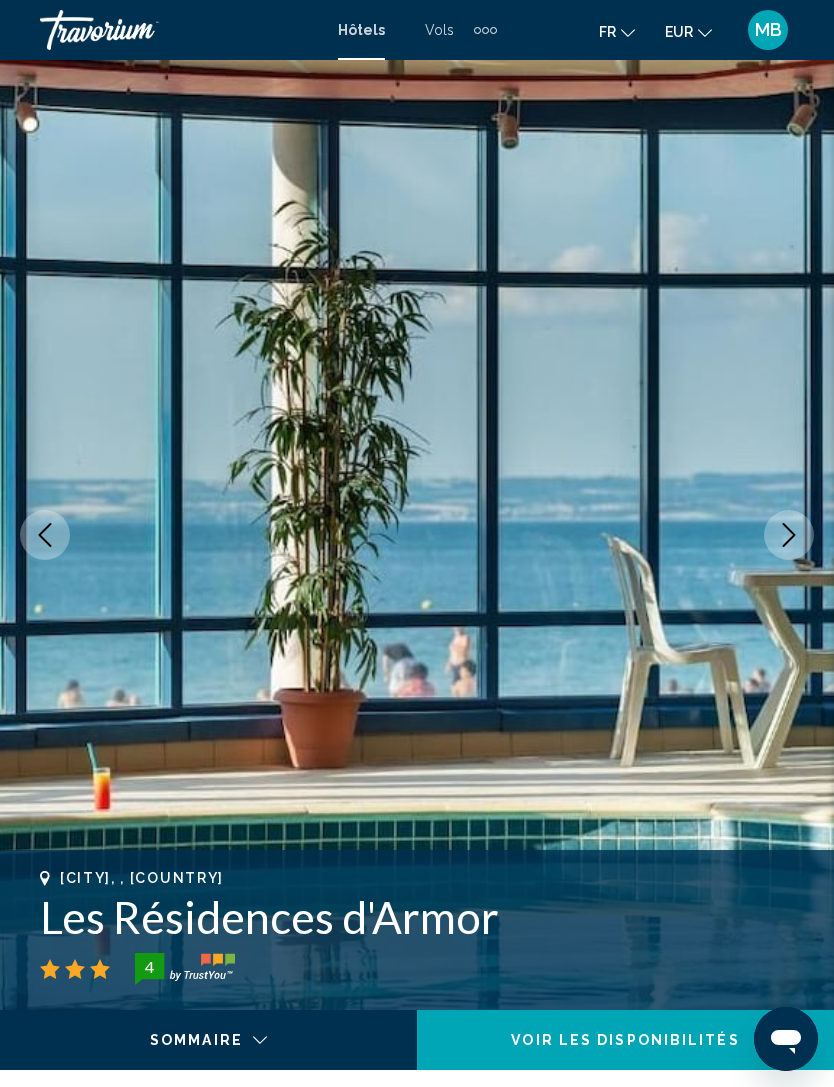 click at bounding box center [45, 535] 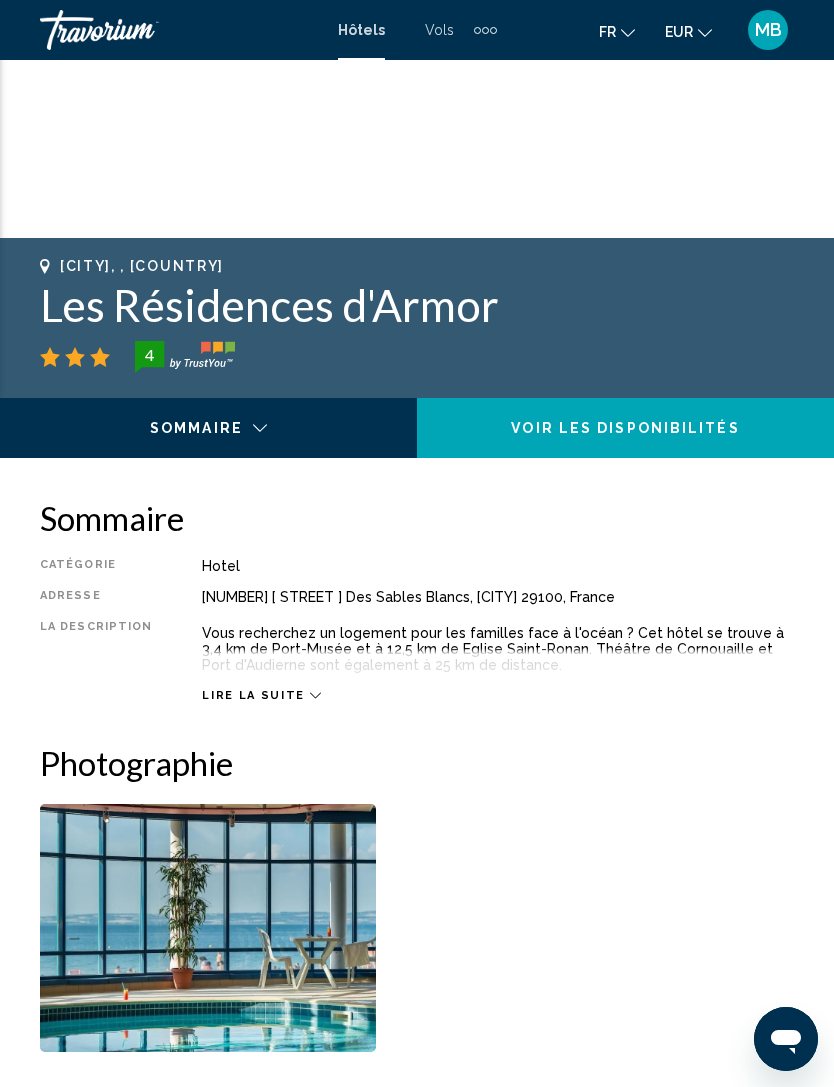 click on "Voir les disponibilités" at bounding box center (625, 429) 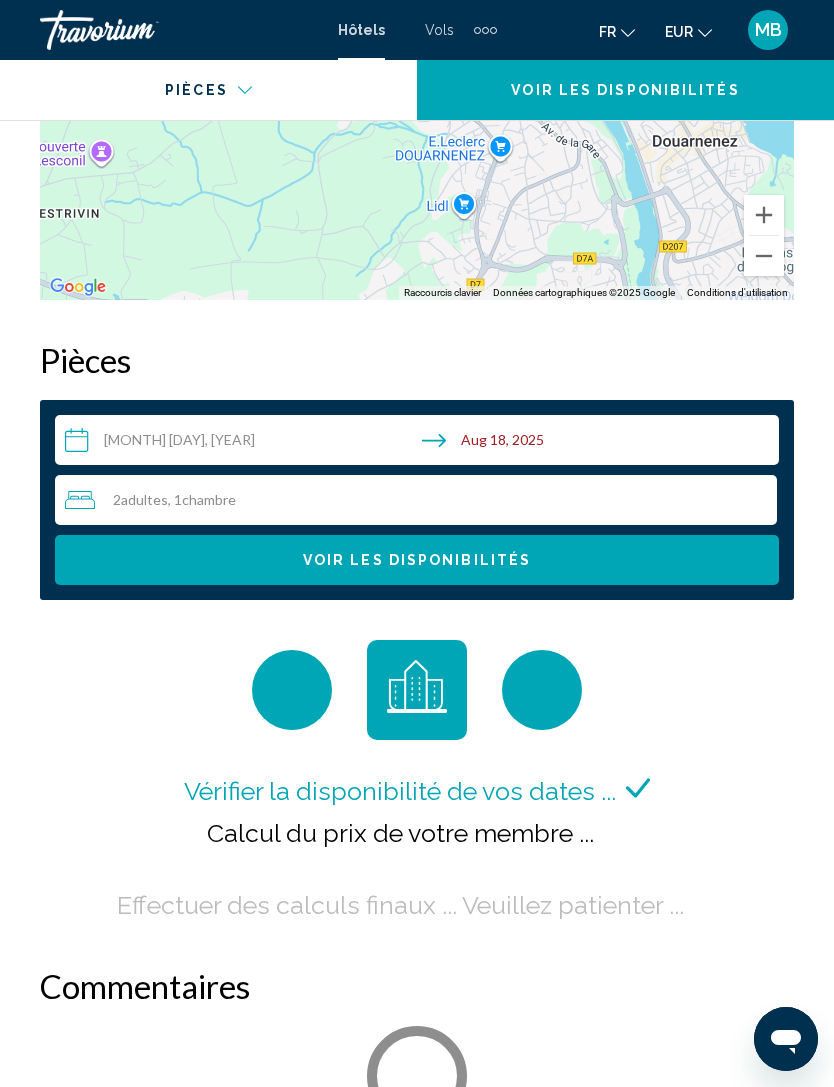 scroll, scrollTop: 3047, scrollLeft: 0, axis: vertical 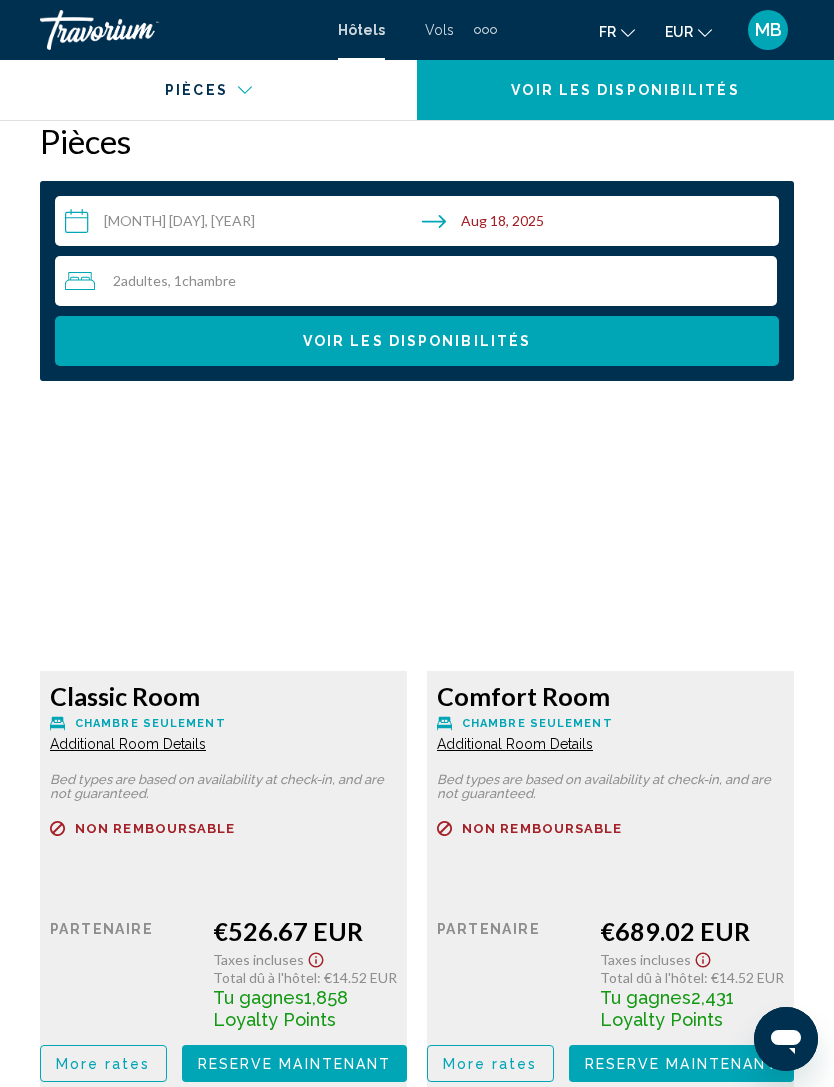 click on "**********" at bounding box center (421, 224) 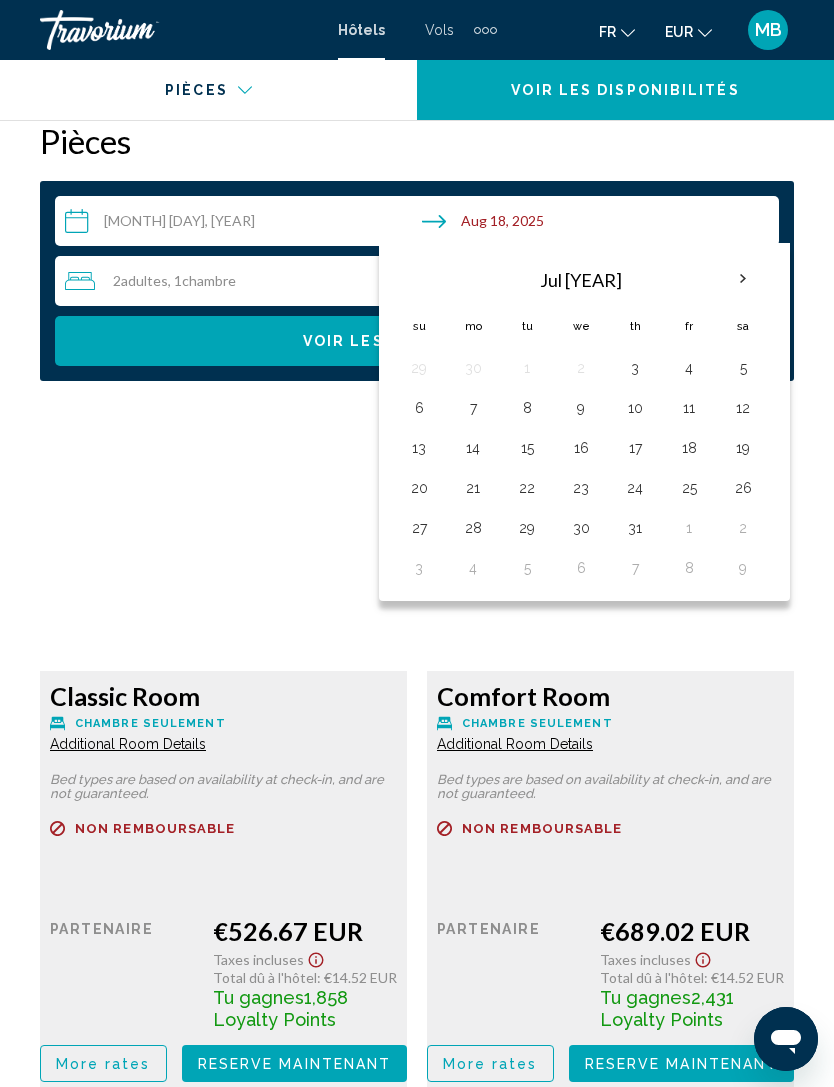 click at bounding box center (743, 279) 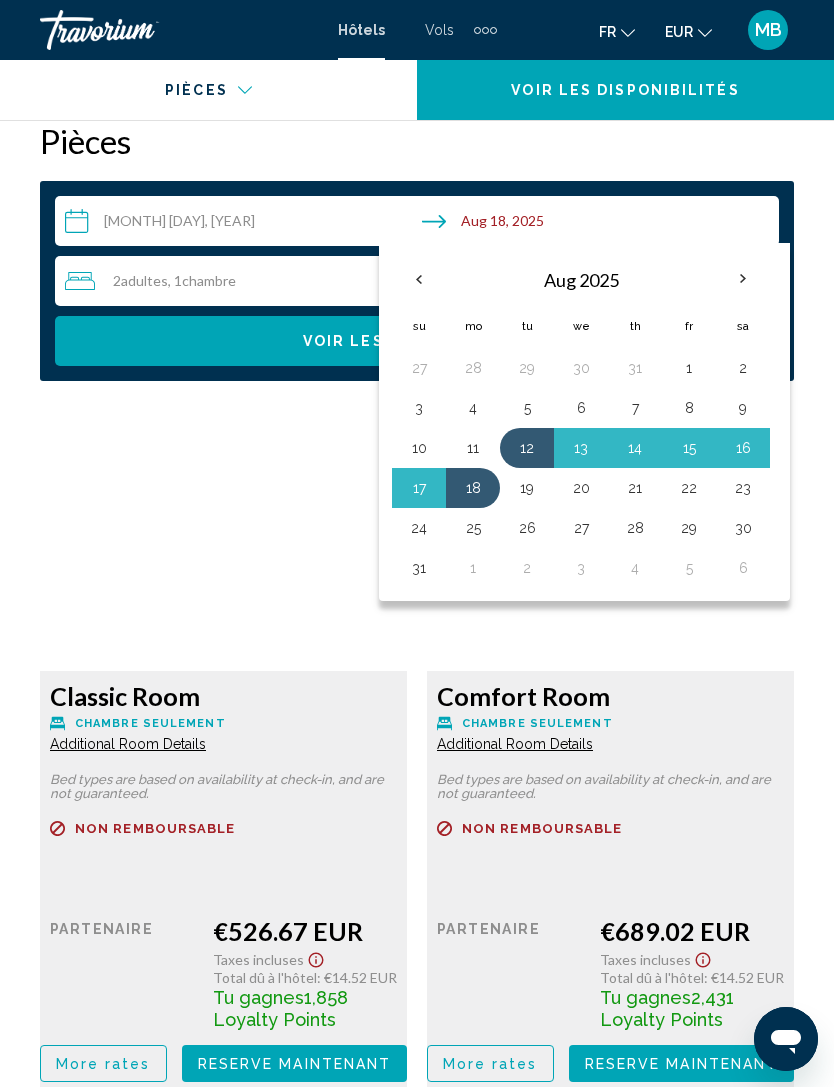 click on "11" at bounding box center (473, 448) 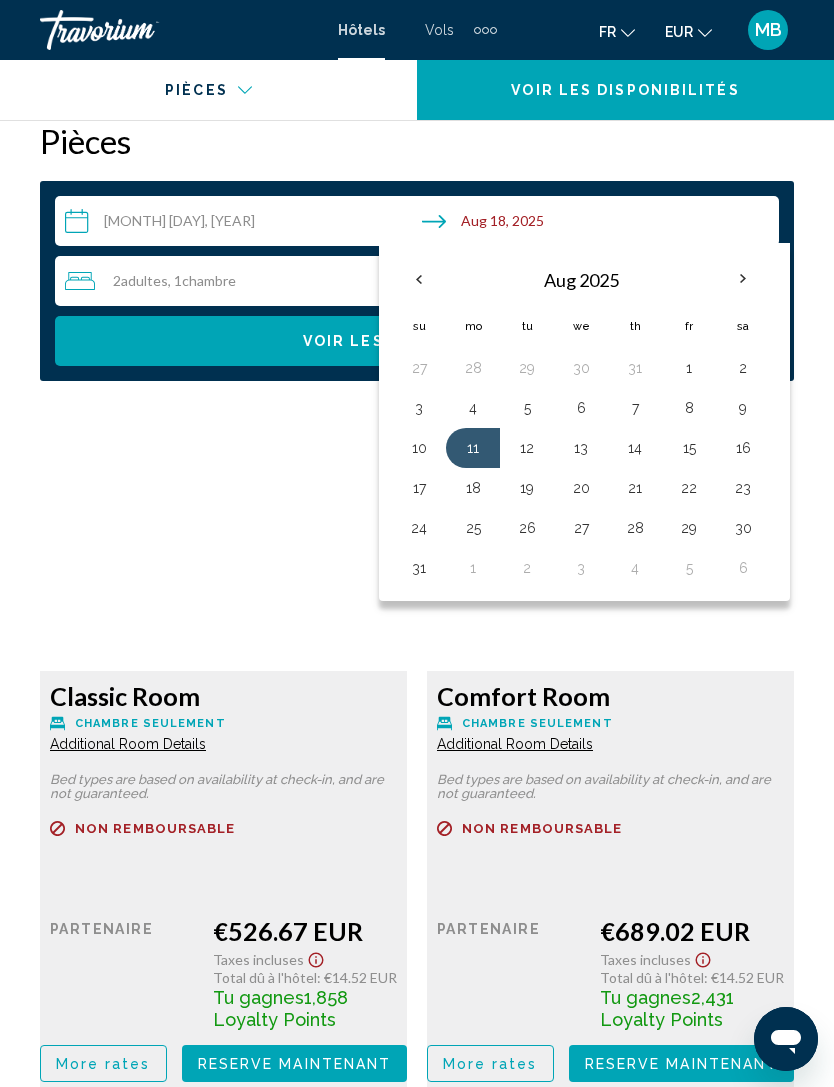 click on "18" at bounding box center (473, 488) 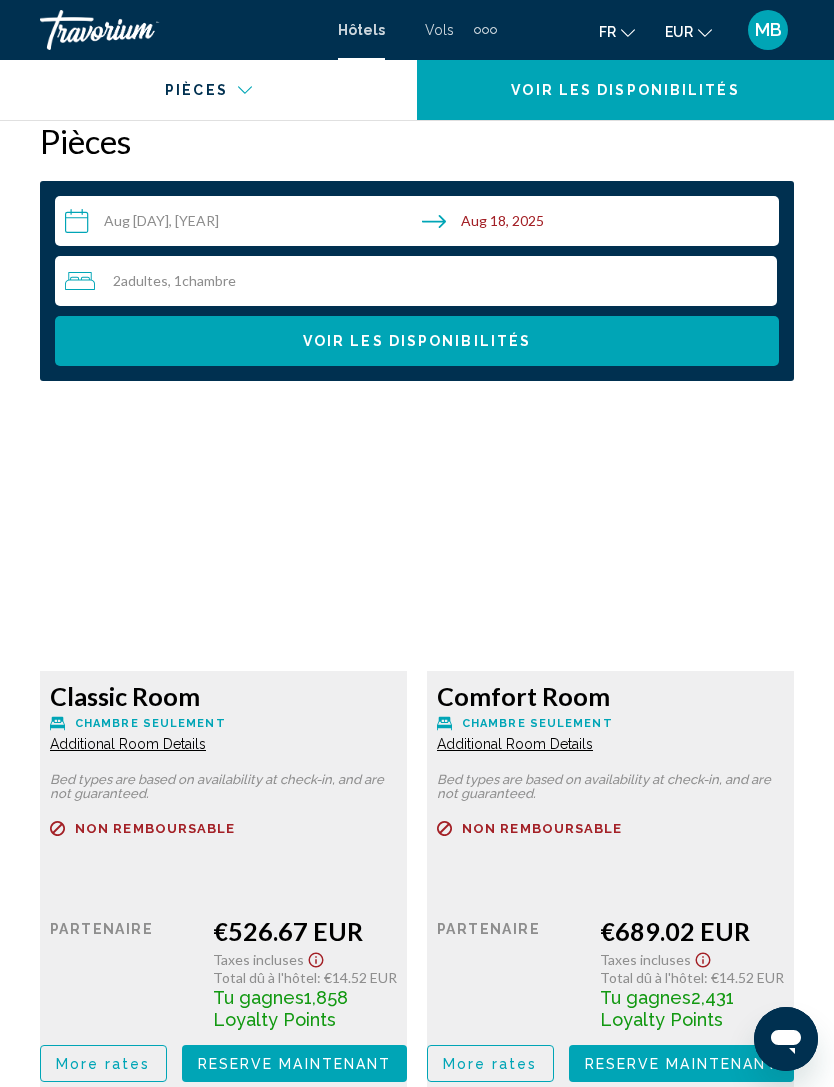 click on "Voir les disponibilités" at bounding box center (417, 341) 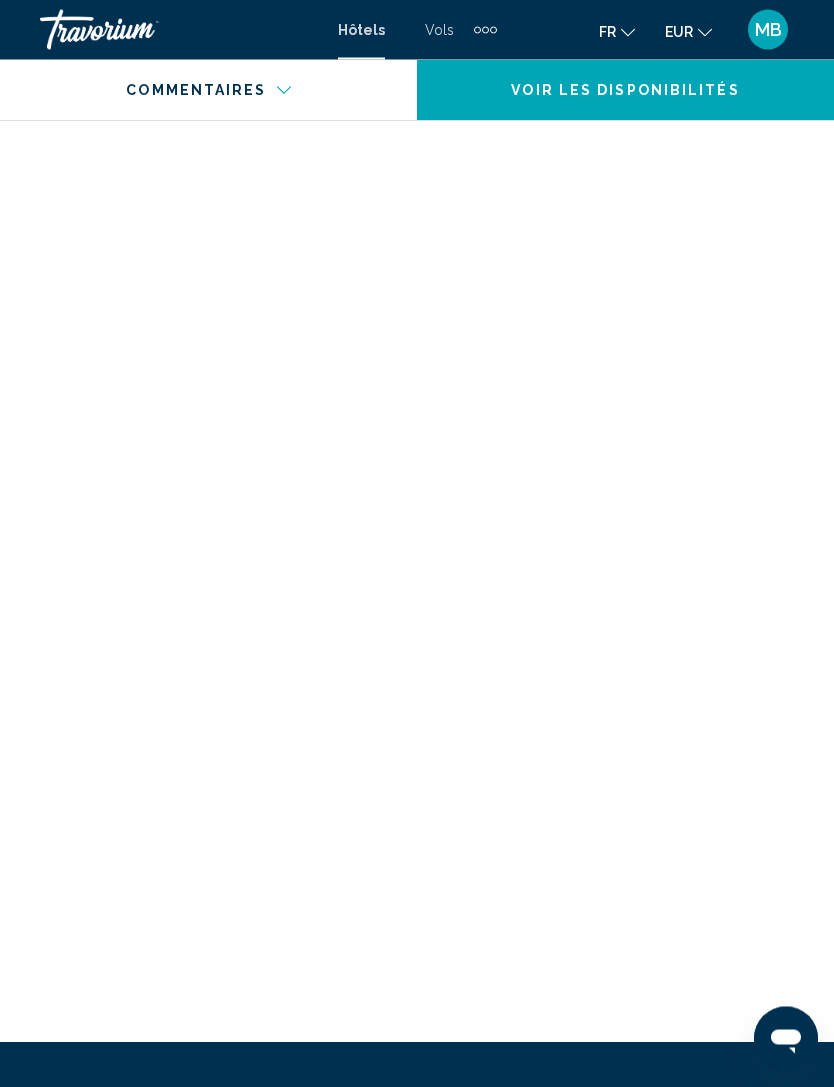scroll, scrollTop: 3756, scrollLeft: 0, axis: vertical 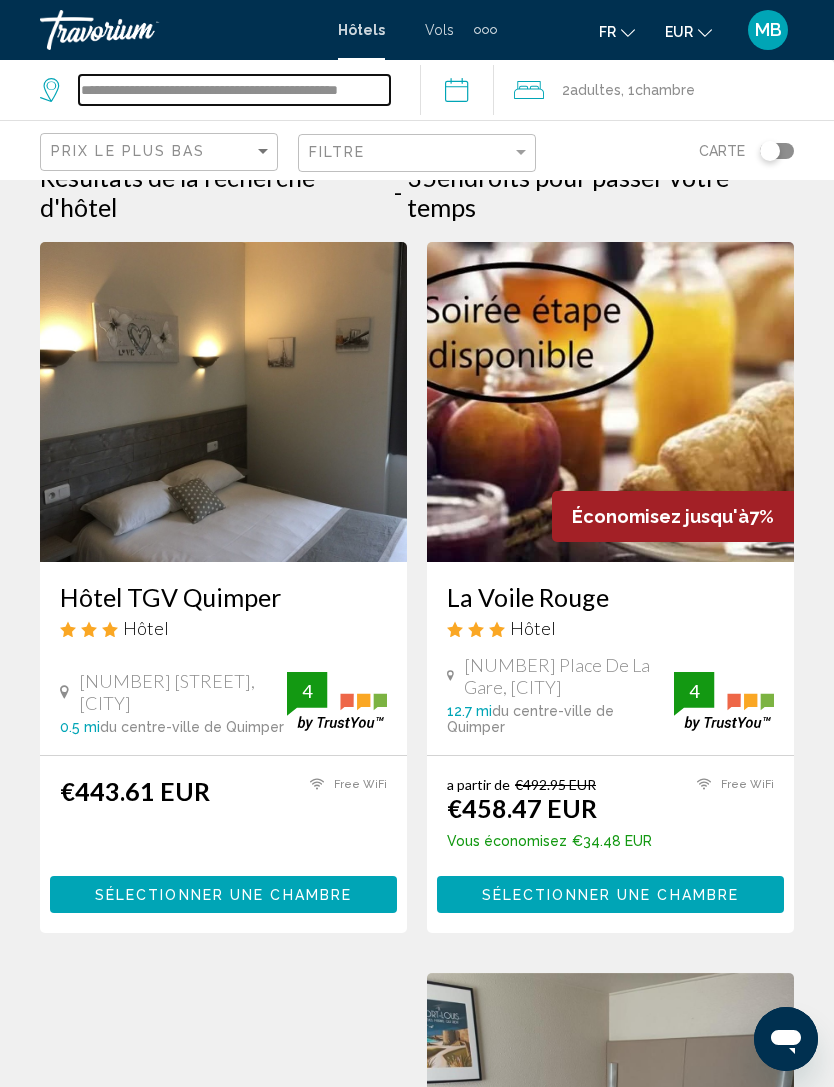 click on "**********" at bounding box center (234, 90) 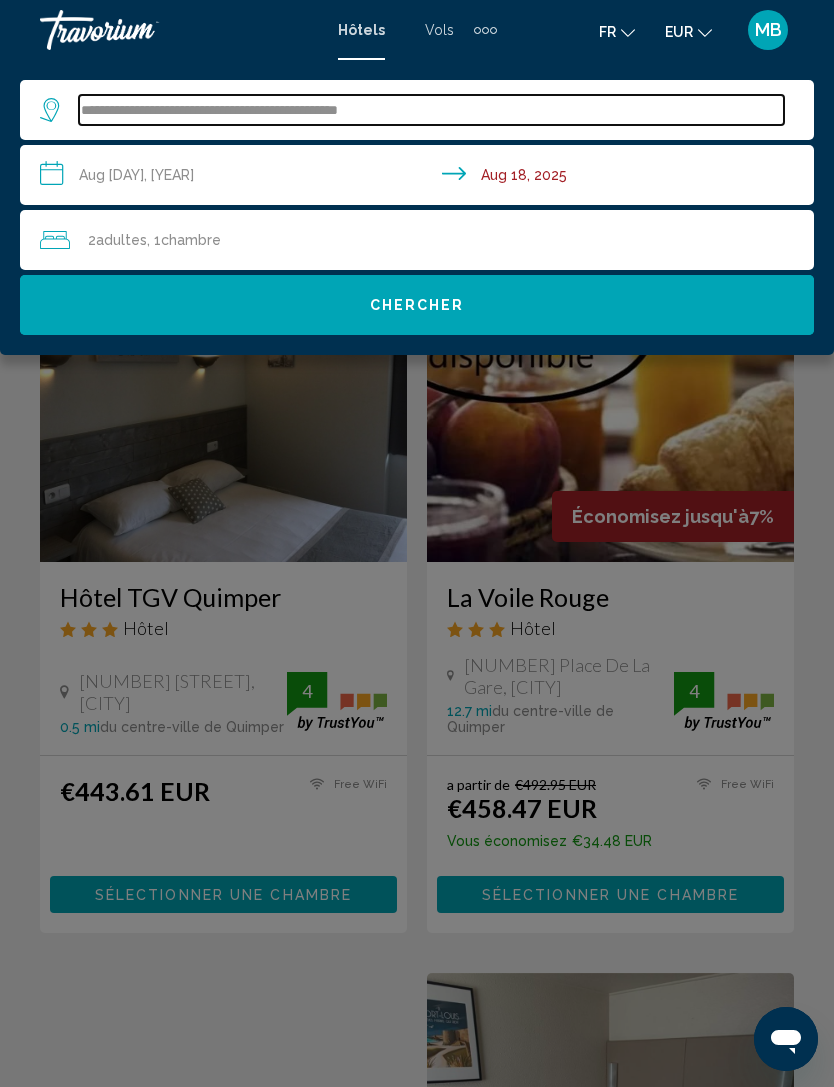 click on "**********" at bounding box center [431, 110] 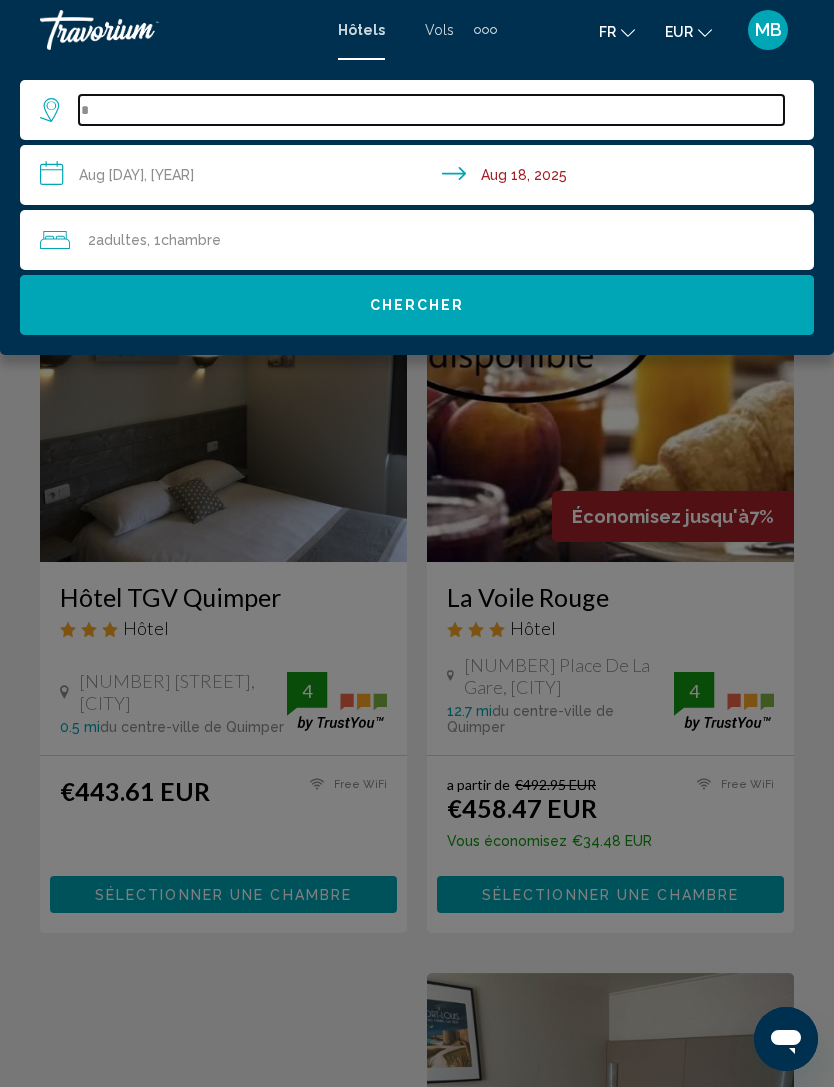 click on "*" at bounding box center [431, 110] 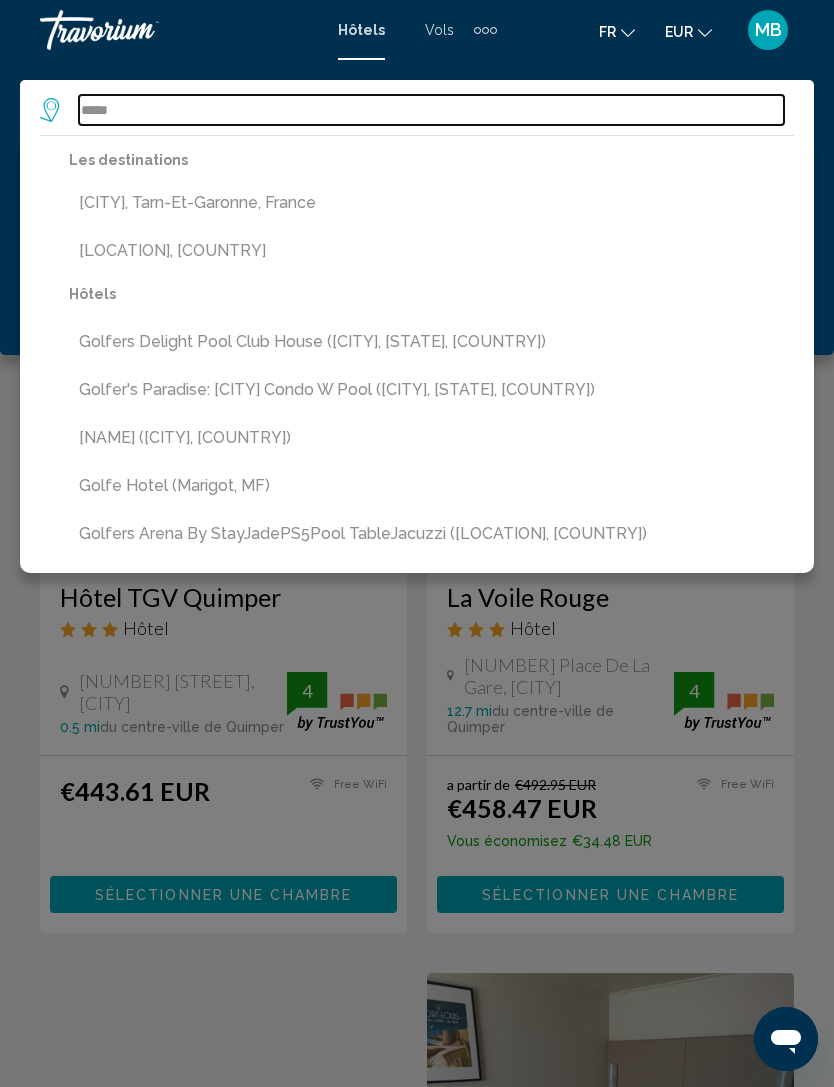 type on "*****" 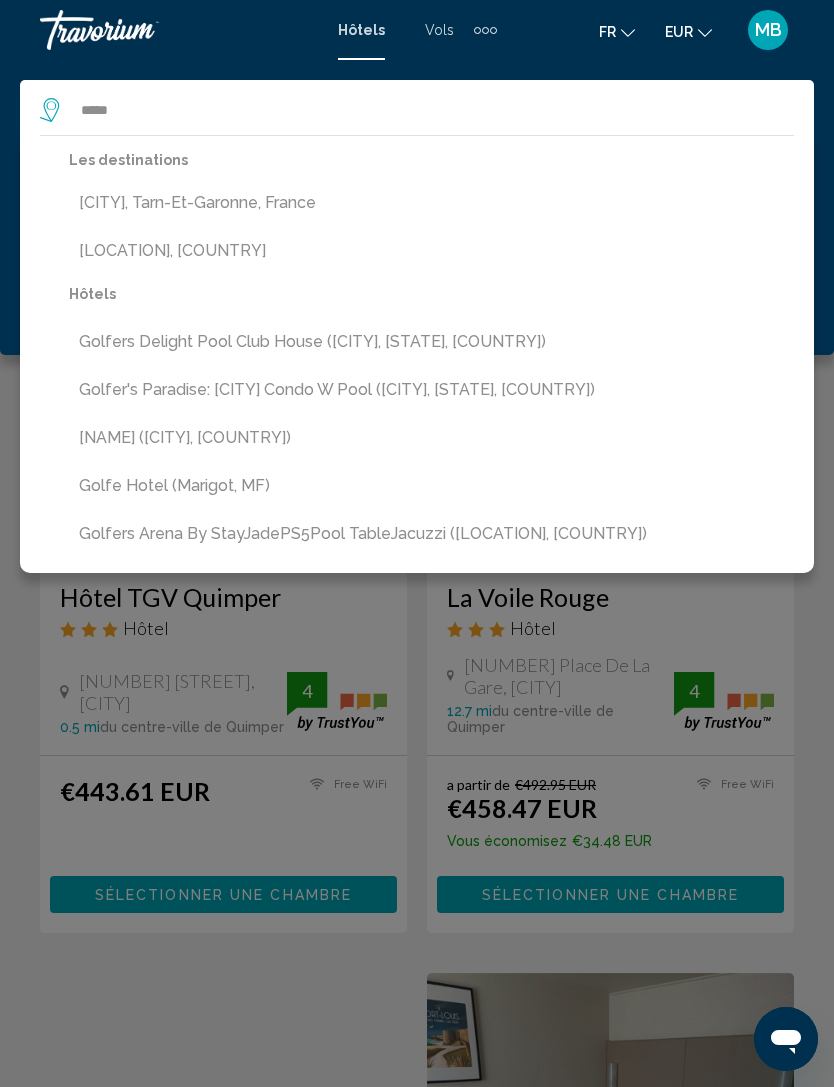 click on "[LOCATION], [COUNTRY]" at bounding box center [431, 251] 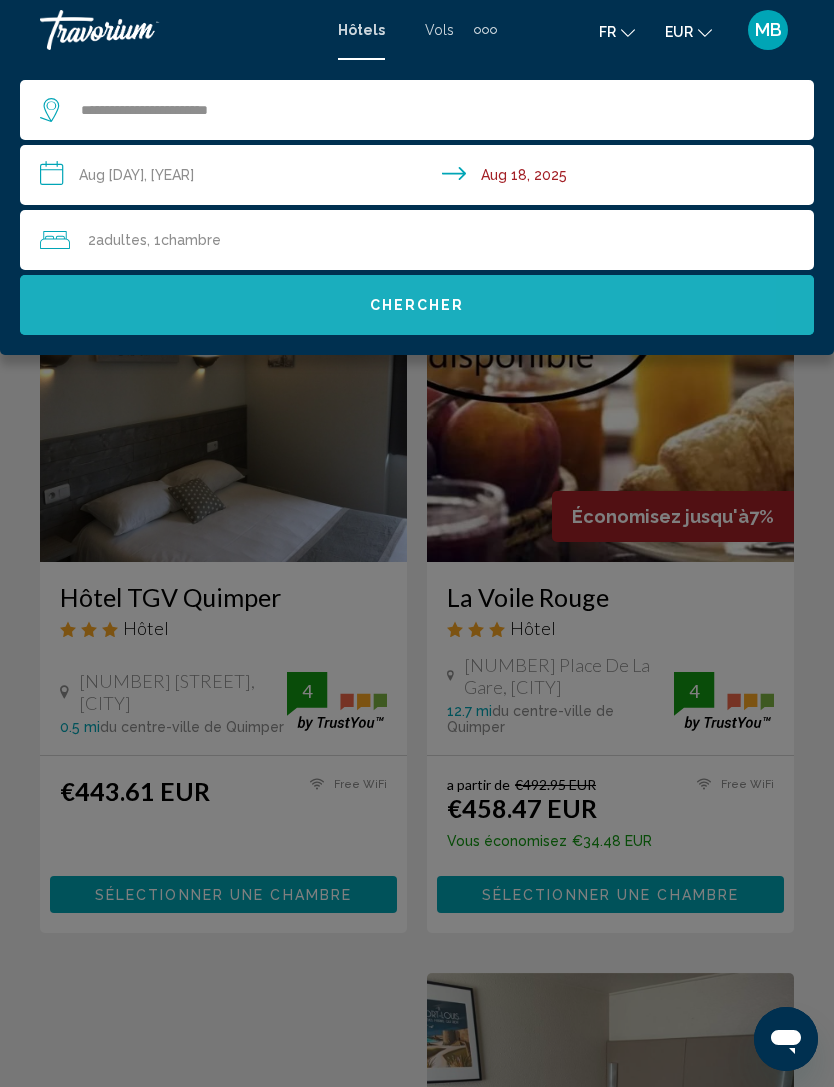 click on "Chercher" at bounding box center [417, 305] 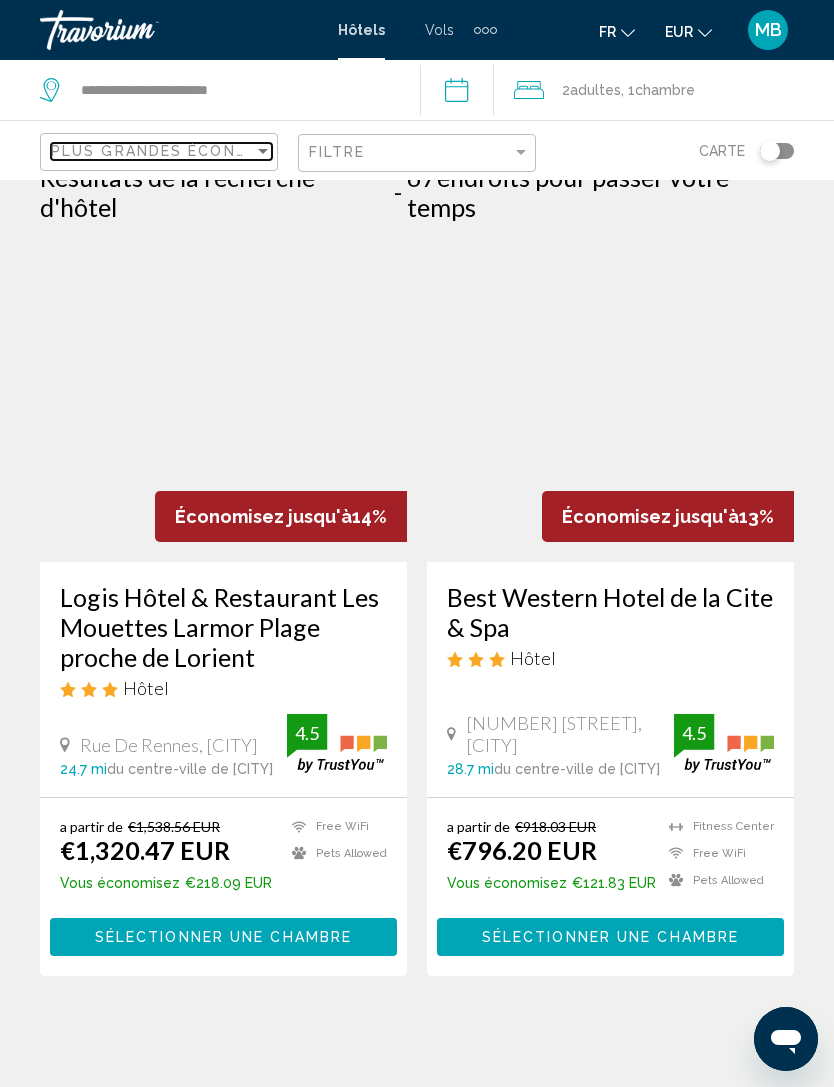 click on "Plus grandes économies" at bounding box center [170, 151] 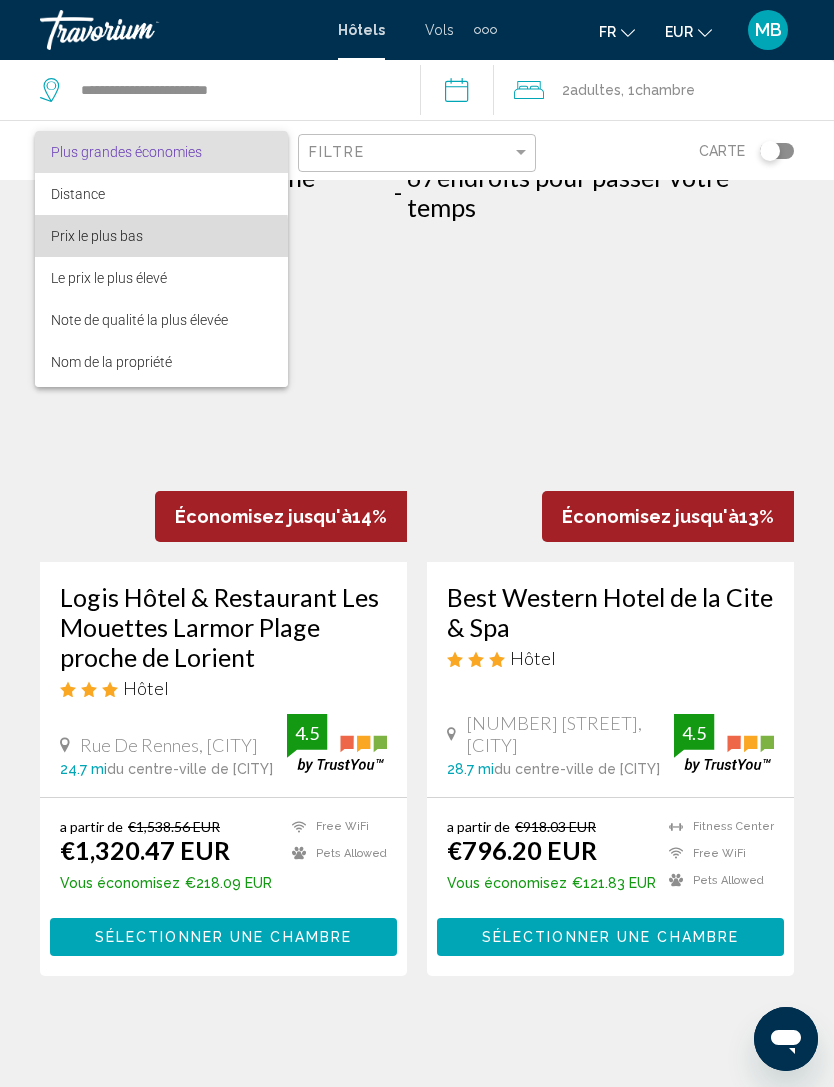 click on "Prix le plus bas" at bounding box center [97, 236] 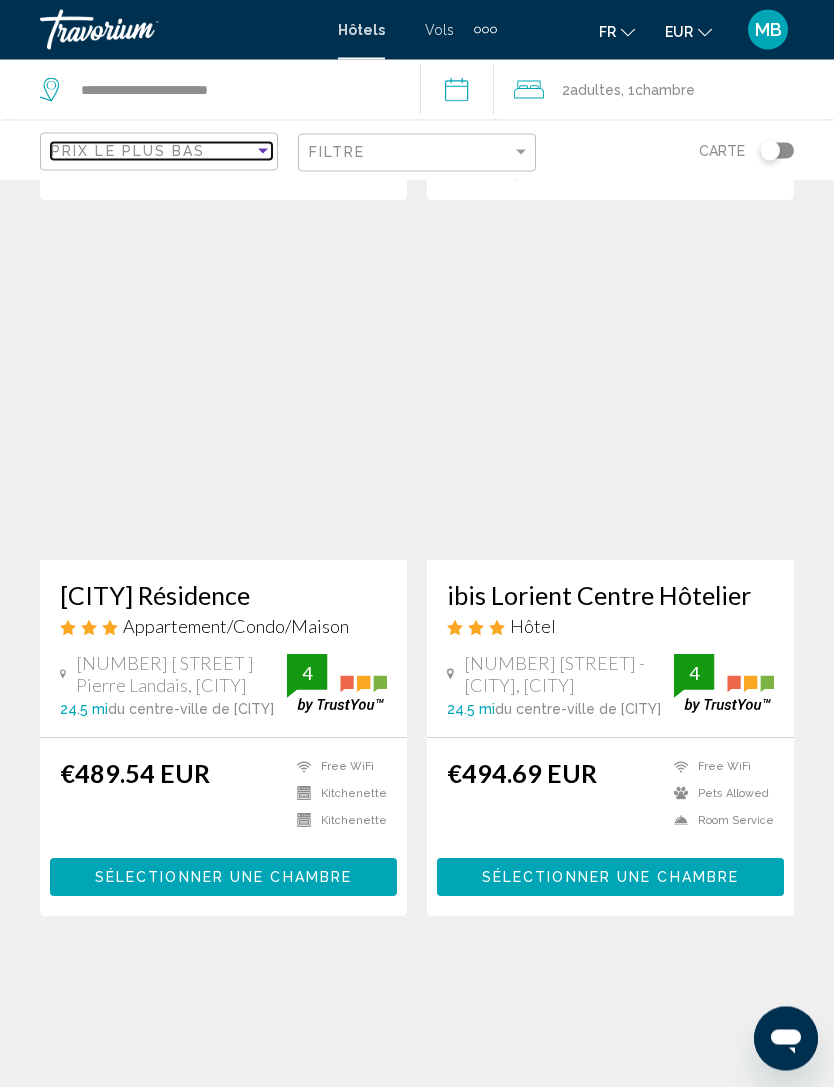 scroll, scrollTop: 786, scrollLeft: 0, axis: vertical 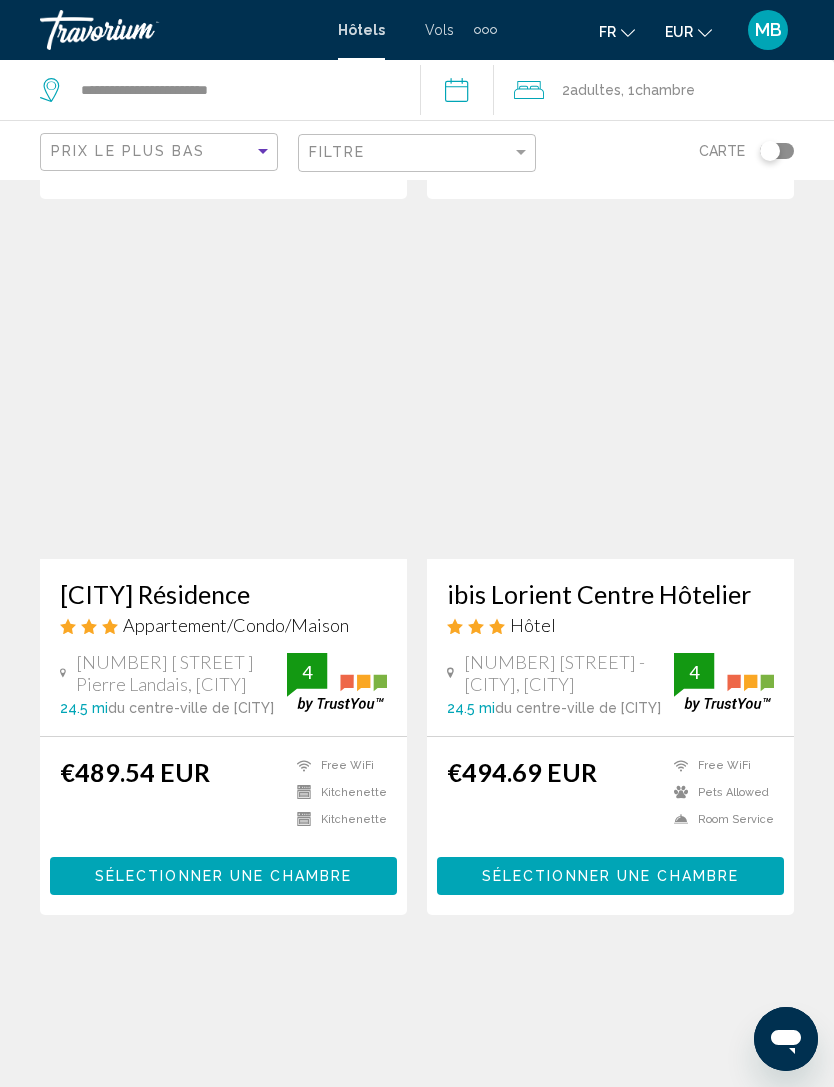 click at bounding box center [223, 399] 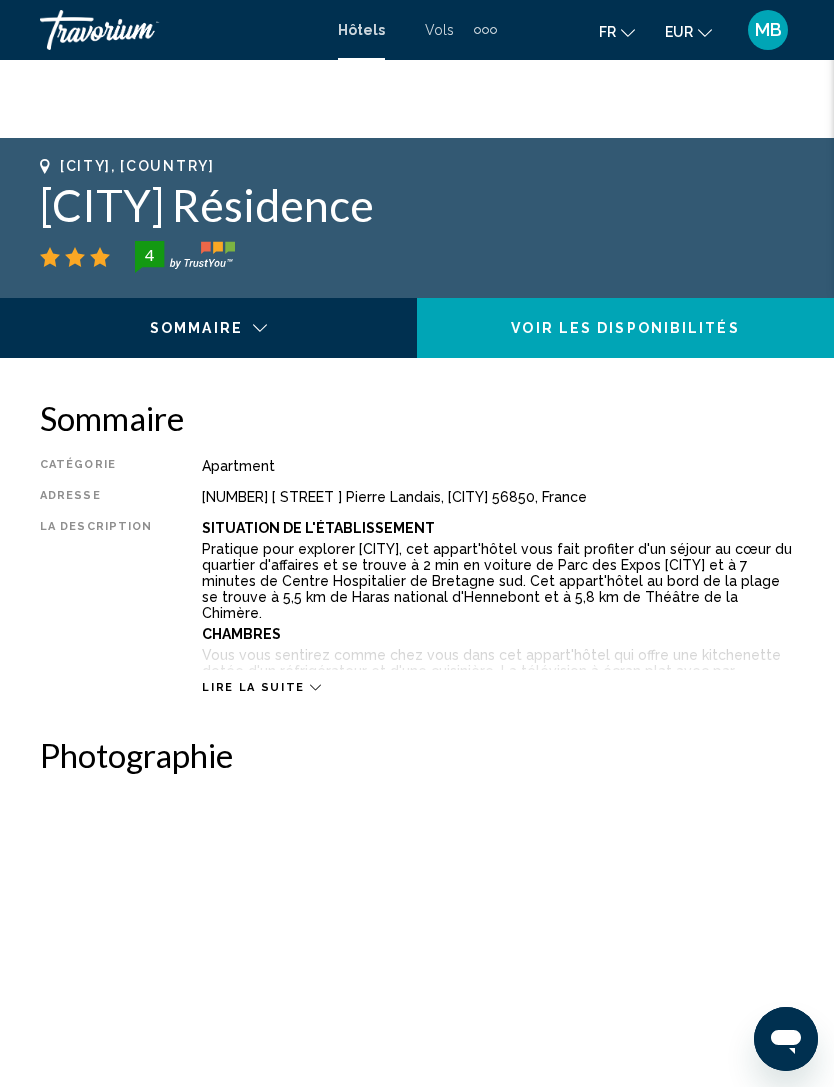 scroll, scrollTop: 730, scrollLeft: 0, axis: vertical 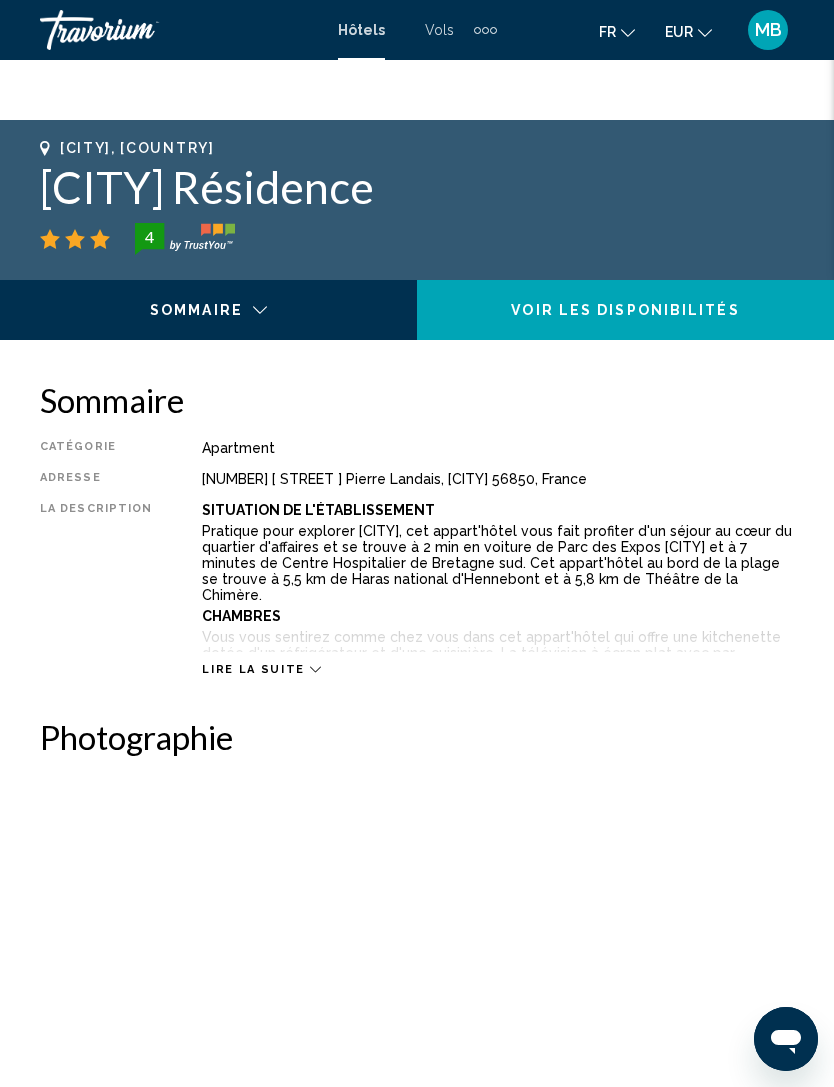 click on "Lire la suite" at bounding box center [253, 669] 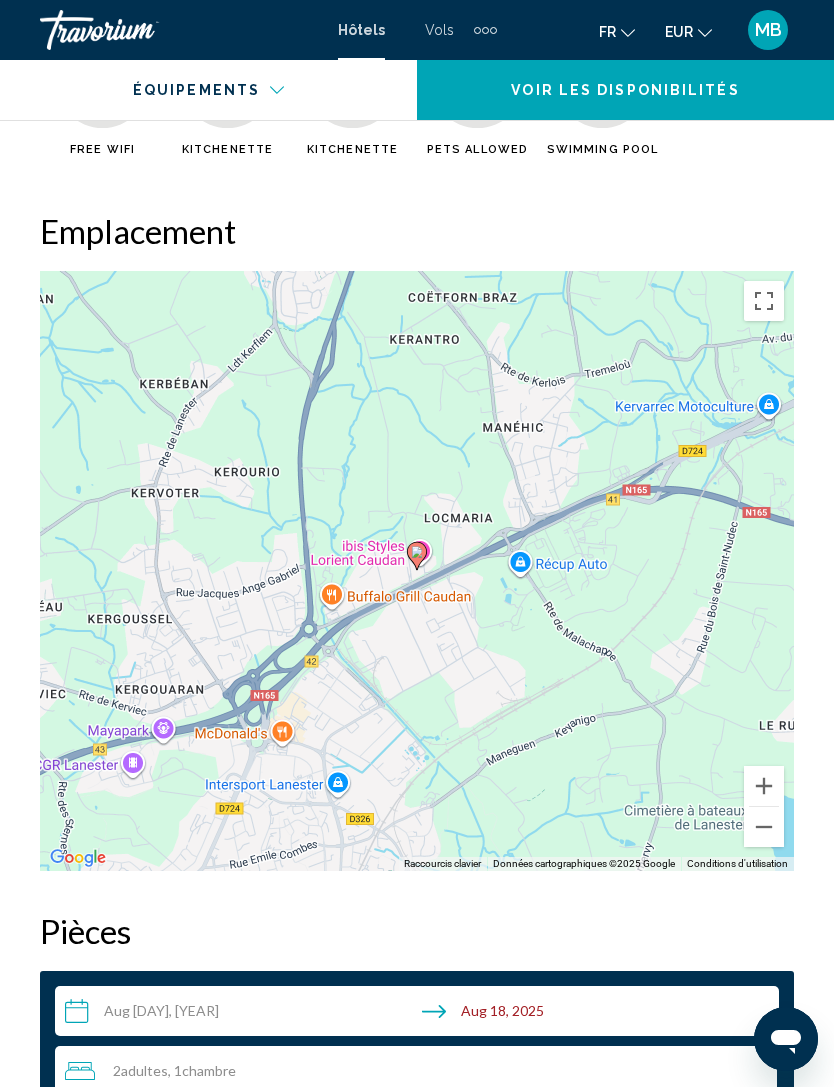scroll, scrollTop: 2680, scrollLeft: 0, axis: vertical 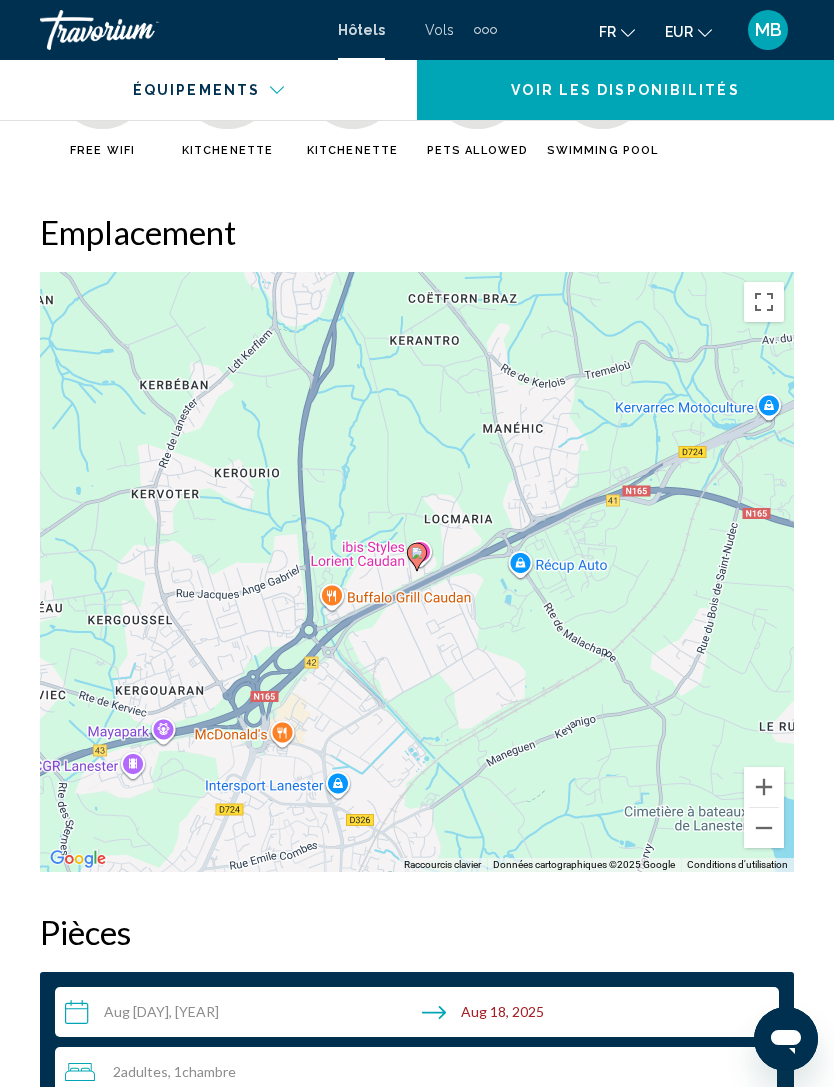click at bounding box center [764, 828] 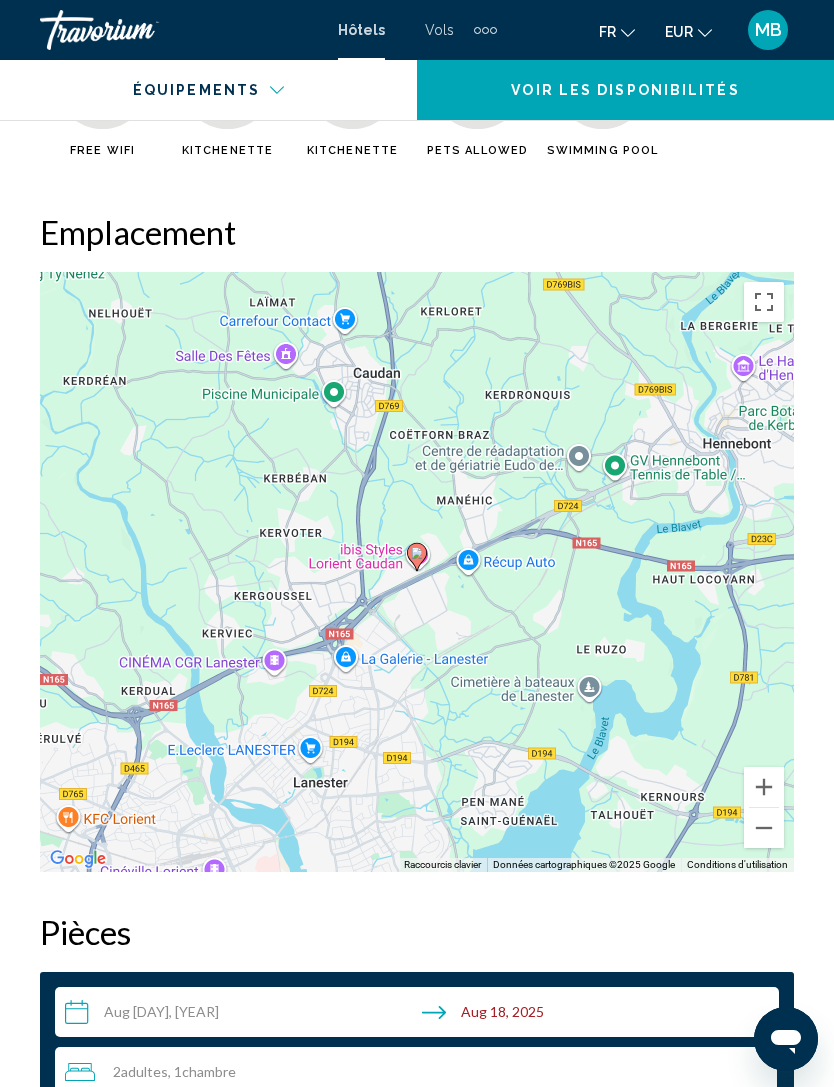 click at bounding box center [764, 828] 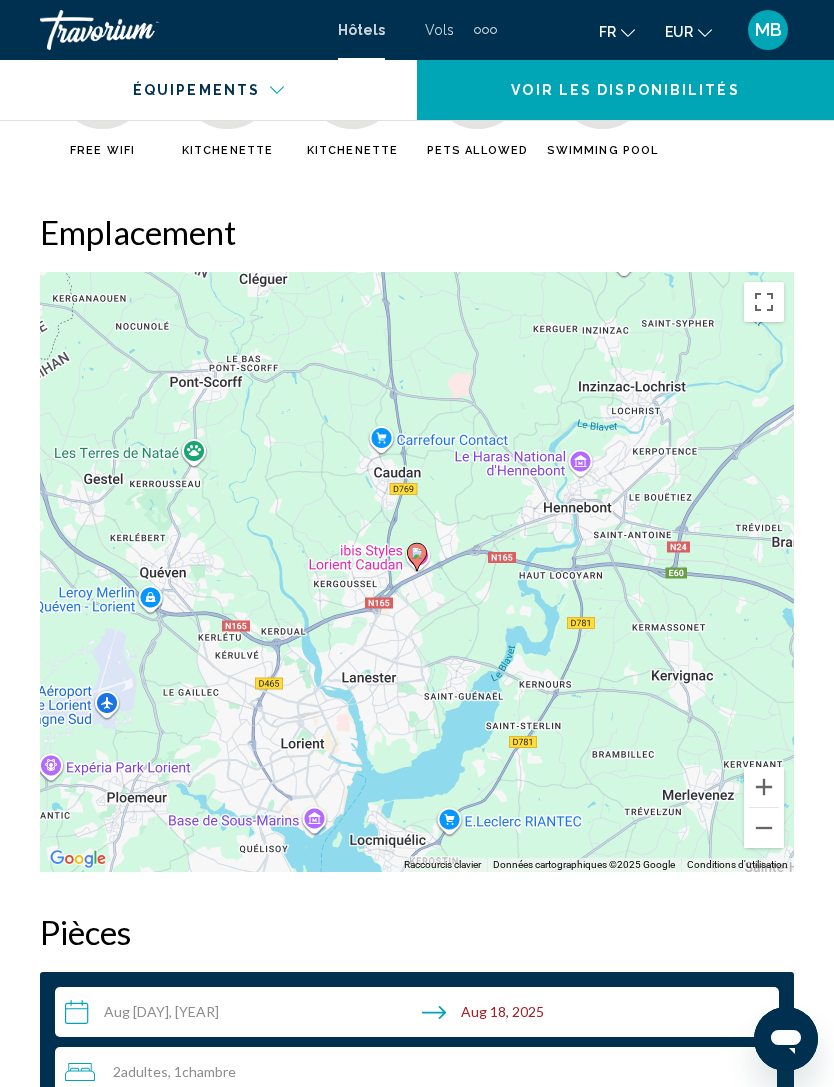 click at bounding box center [764, 828] 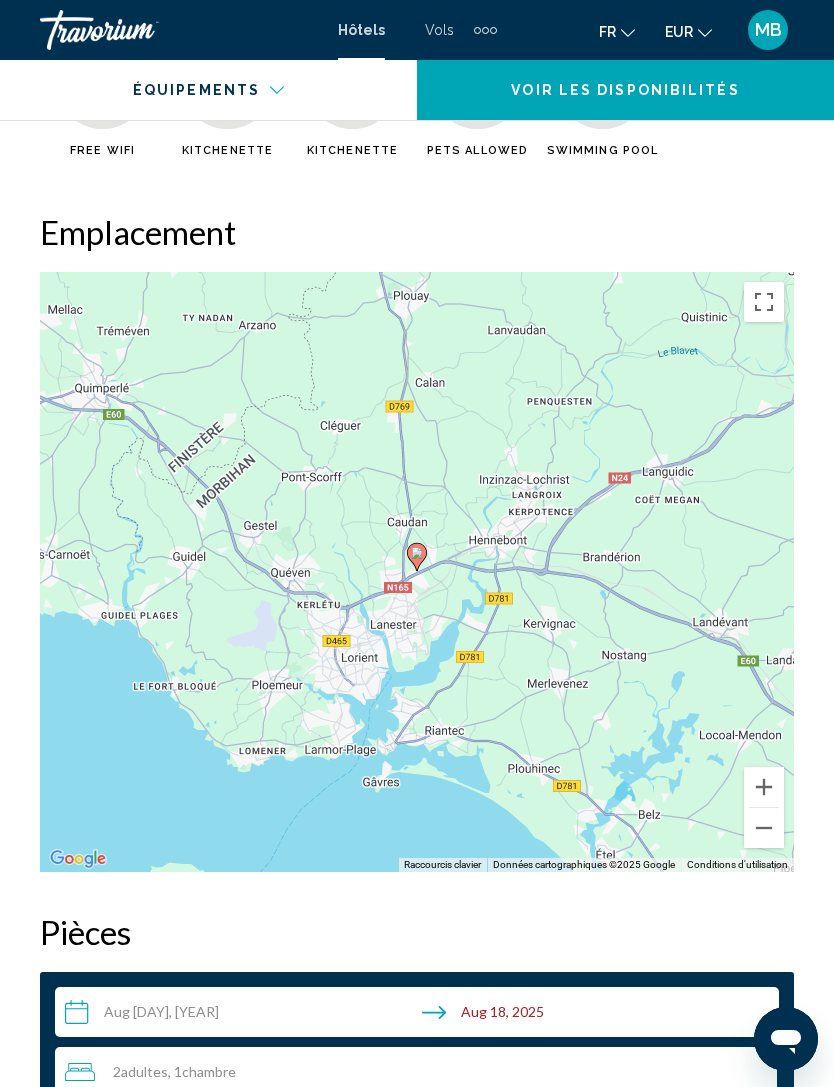 click at bounding box center (764, 828) 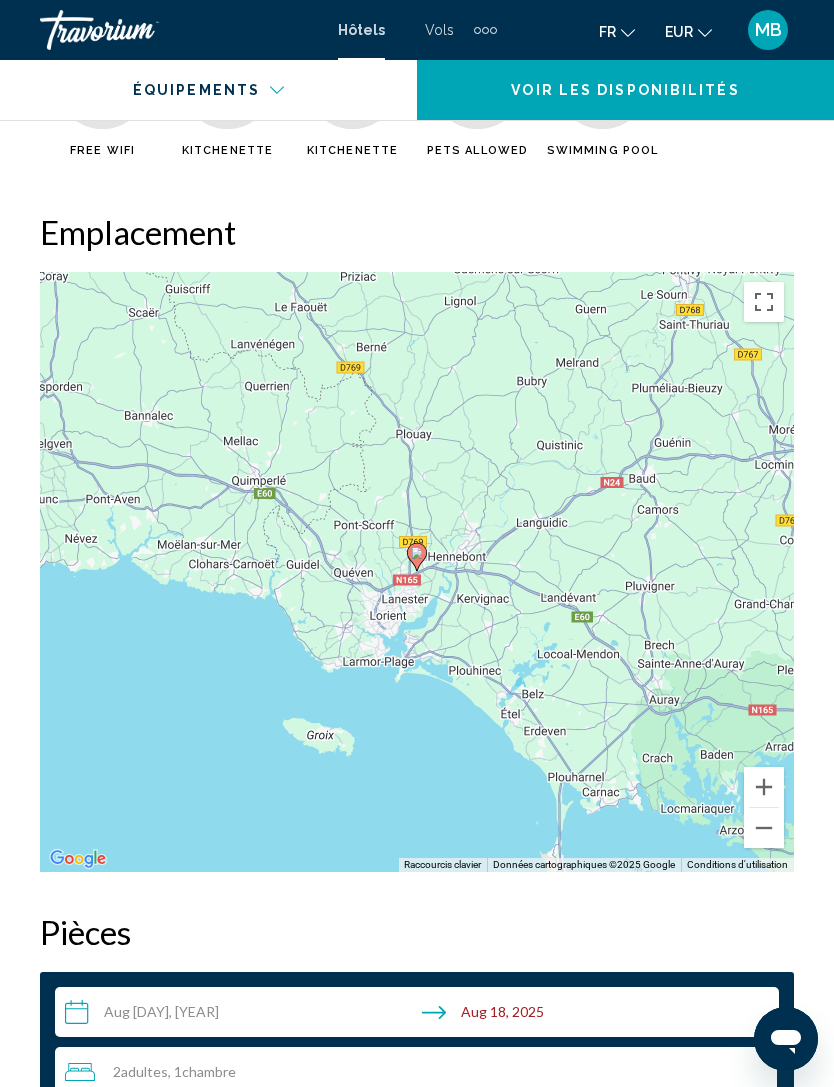 click at bounding box center (764, 828) 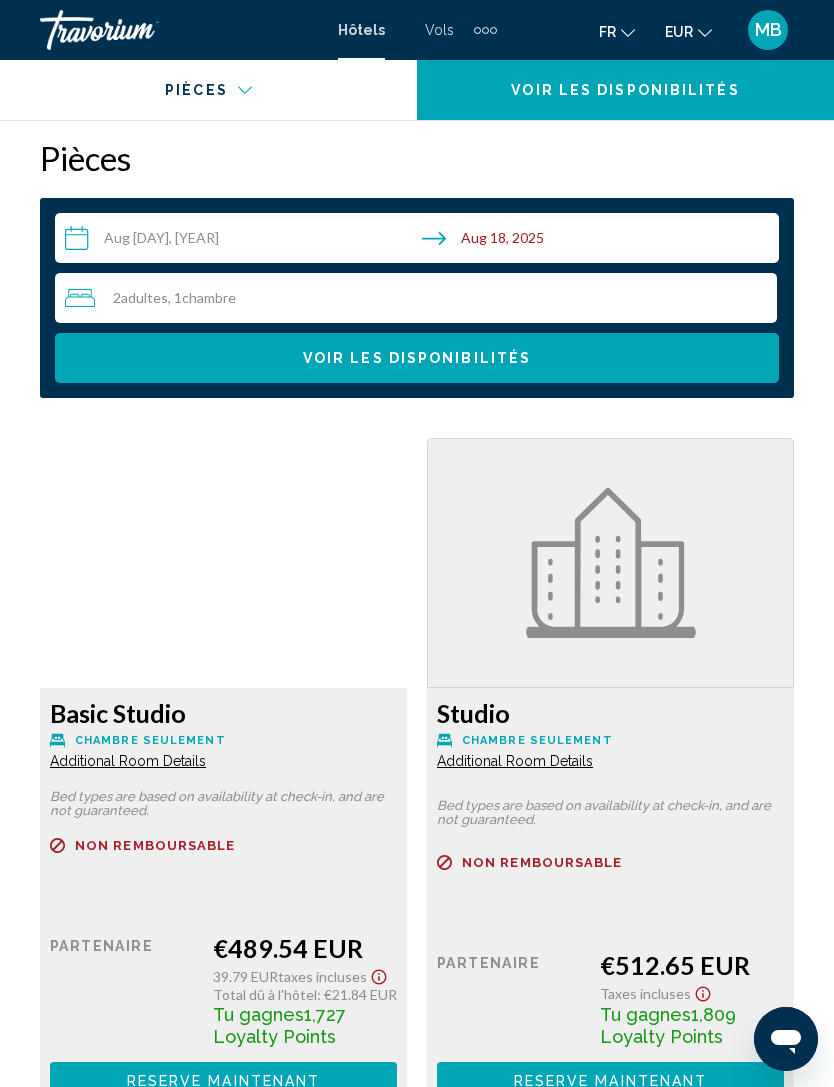 scroll, scrollTop: 3453, scrollLeft: 0, axis: vertical 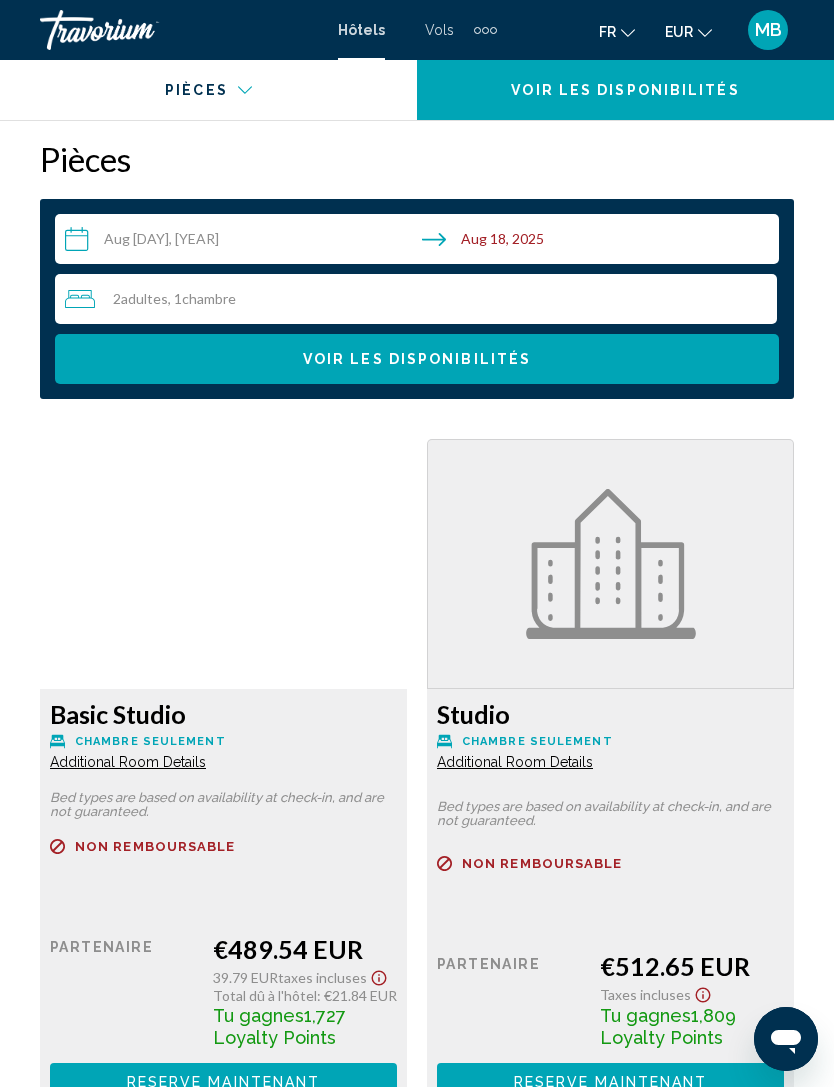 click on "Additional Room Details" at bounding box center [128, 762] 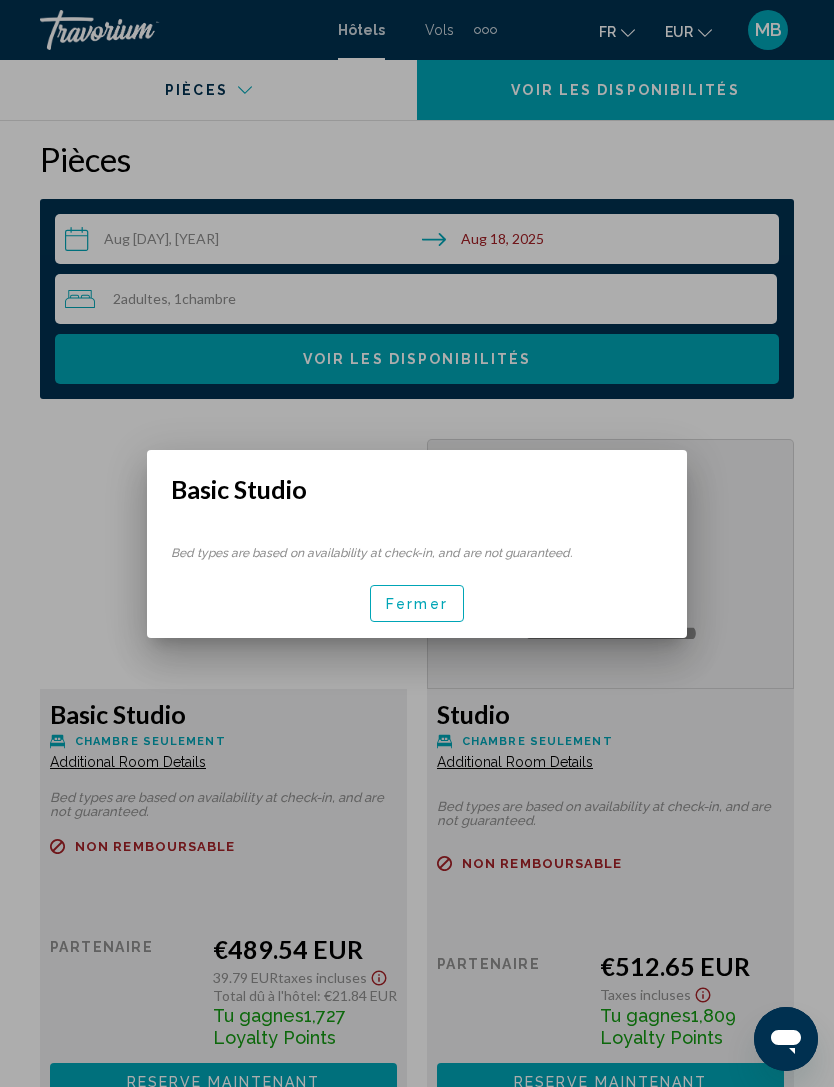scroll, scrollTop: 0, scrollLeft: 0, axis: both 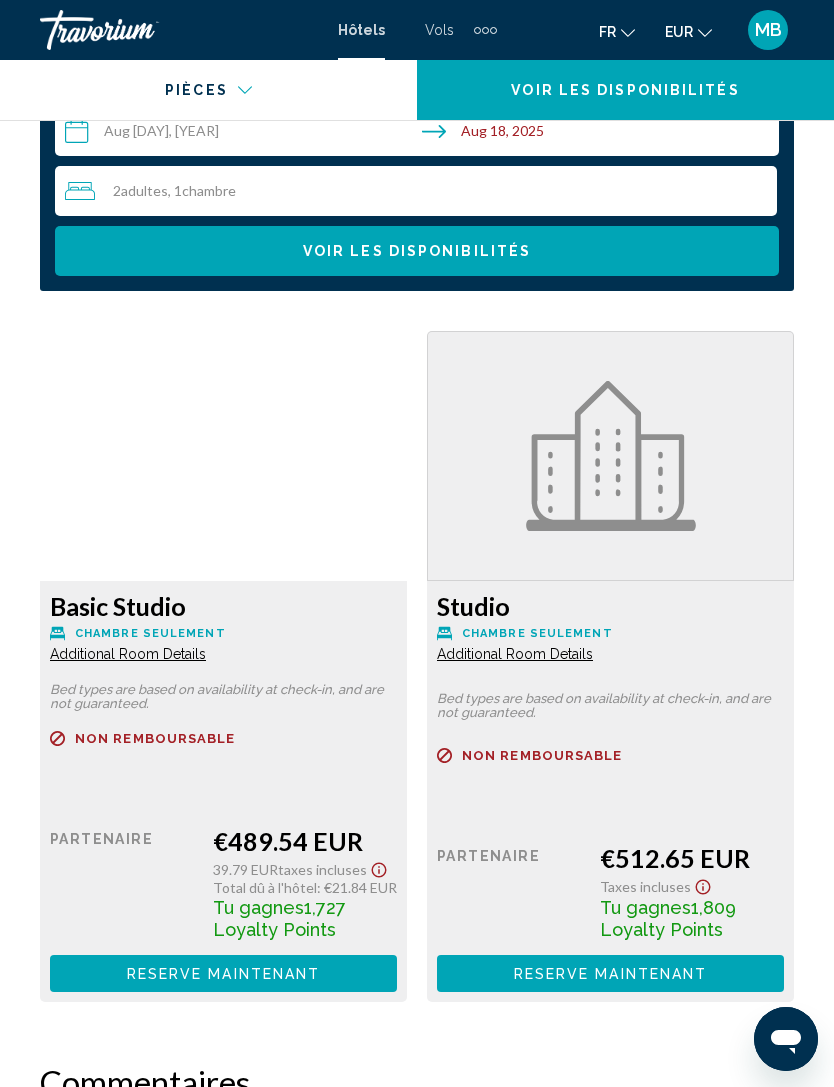 click on "Additional Room Details" at bounding box center (128, 654) 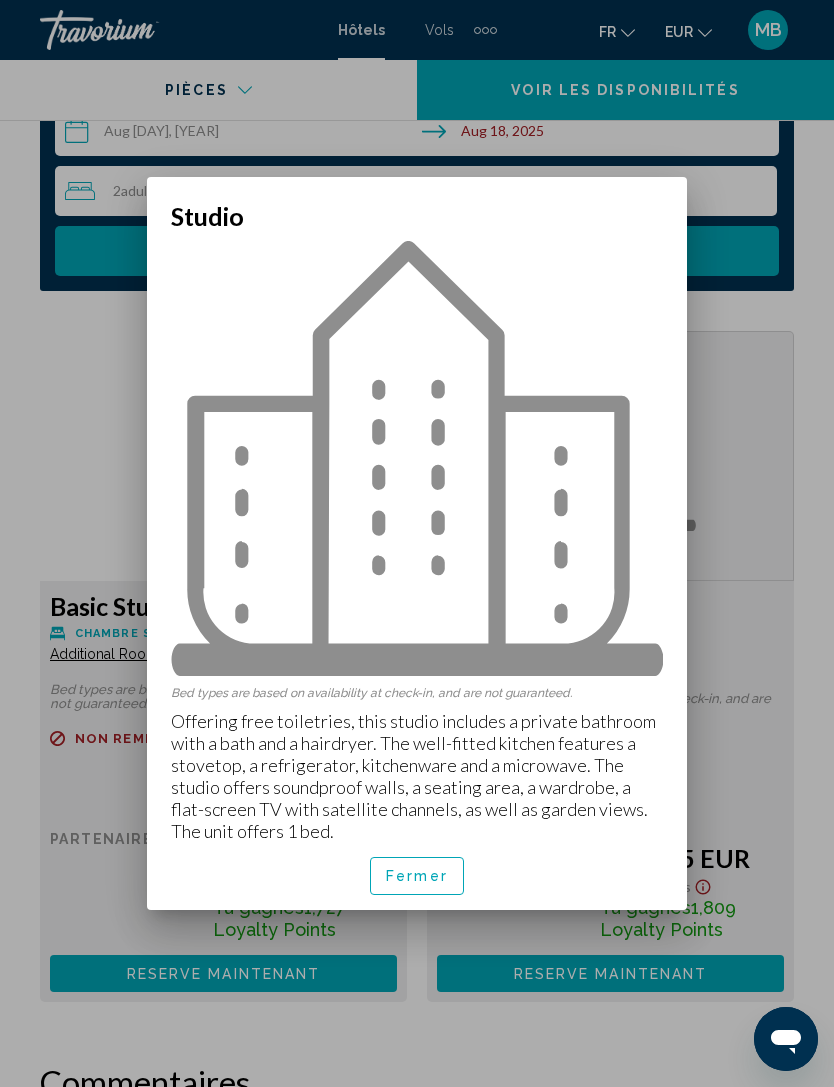 scroll, scrollTop: 0, scrollLeft: 0, axis: both 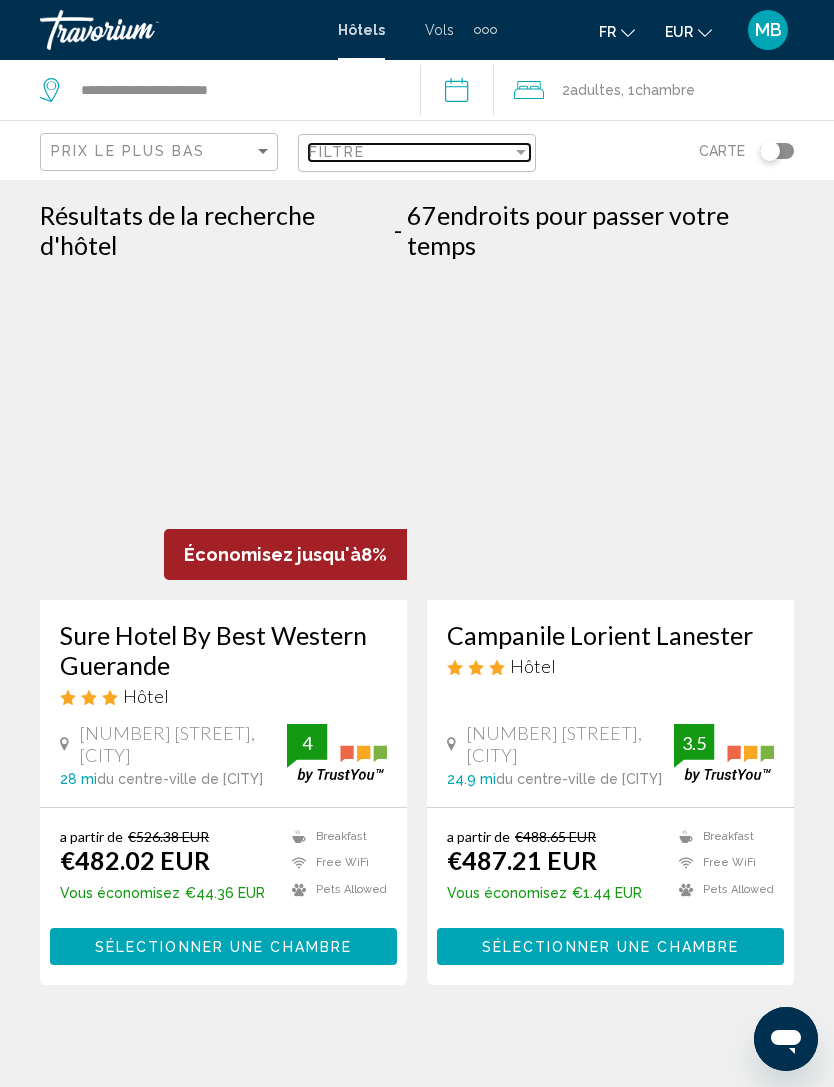 click on "Filtre" at bounding box center (410, 152) 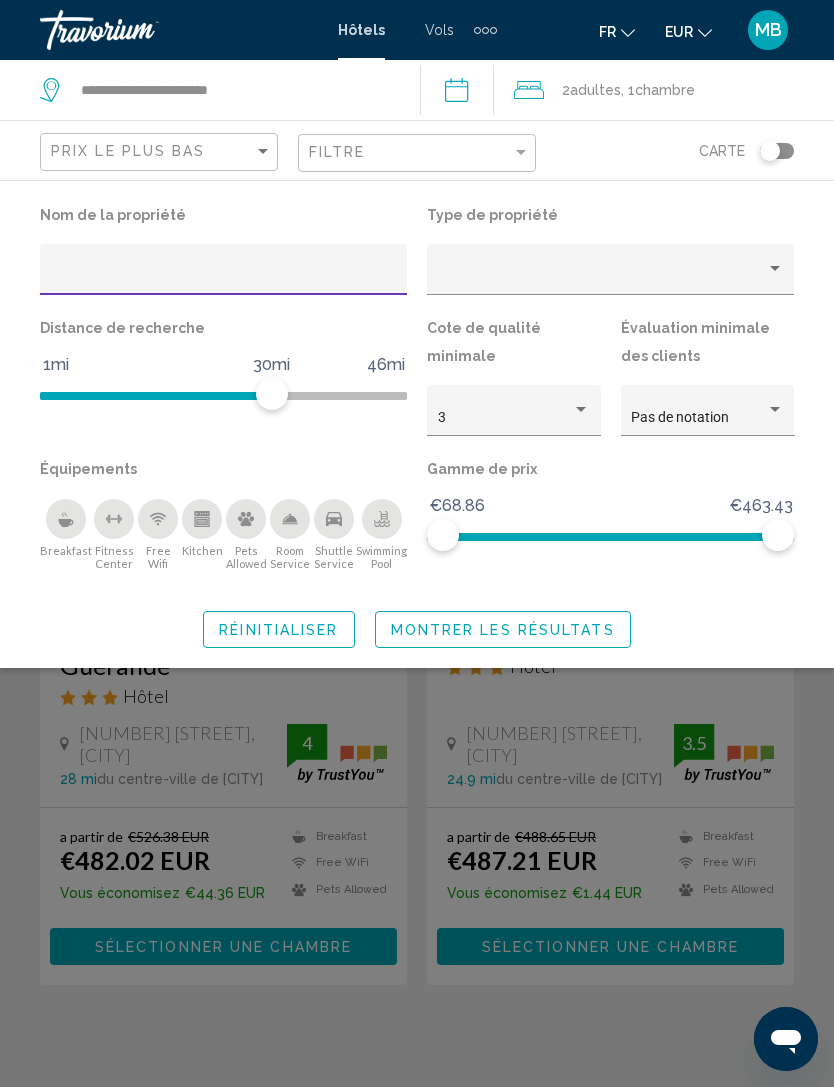 click at bounding box center [382, 519] 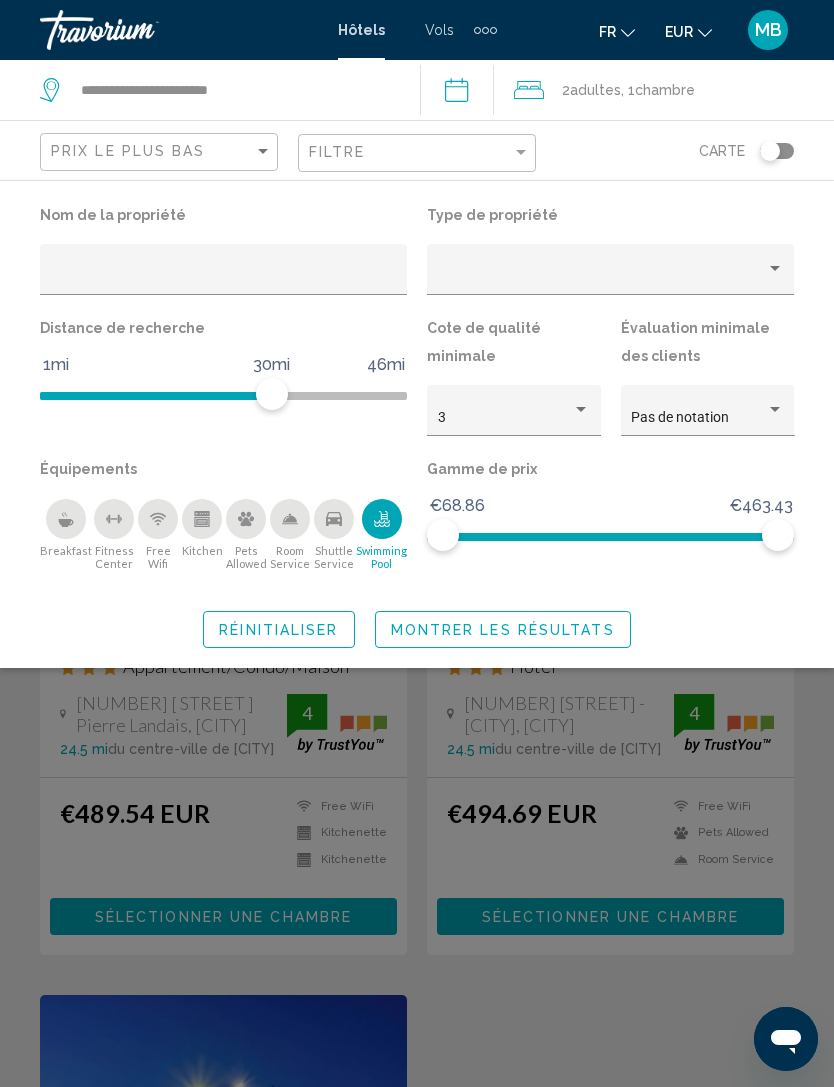 click on "Montrer les résultats" at bounding box center [503, 630] 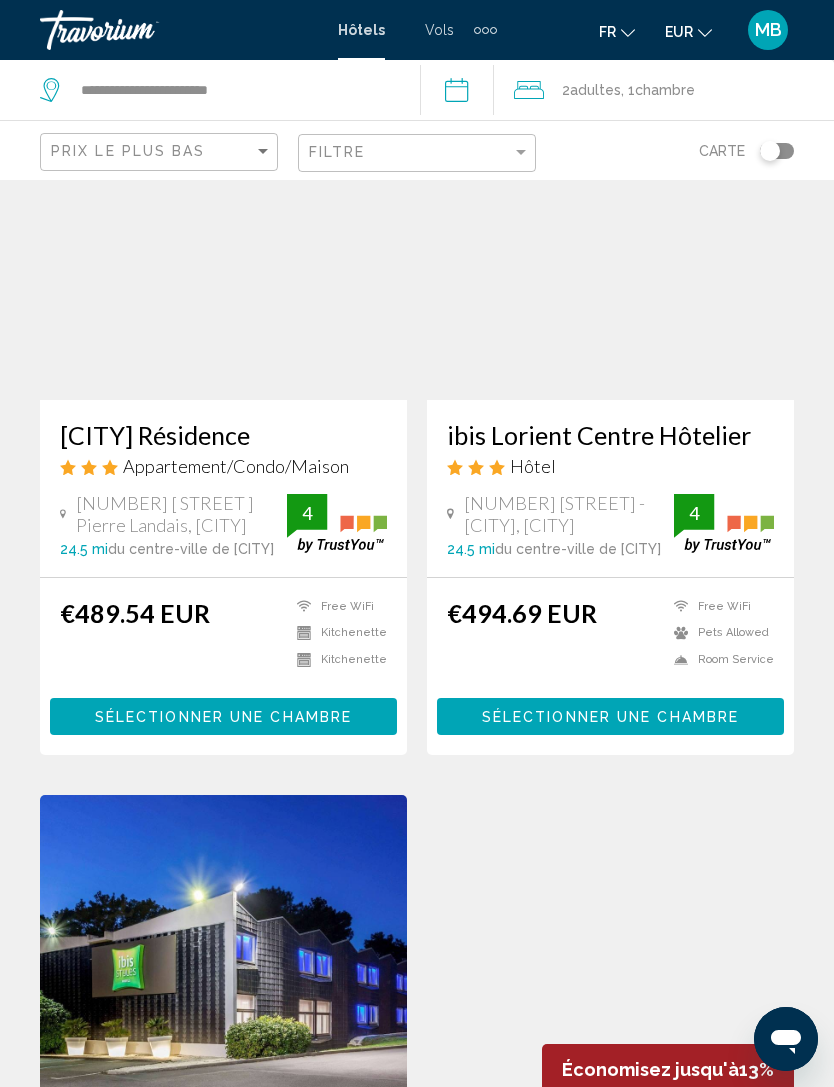 scroll, scrollTop: 0, scrollLeft: 0, axis: both 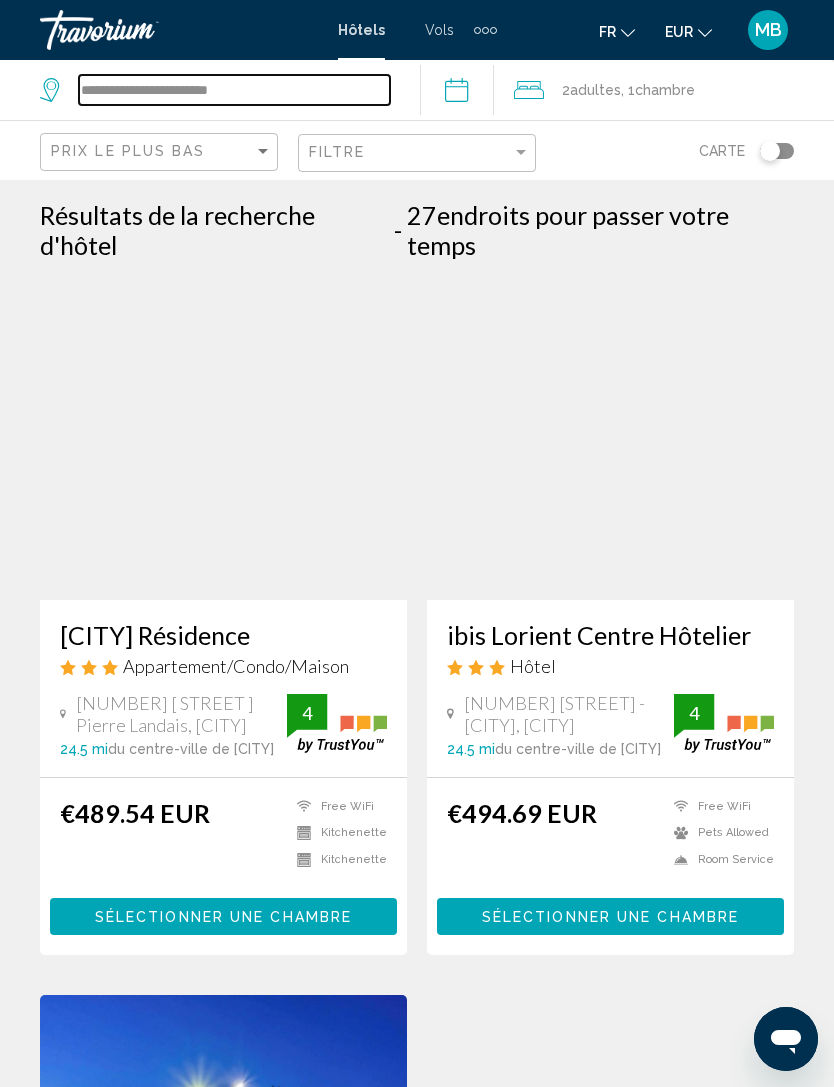 click on "**********" at bounding box center (234, 90) 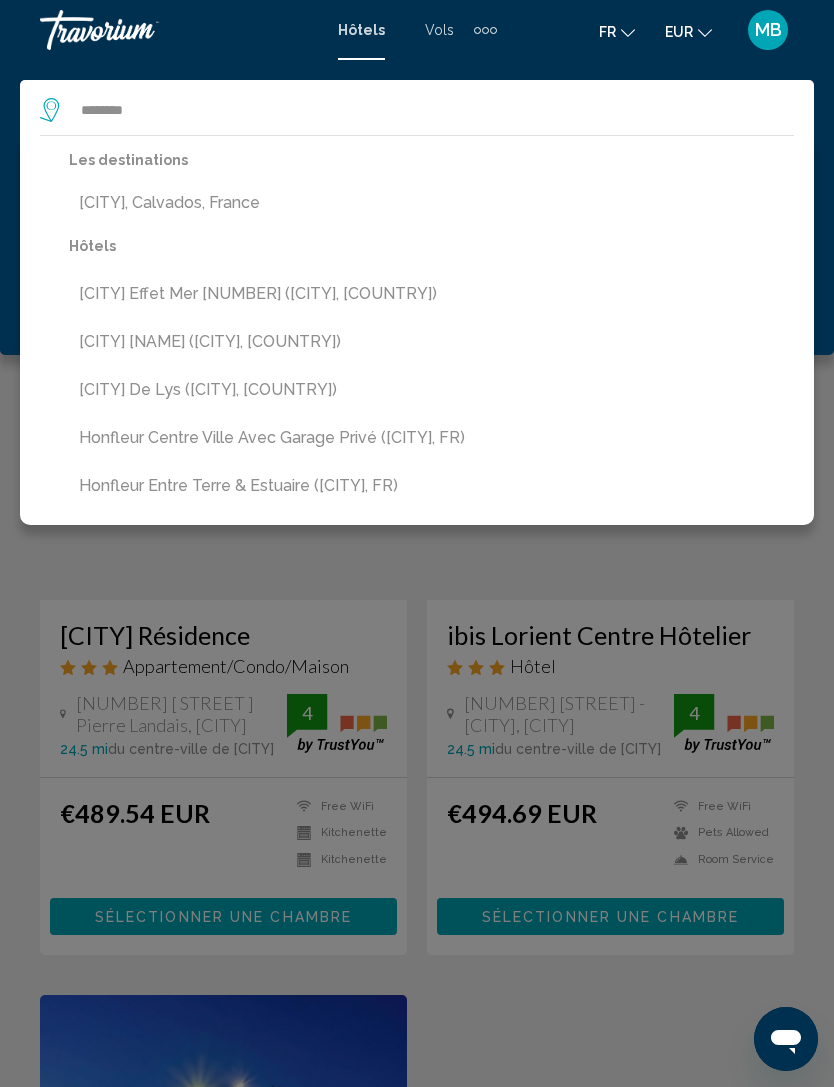 click on "[CITY], Calvados, France" at bounding box center (431, 203) 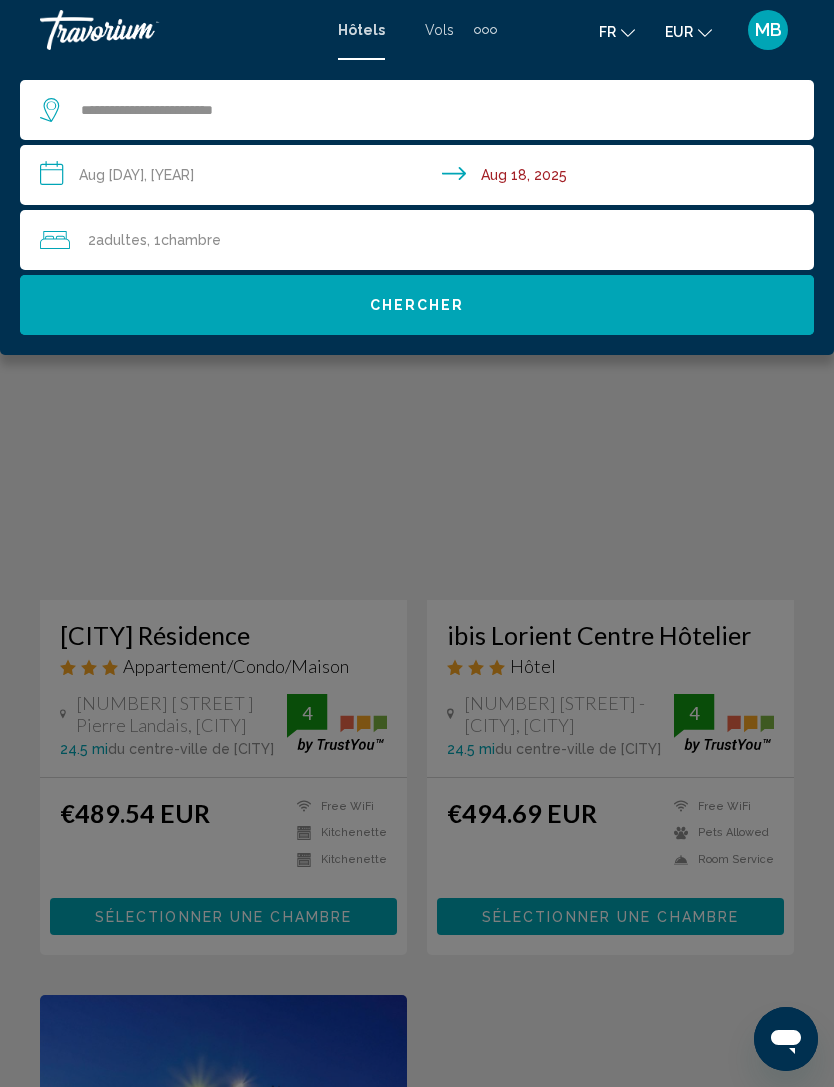 click on "Chercher" at bounding box center [417, 305] 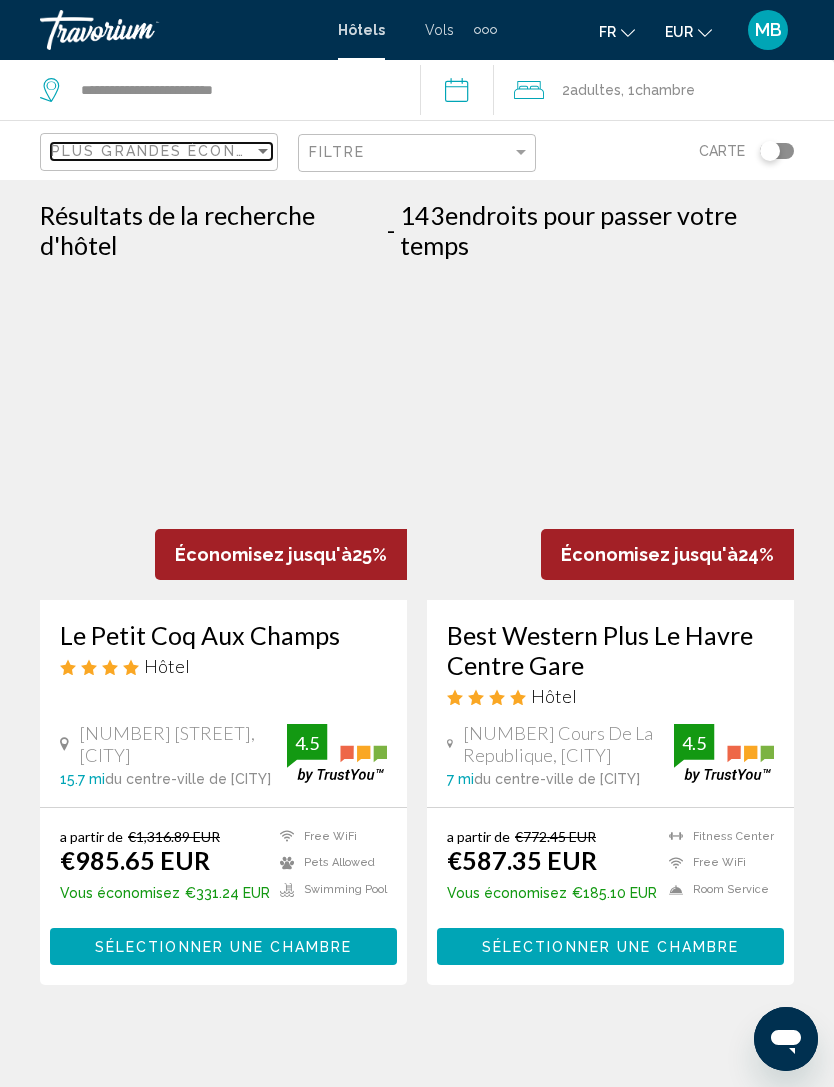 click on "Plus grandes économies" at bounding box center (170, 151) 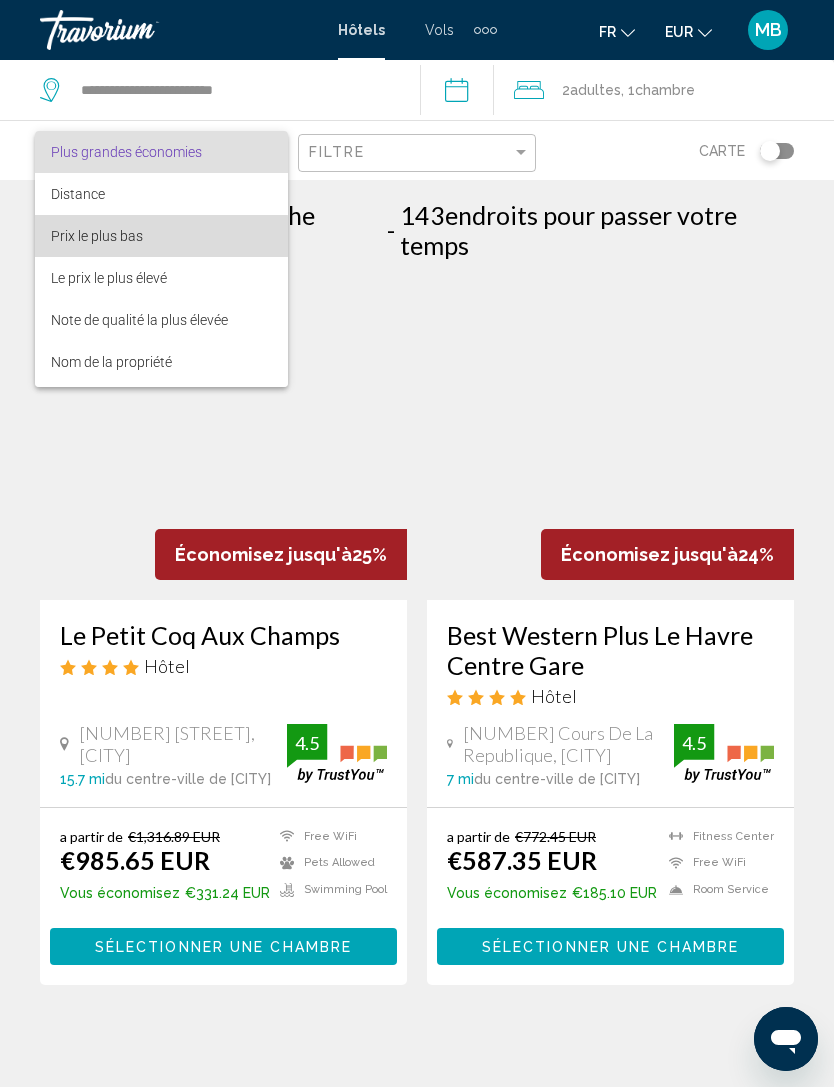 click on "Prix le plus bas" at bounding box center (97, 236) 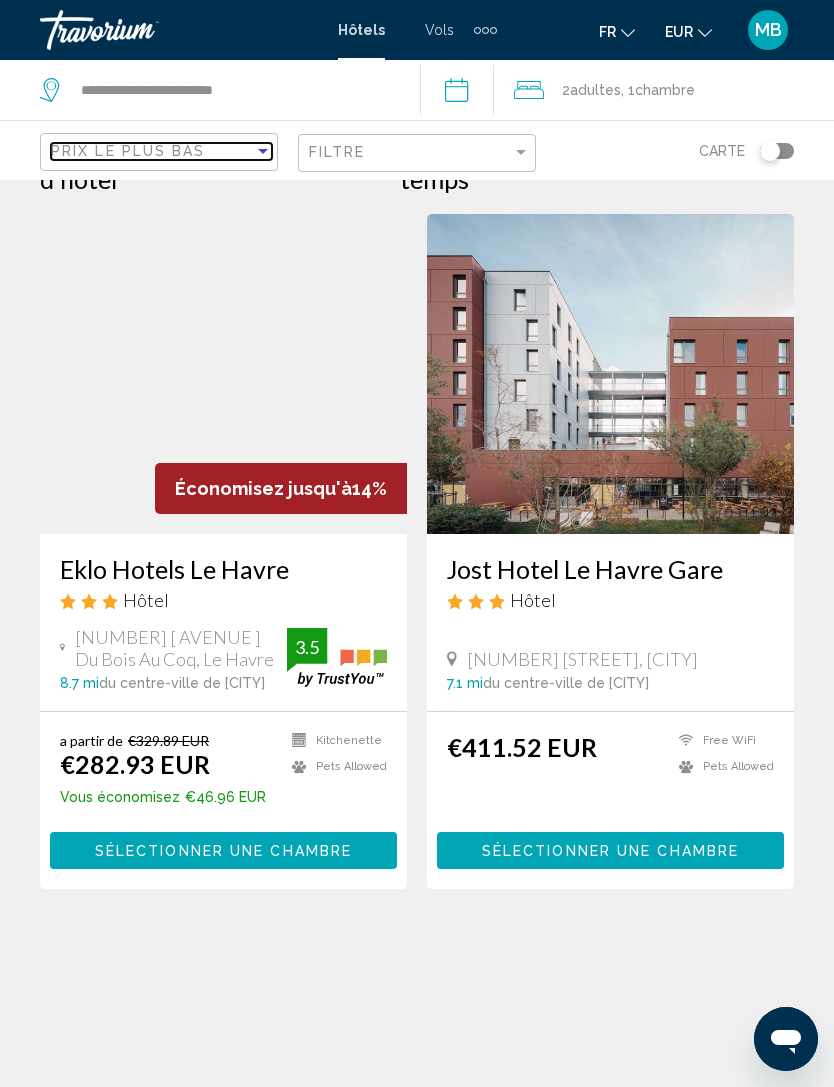scroll, scrollTop: 0, scrollLeft: 0, axis: both 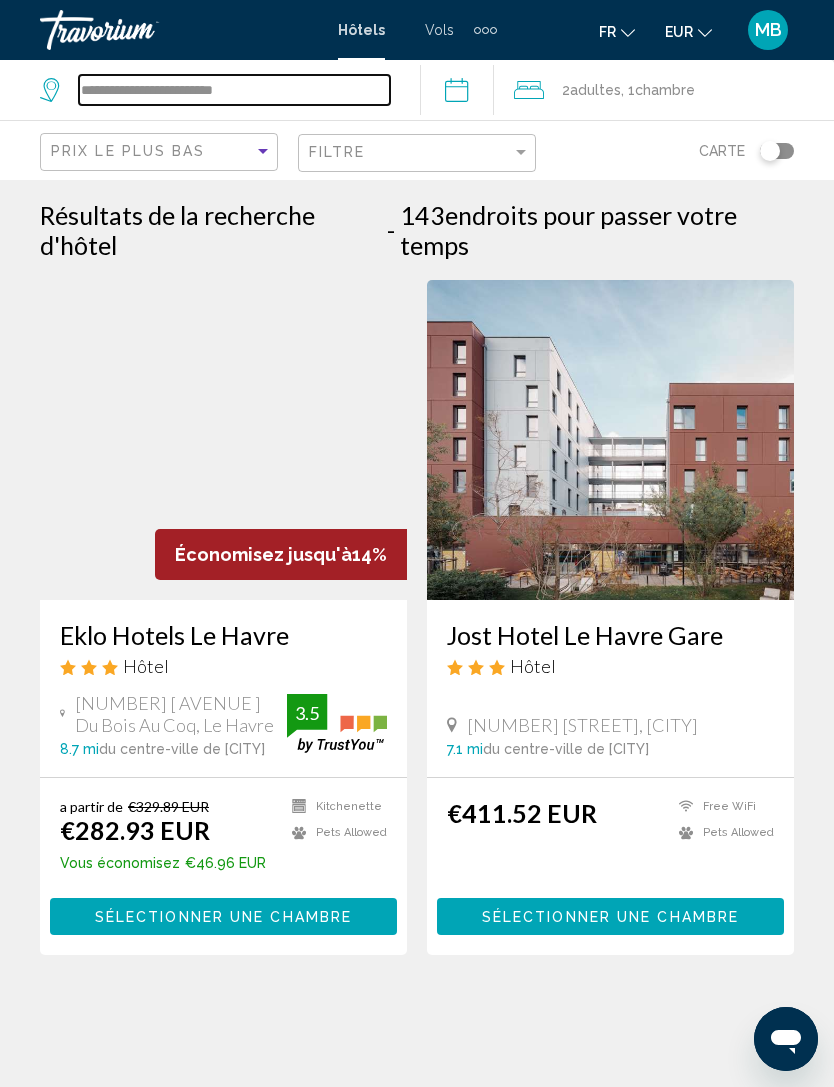 click on "**********" at bounding box center (234, 90) 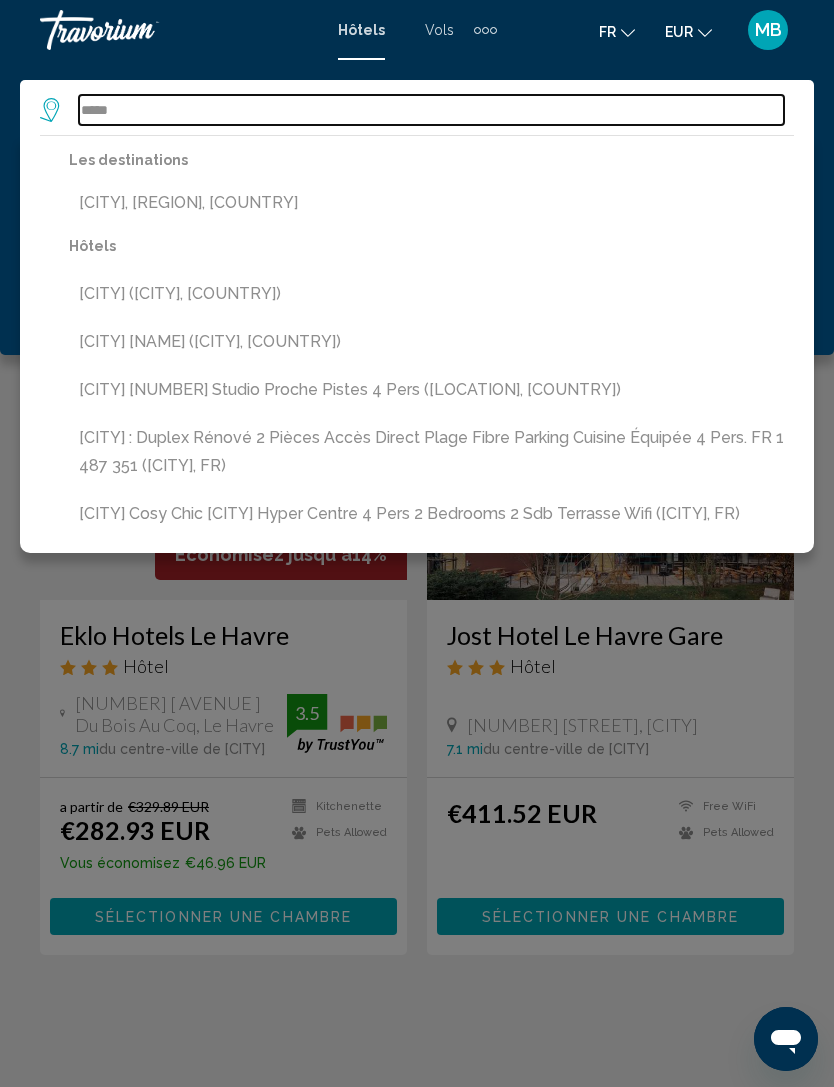 type on "*****" 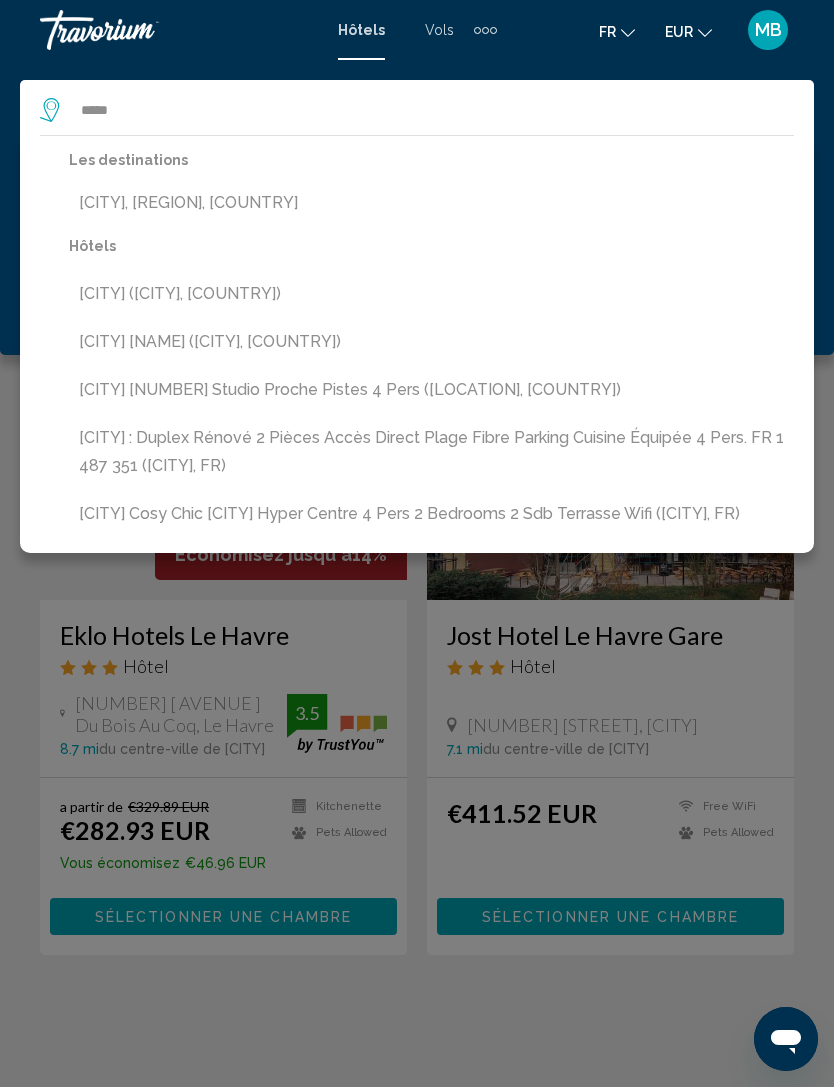 click on "[CITY], [REGION], [COUNTRY]" at bounding box center [431, 203] 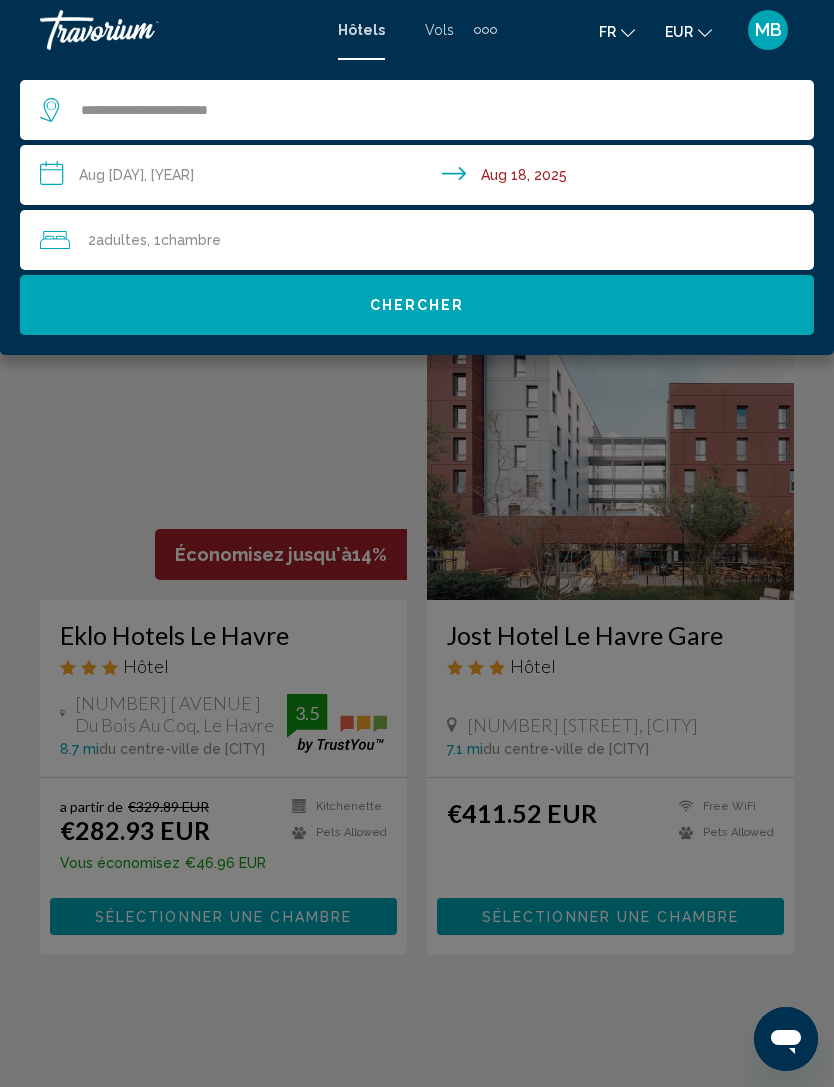 click on "Chercher" at bounding box center [417, 305] 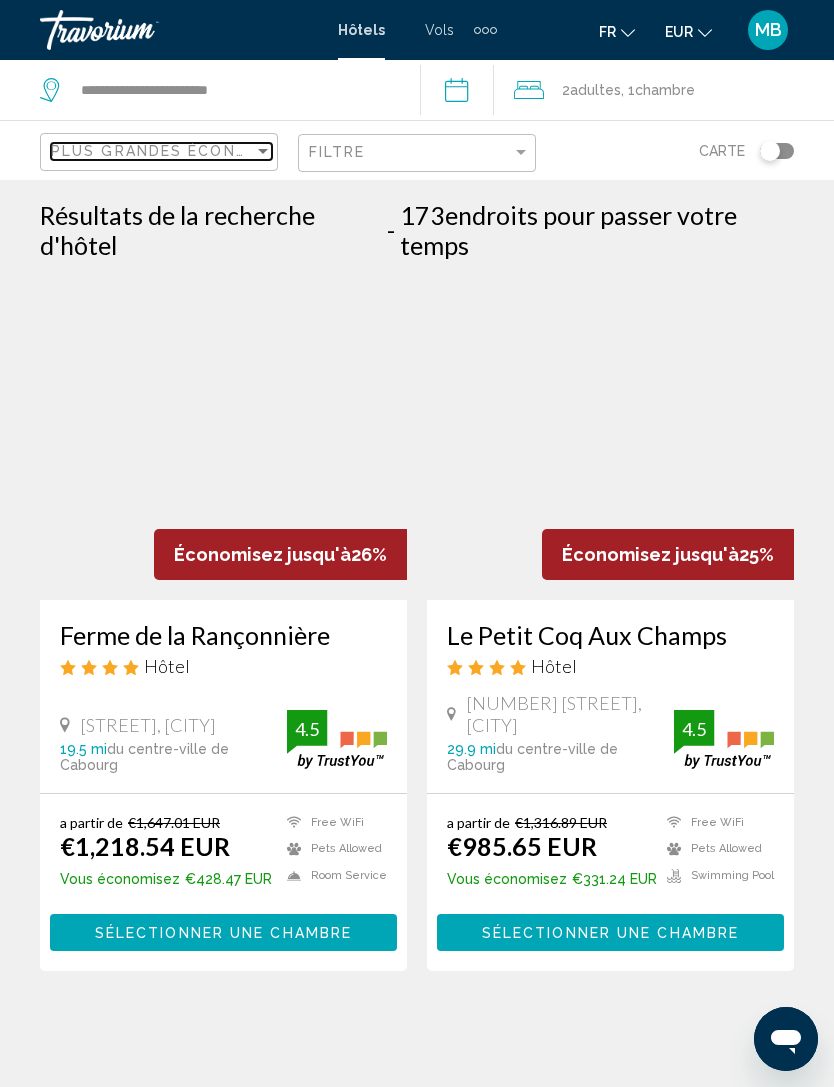 click on "Plus grandes économies" at bounding box center (170, 151) 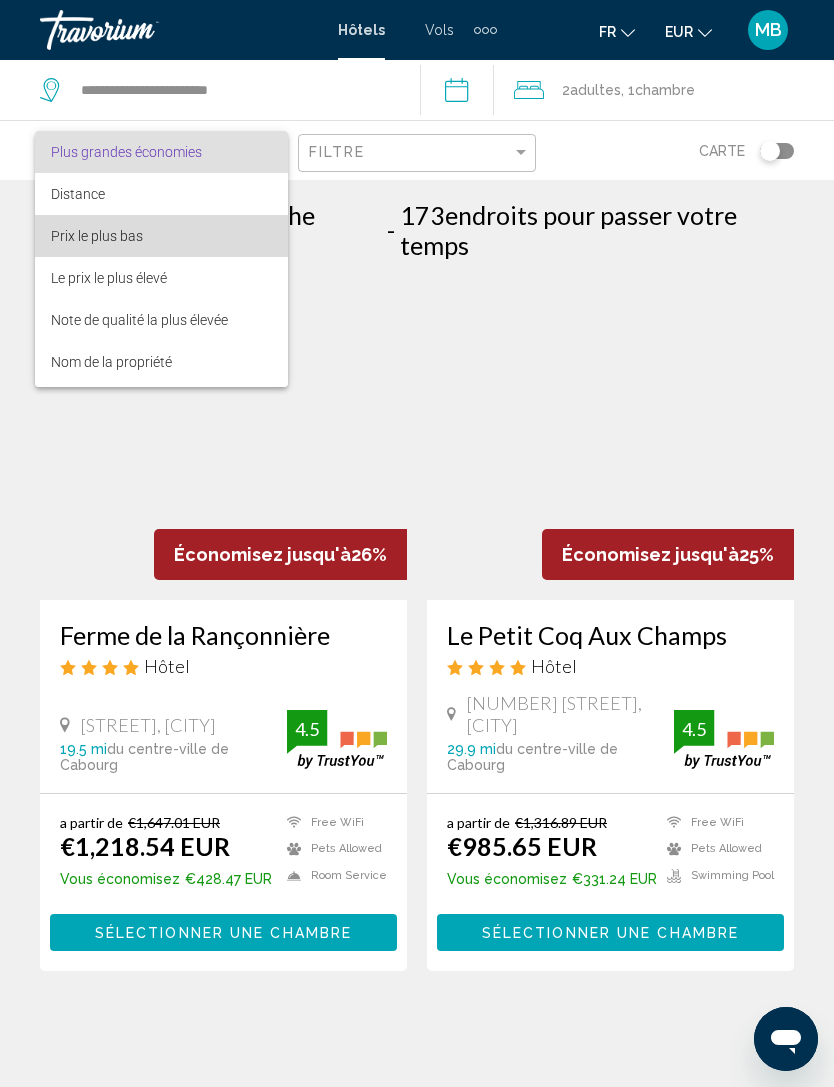 click on "Prix le plus bas" at bounding box center (97, 236) 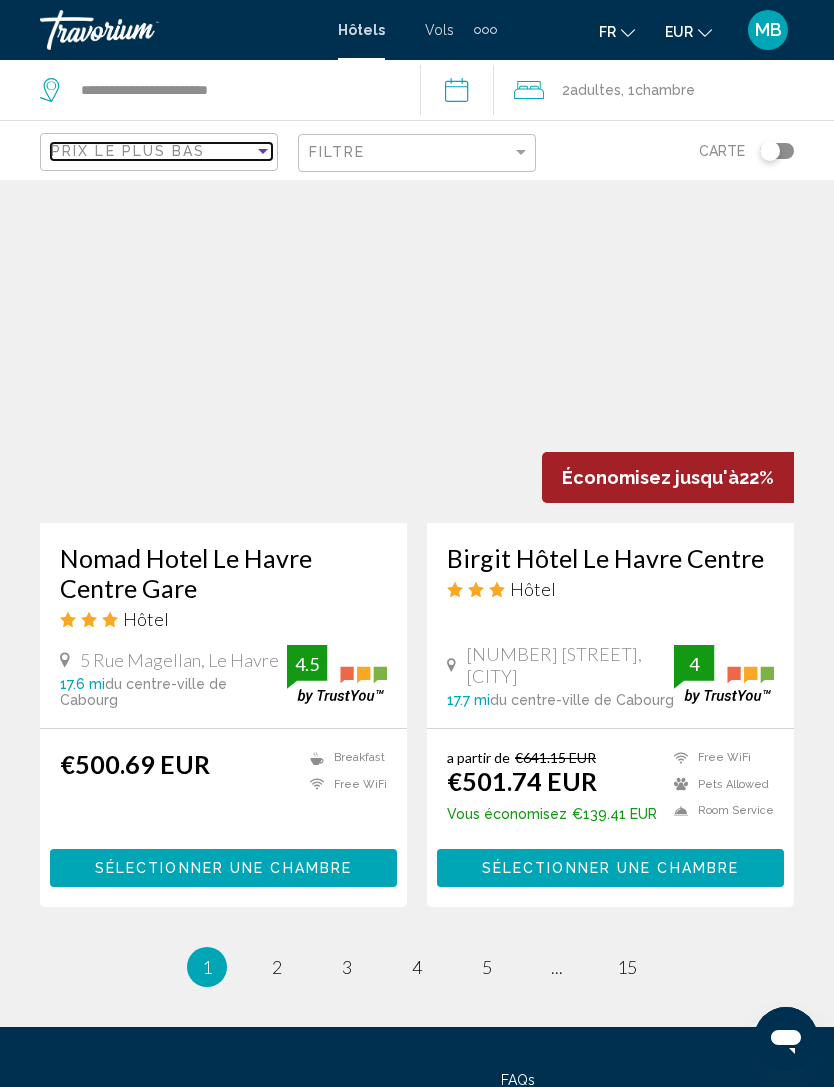 scroll, scrollTop: 3915, scrollLeft: 0, axis: vertical 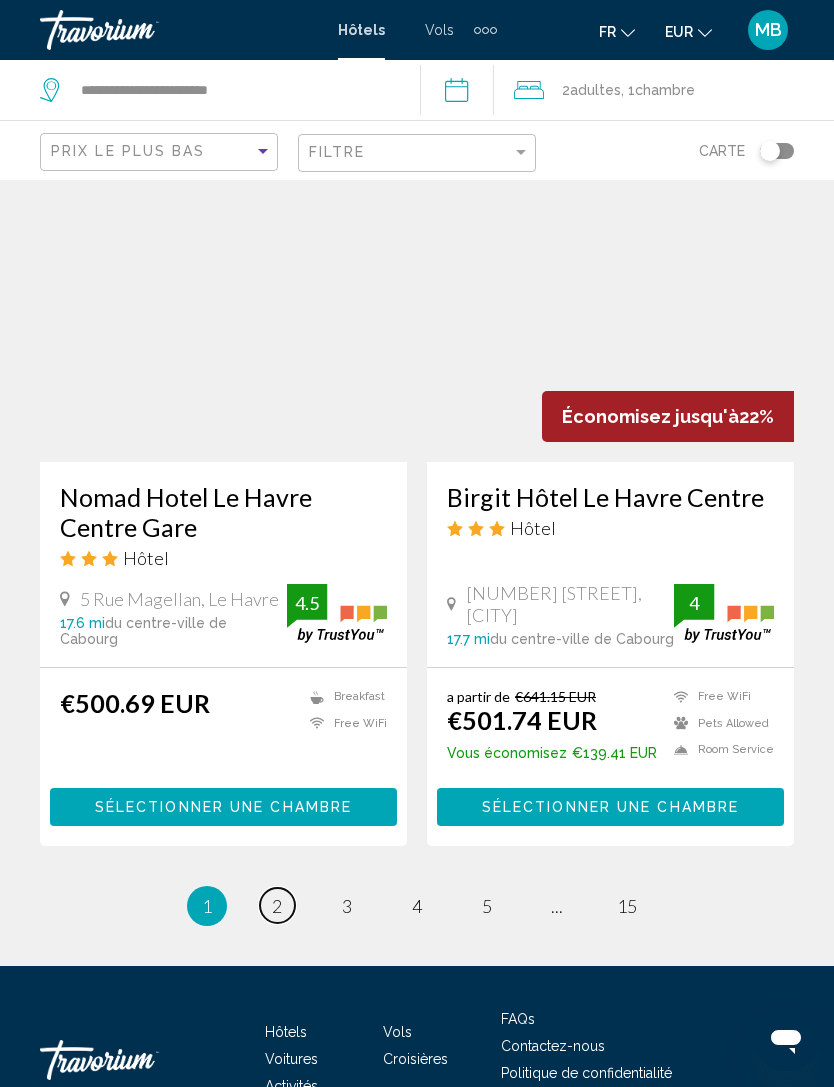 click on "2" at bounding box center [277, 906] 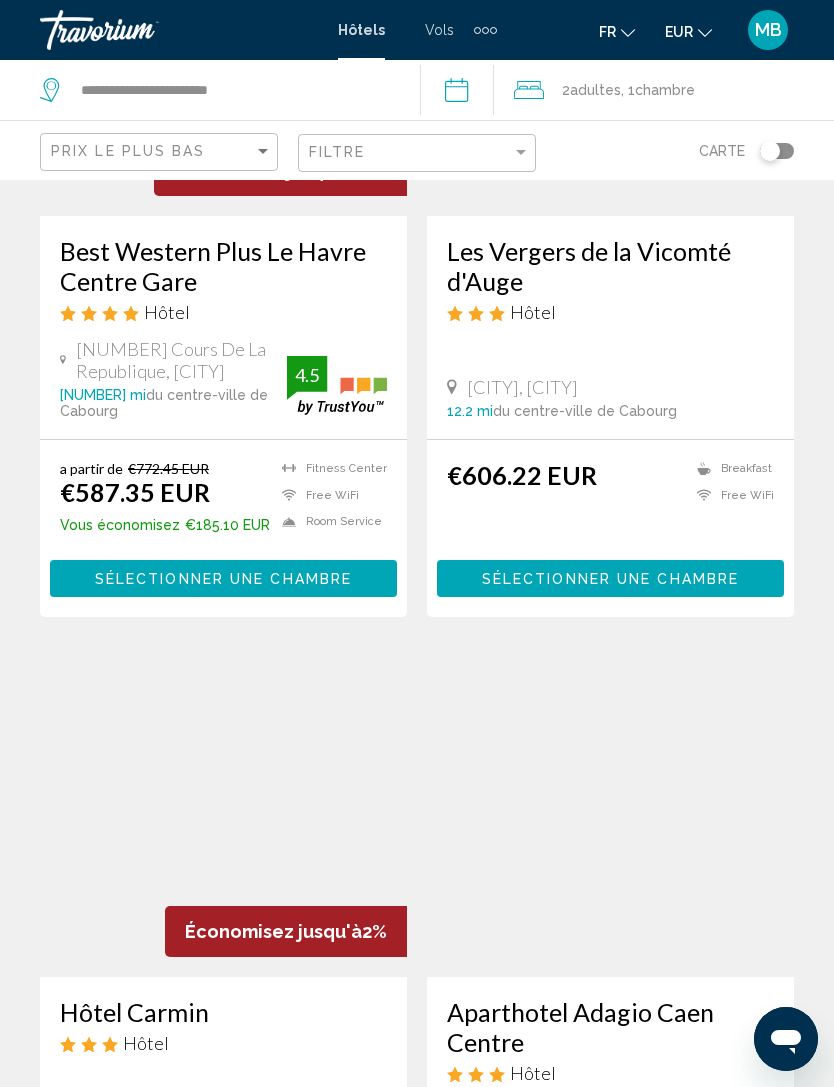 scroll, scrollTop: 2645, scrollLeft: 0, axis: vertical 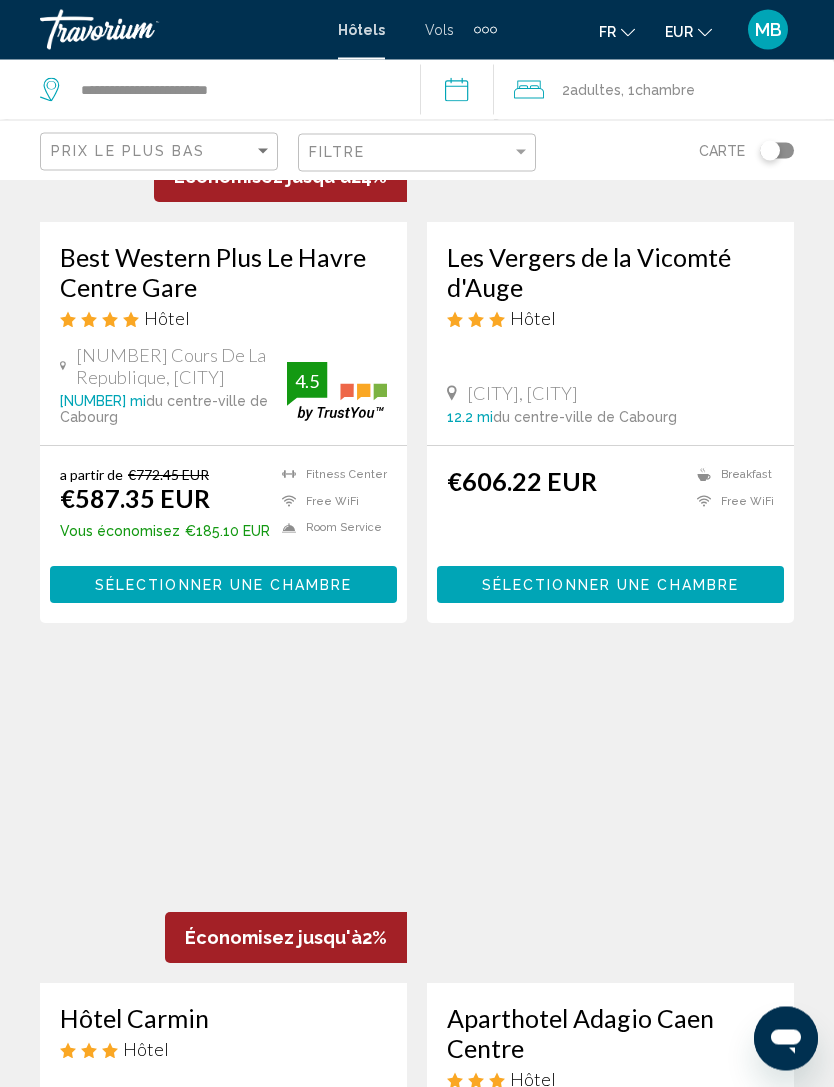click at bounding box center (777, 151) 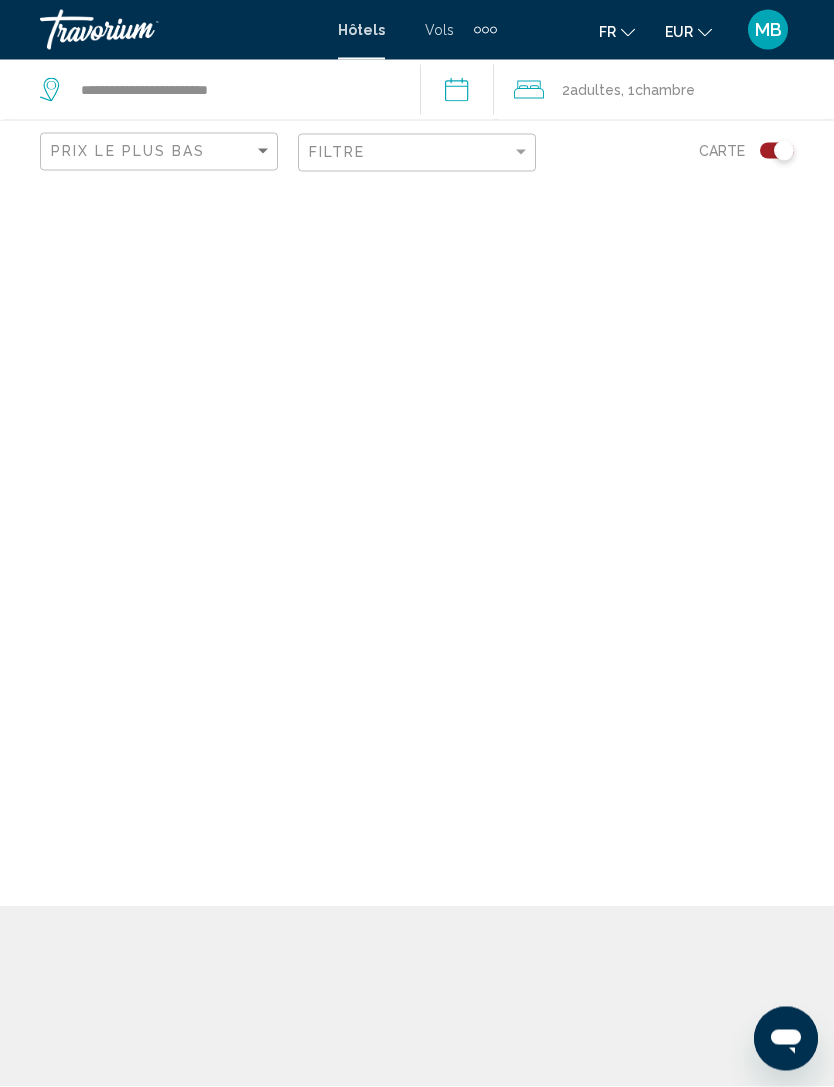 scroll, scrollTop: 64, scrollLeft: 0, axis: vertical 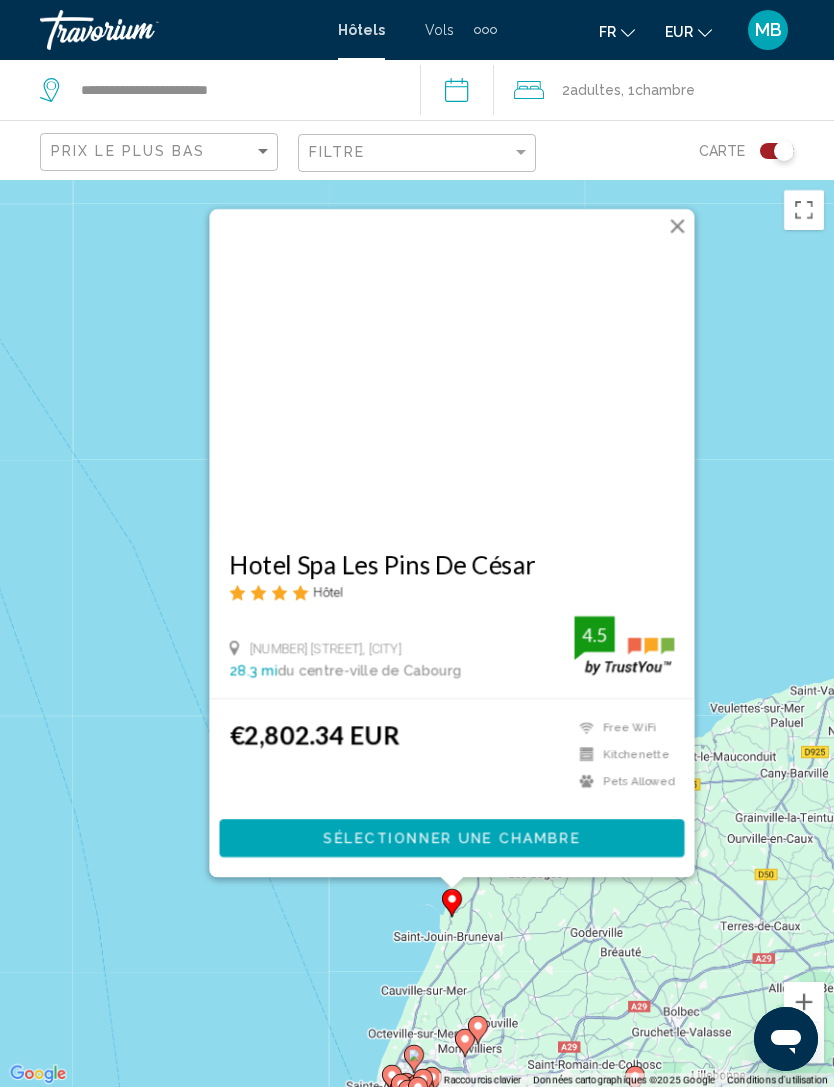 click at bounding box center (452, 369) 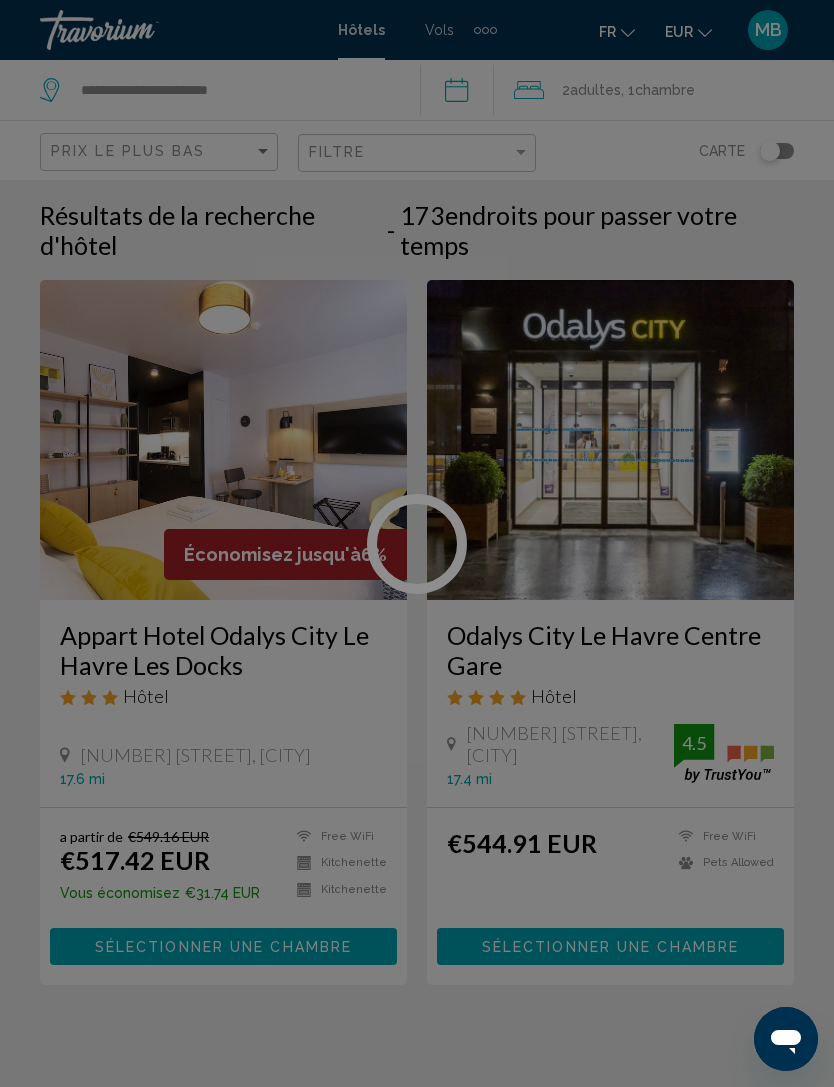 scroll, scrollTop: 64, scrollLeft: 0, axis: vertical 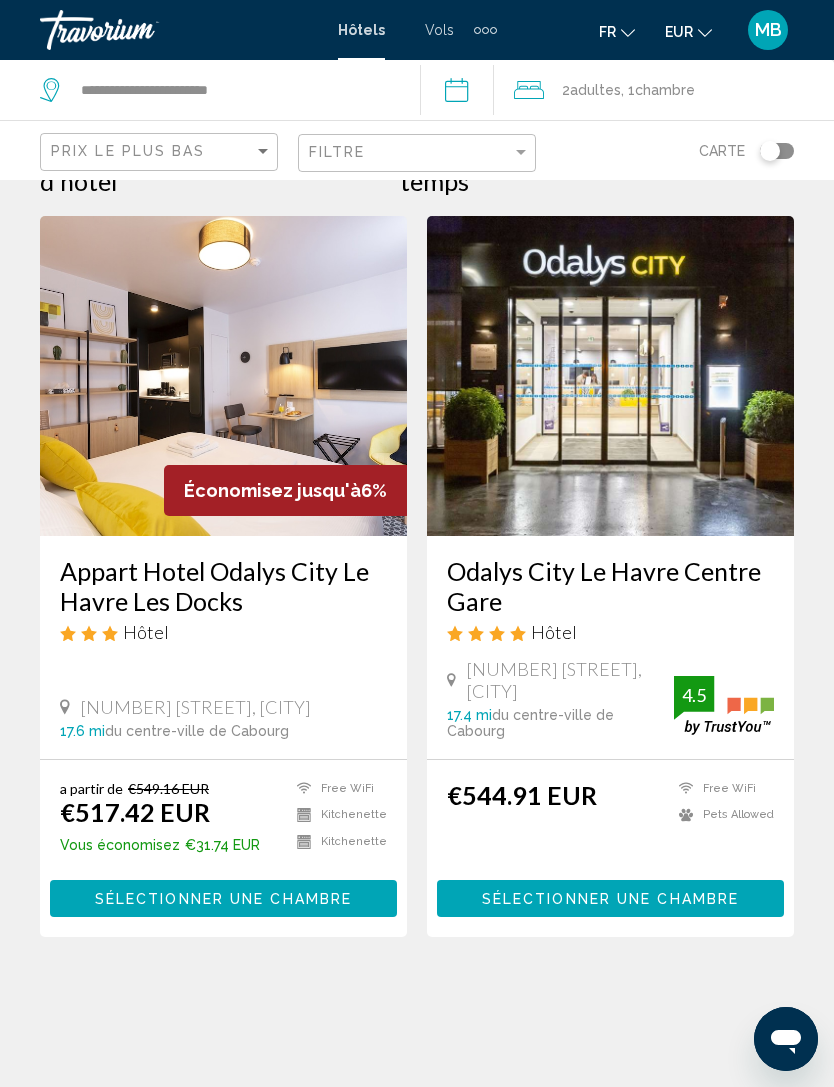 click on "173  endroits pour passer votre temps" at bounding box center [597, 166] 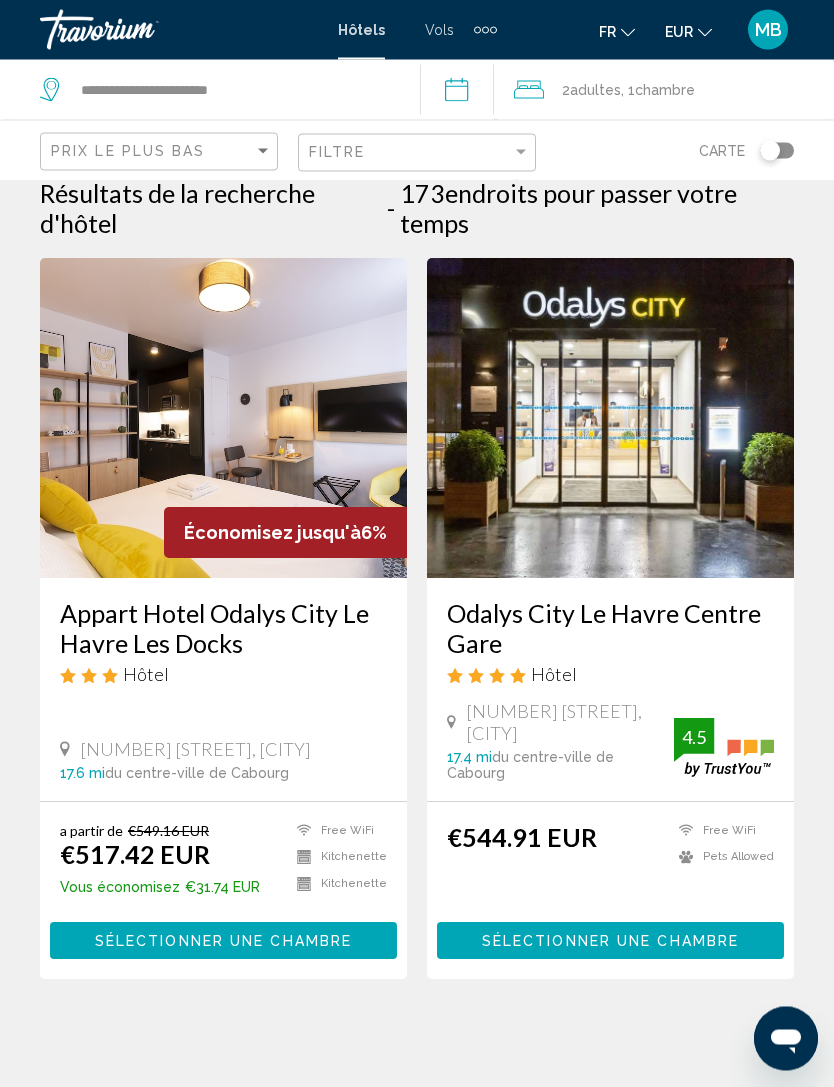scroll, scrollTop: 0, scrollLeft: 0, axis: both 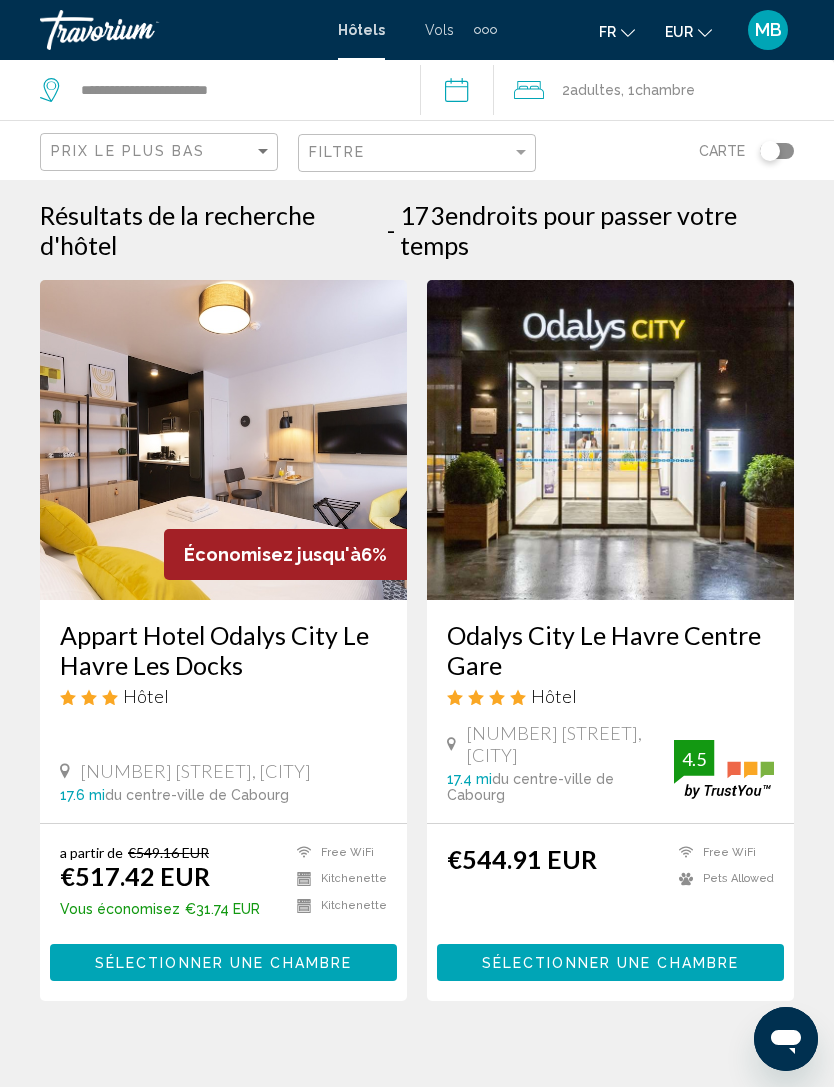 click at bounding box center [770, 151] 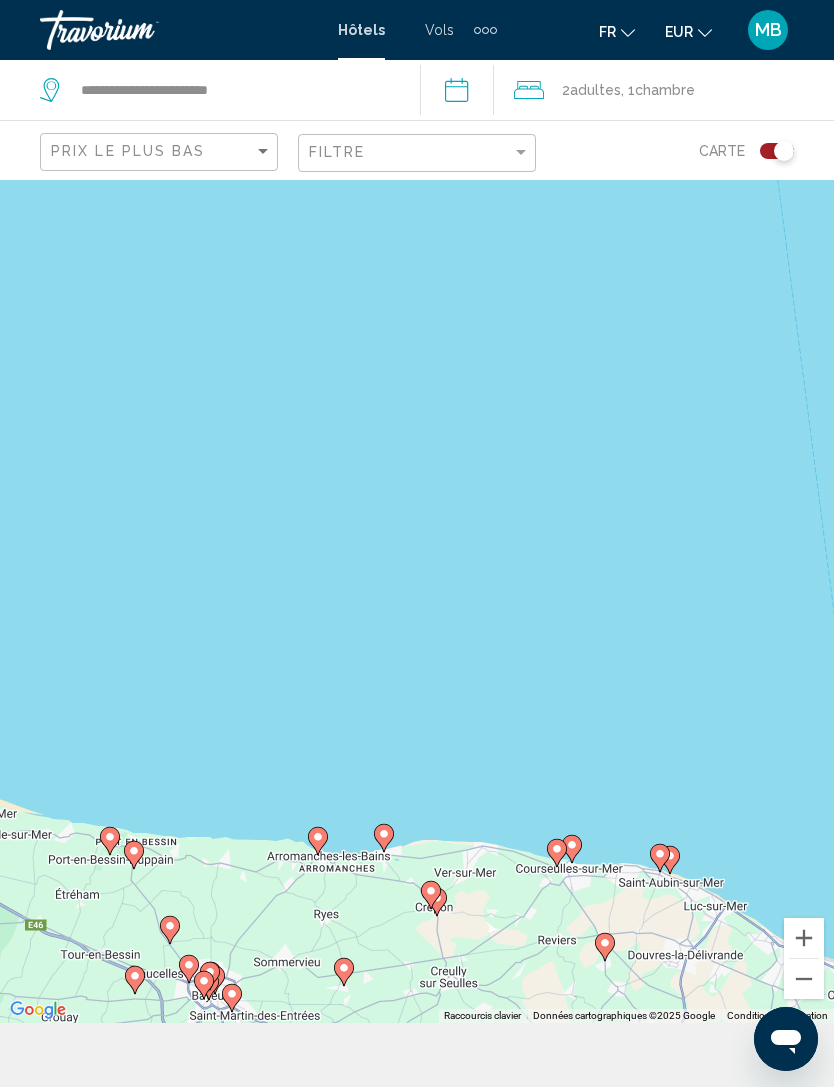 click on "Pour naviguer, appuyez sur les touches fléchées. Pour activer le glissement avec le clavier, appuyez sur Alt+Entrée. Une fois ce mode activé, utilisez les touches fléchées pour déplacer le repère. Pour valider le déplacement, appuyez sur Entrée. Pour annuler, appuyez sur Échap." at bounding box center [417, 569] 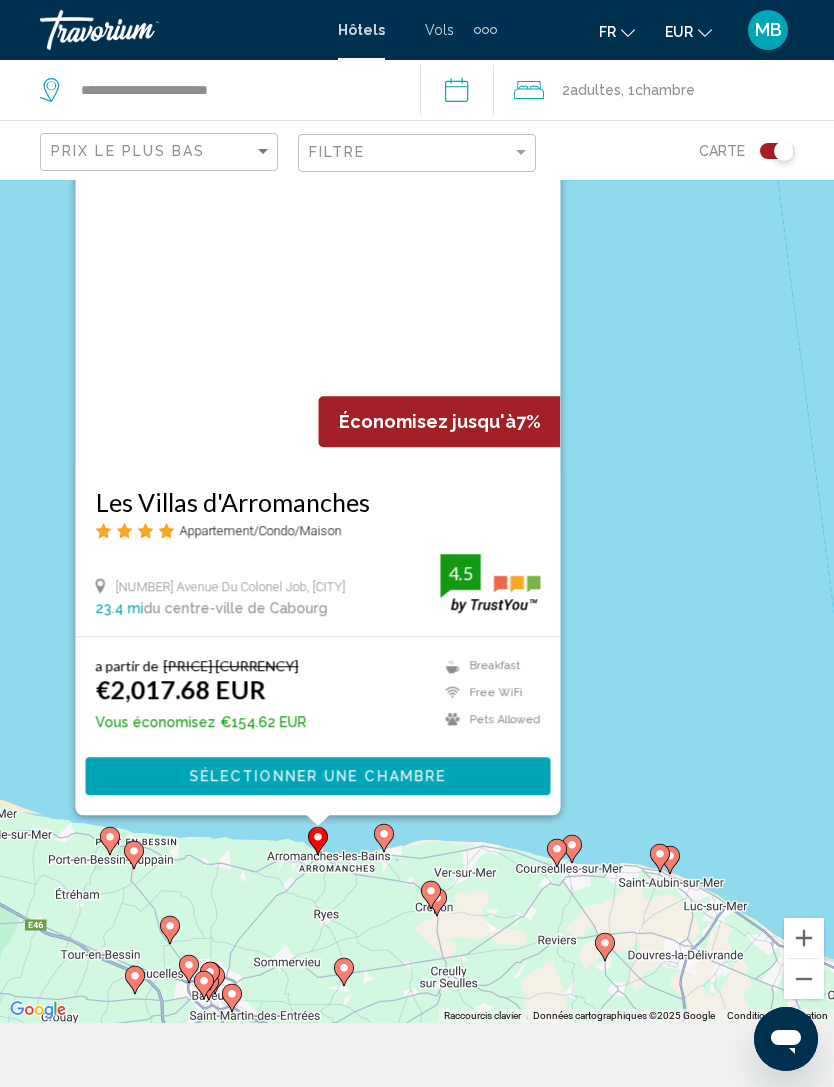 click on "Pour naviguer, appuyez sur les touches fléchées. Pour activer le glissement avec le clavier, appuyez sur Alt+Entrée. Une fois ce mode activé, utilisez les touches fléchées pour déplacer le repère. Pour valider le déplacement, appuyez sur Entrée. Pour annuler, appuyez sur Échap. Économisez jusqu'à  7%   Les Villas d'Arromanches
Appartement/Condo/Maison
1 [STREET] [POSTAL_CODE], [CITY] [DISTANCE]  du centre-ville de [CITY] de l'hôtel 4.5 a partir de [PRICE] [CURRENCY] [PRICE] [CURRENCY]  Vous économisez  [PRICE] [CURRENCY]
Breakfast
Free WiFi
Pets Allowed
Room Service
Shuttle Service
Swimming Pool  4.5 Sélectionner une chambre" at bounding box center [417, 569] 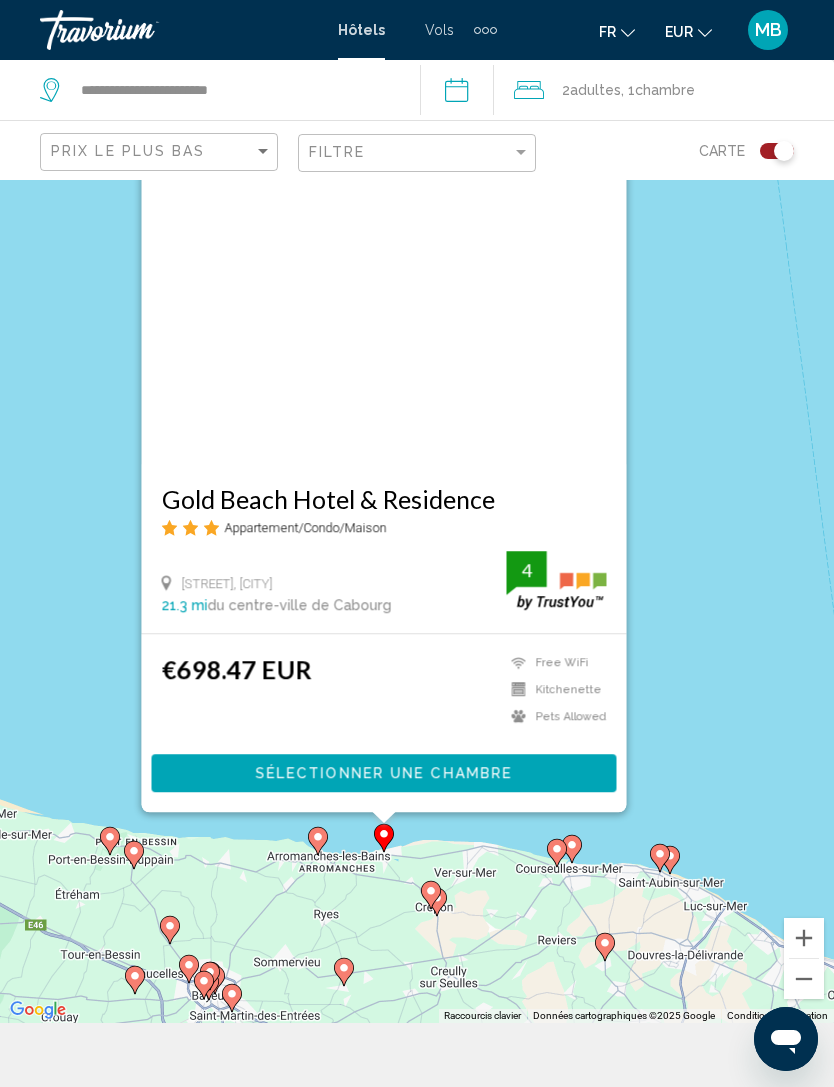 click on "Sélectionner une chambre" at bounding box center [384, 772] 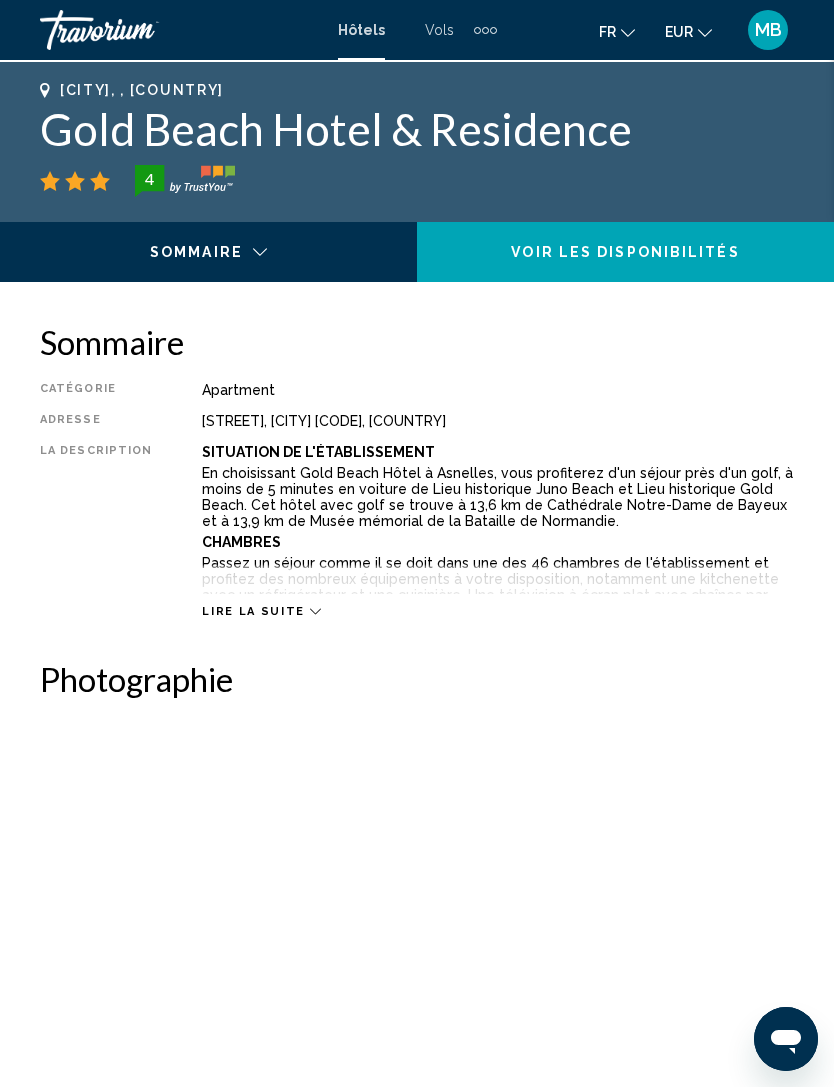 scroll, scrollTop: 813, scrollLeft: 0, axis: vertical 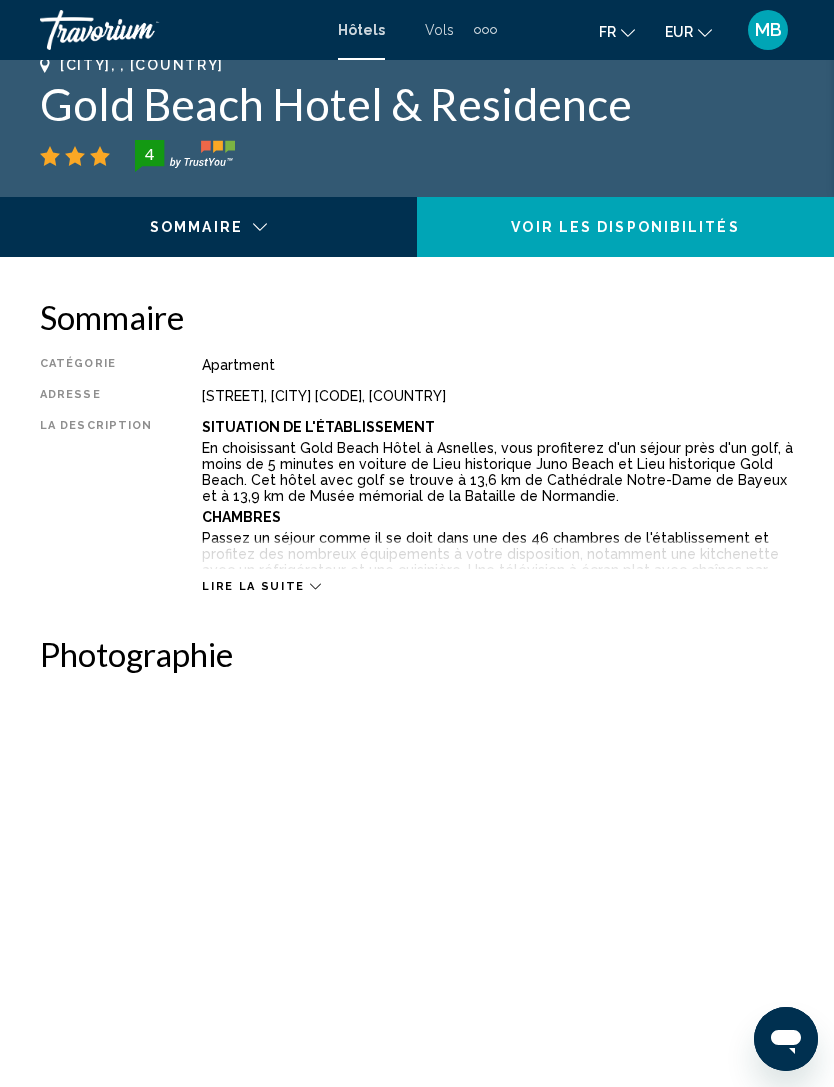 click on "Lire la suite" at bounding box center [253, 586] 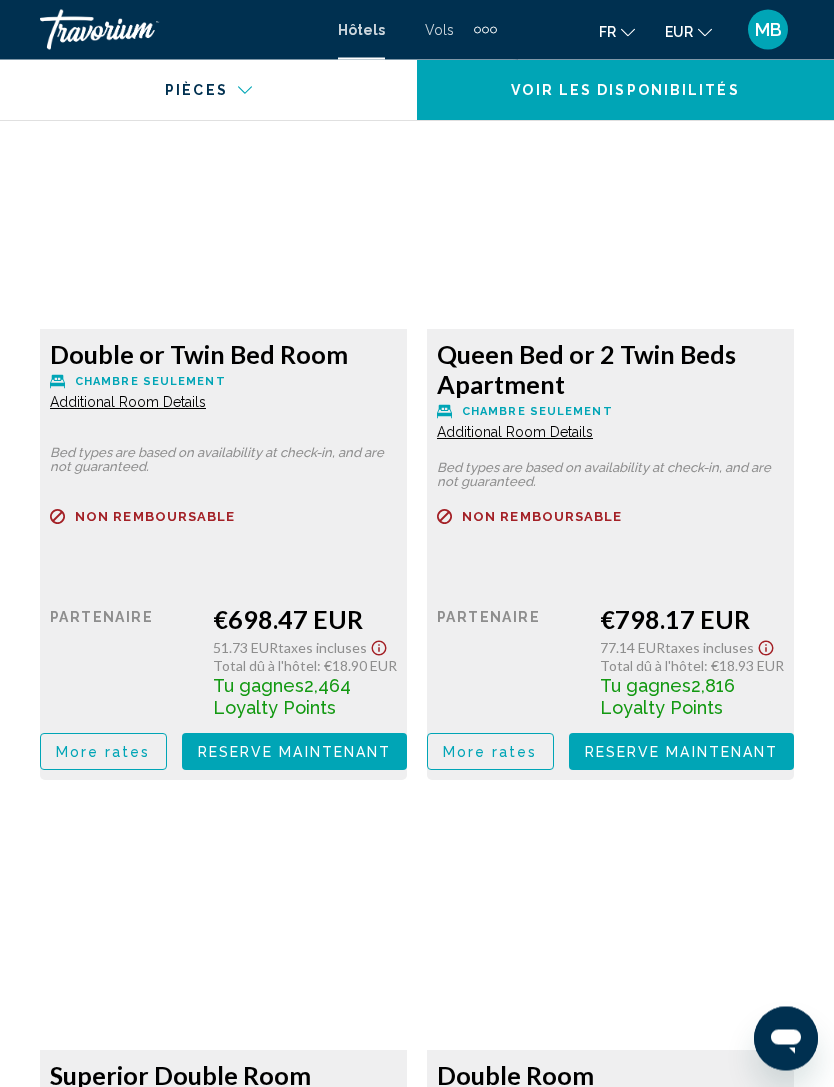 scroll, scrollTop: 3910, scrollLeft: 0, axis: vertical 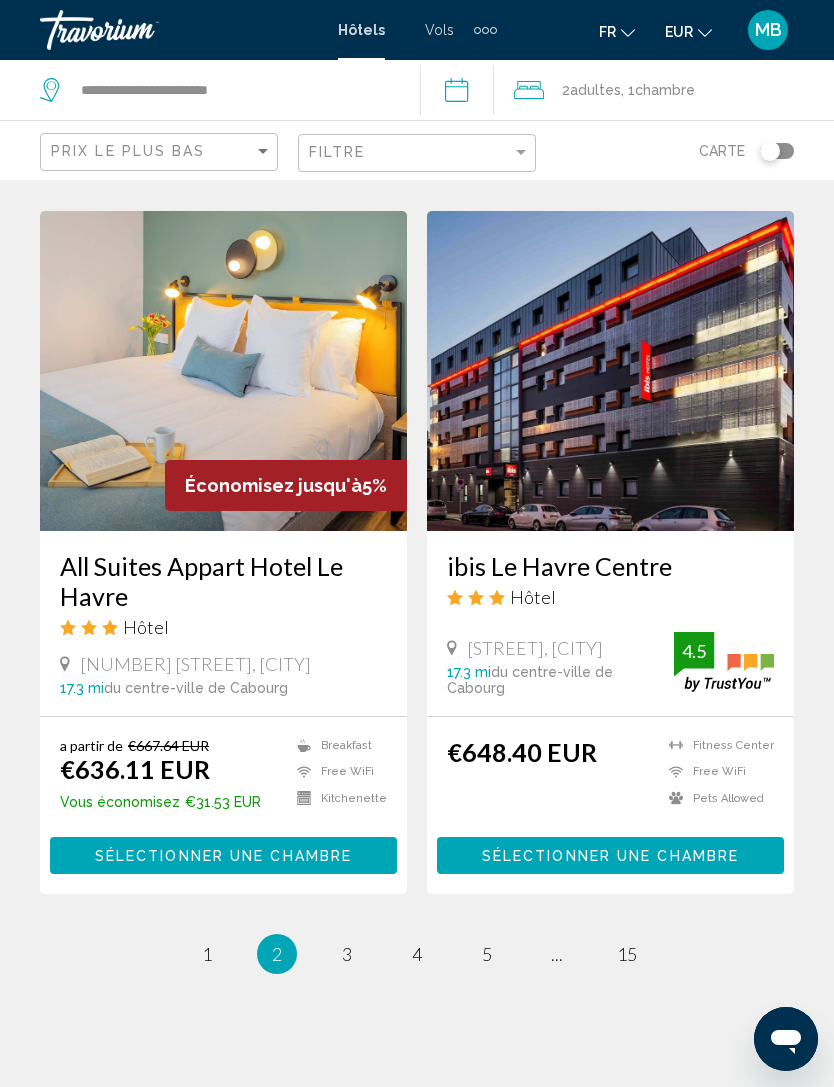 click at bounding box center (770, 151) 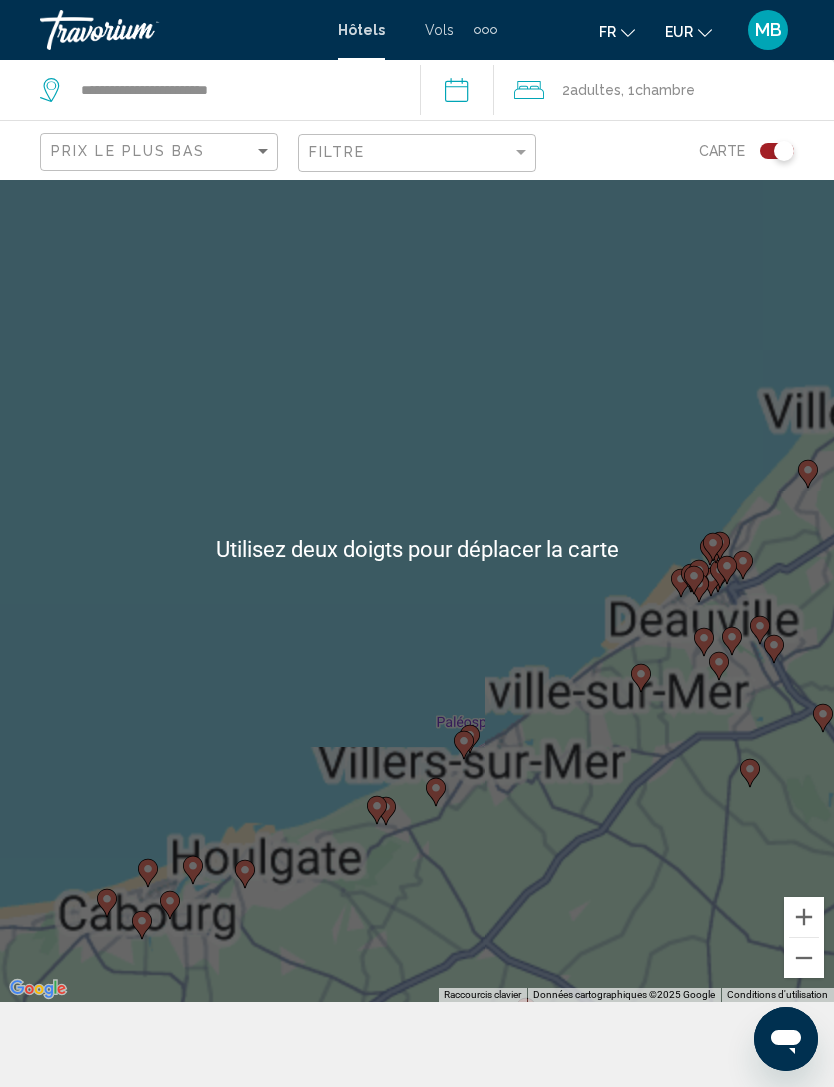 scroll, scrollTop: 180, scrollLeft: 0, axis: vertical 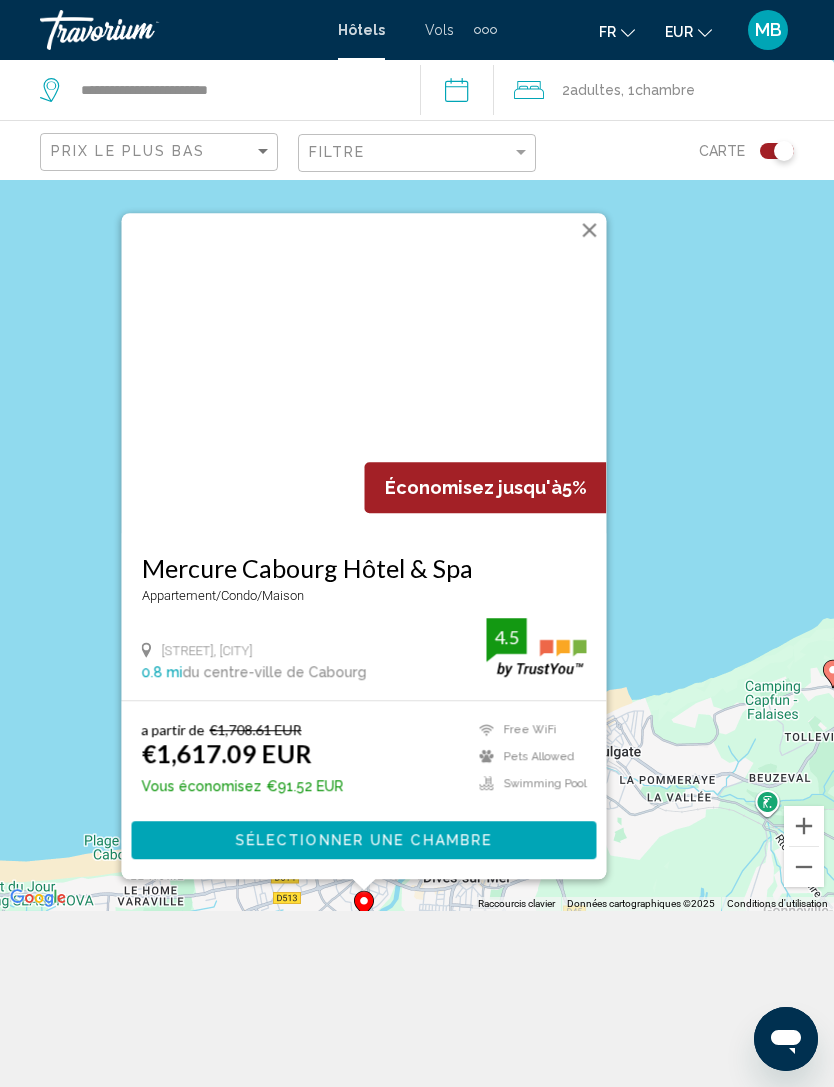 click on "Pour naviguer, appuyez sur les touches fléchées. Pour activer le glissement avec le clavier, appuyez sur Alt+Entrée. Une fois ce mode activé, utilisez les touches fléchées pour déplacer le repère. Pour valider le déplacement, appuyez sur Entrée. Pour annuler, appuyez sur Échap. Économisez jusqu'à  5%   Mercure Cabourg Hôtel & Spa  Appartement/Condo/Maison
[STREET], [CITY] [DISTANCE]  du centre-ville de [CITY] de l'hôtel 4.5 a partir de [PRICE] [CURRENCY] [PRICE] [CURRENCY]  Vous économisez  [PRICE] [CURRENCY]
Free WiFi
Pets Allowed
Swimming Pool  4.5 Sélectionner une chambre" at bounding box center (417, 457) 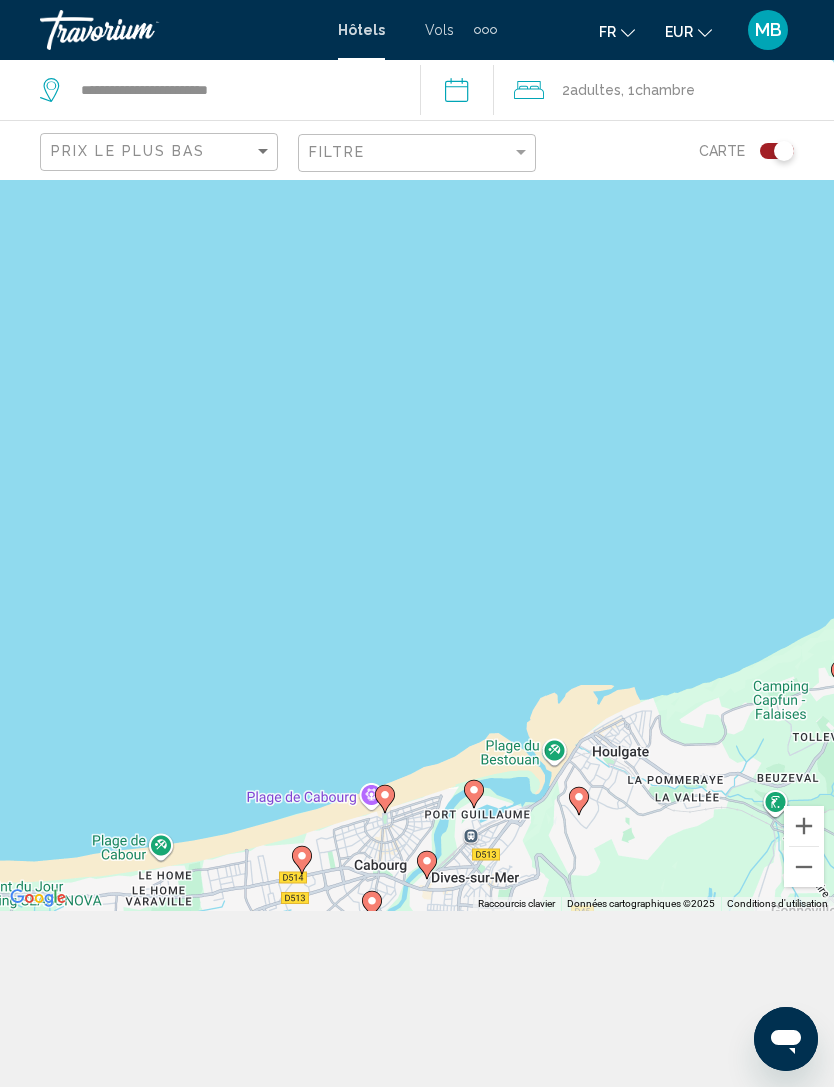click on "Pour naviguer, appuyez sur les touches fléchées. Pour activer le glissement avec le clavier, appuyez sur Alt+Entrée. Une fois ce mode activé, utilisez les touches fléchées pour déplacer le repère. Pour valider le déplacement, appuyez sur Entrée. Pour annuler, appuyez sur Échap." at bounding box center (417, 457) 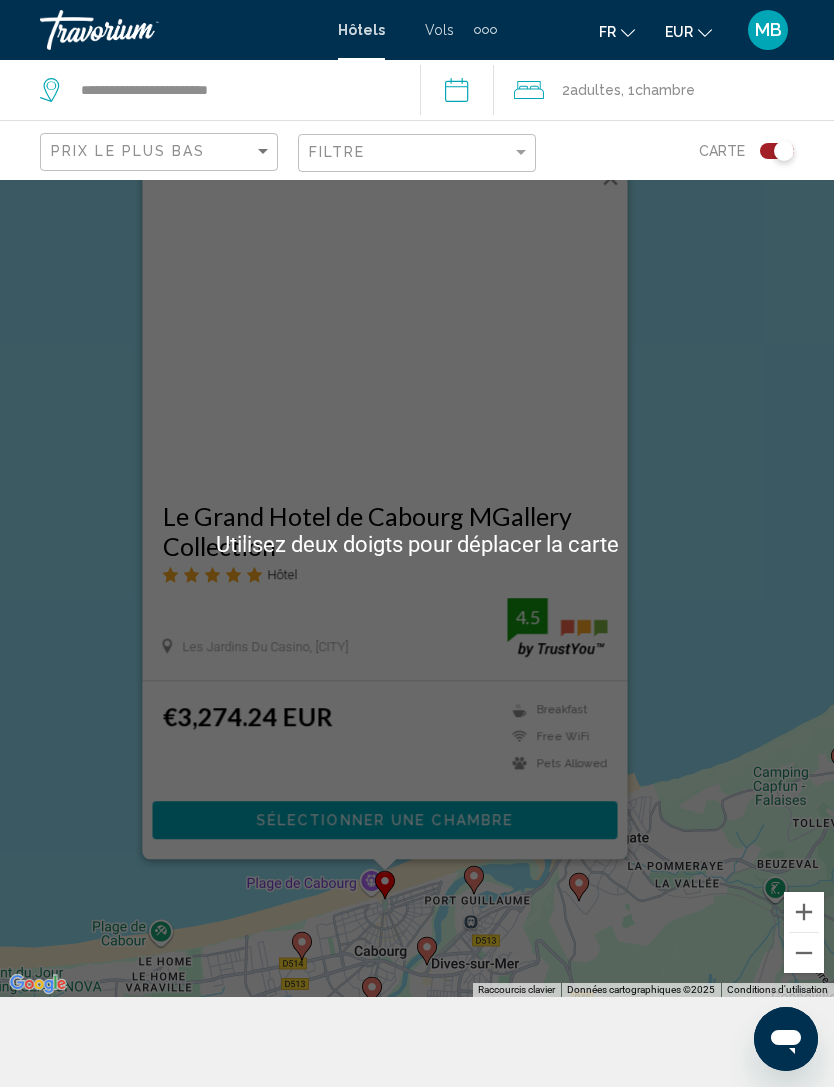 scroll, scrollTop: 91, scrollLeft: 0, axis: vertical 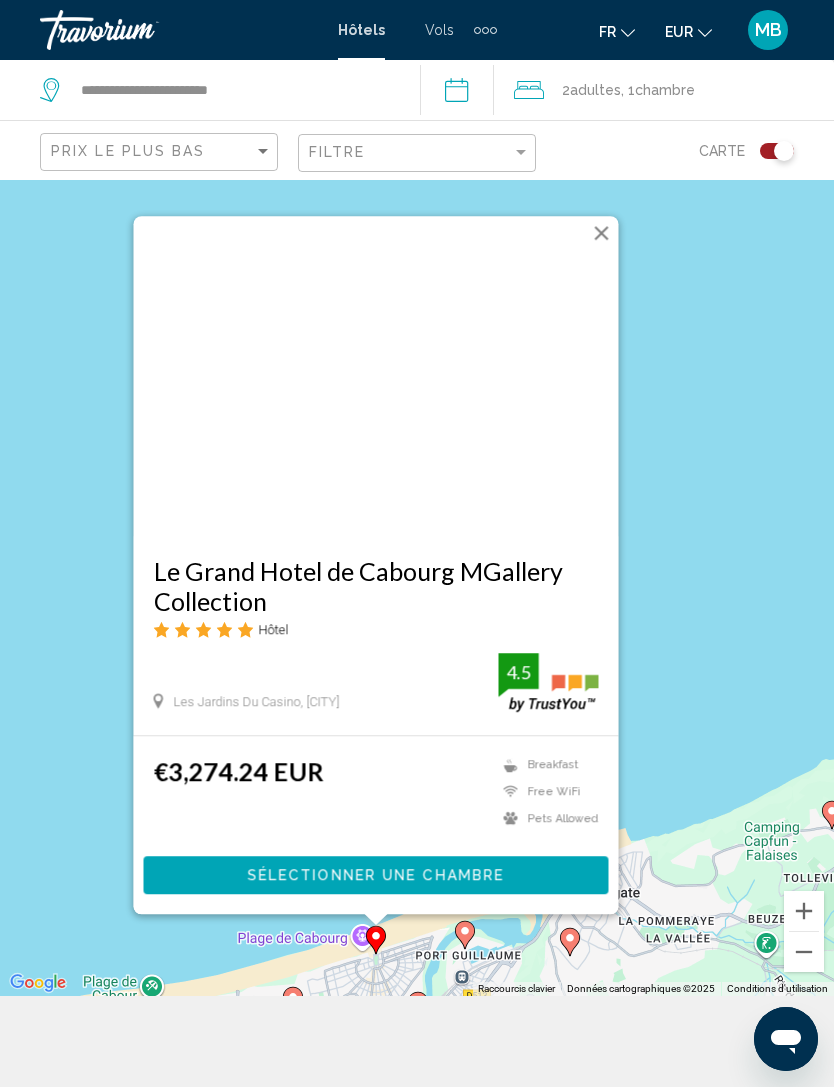click at bounding box center (602, 233) 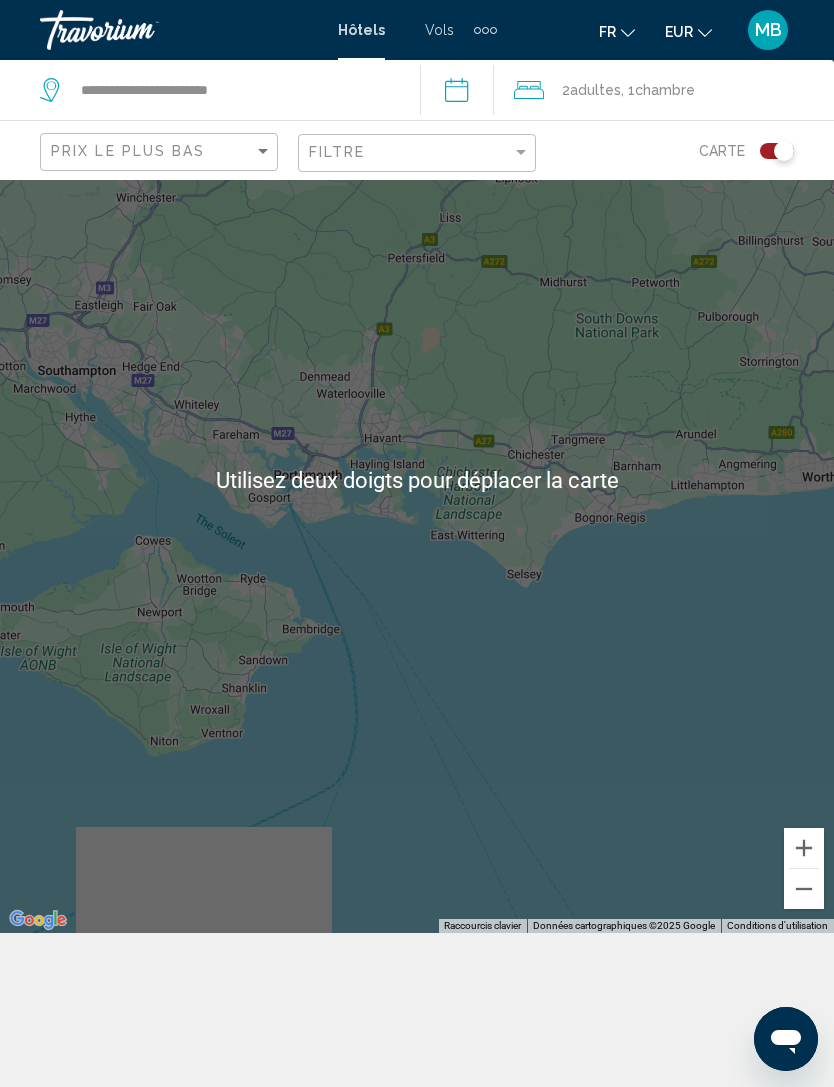 scroll, scrollTop: 180, scrollLeft: 0, axis: vertical 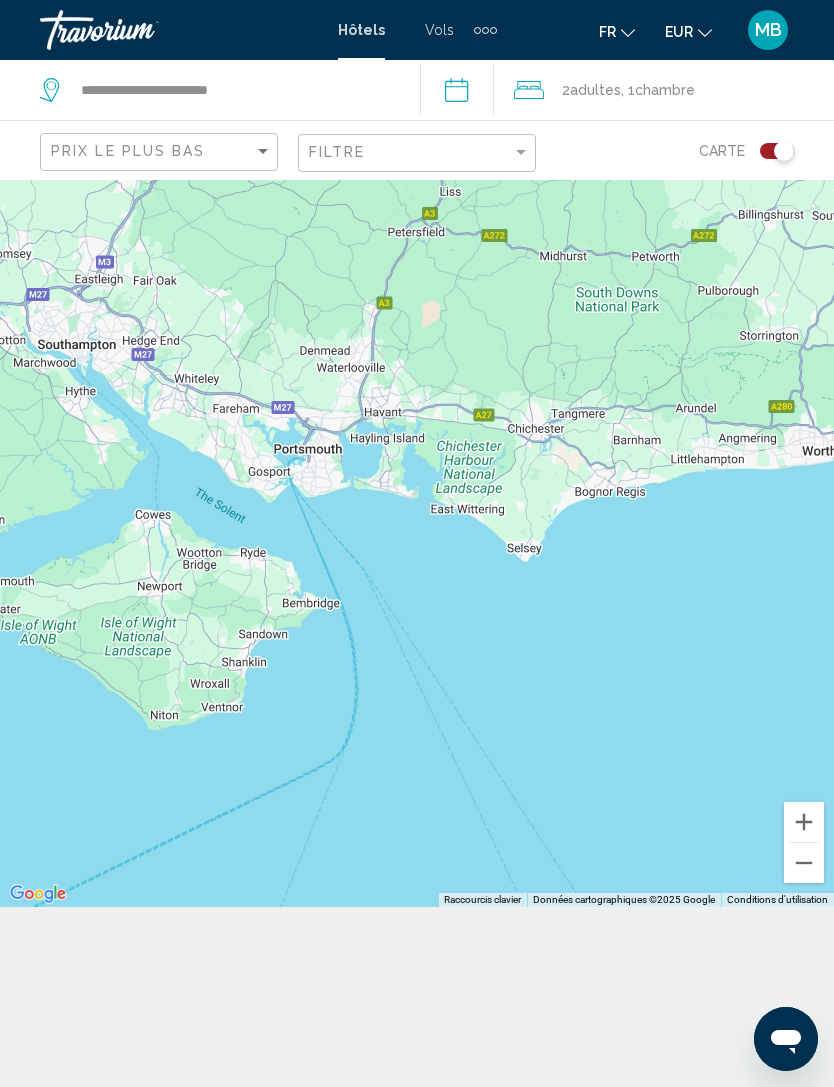 click at bounding box center [804, 863] 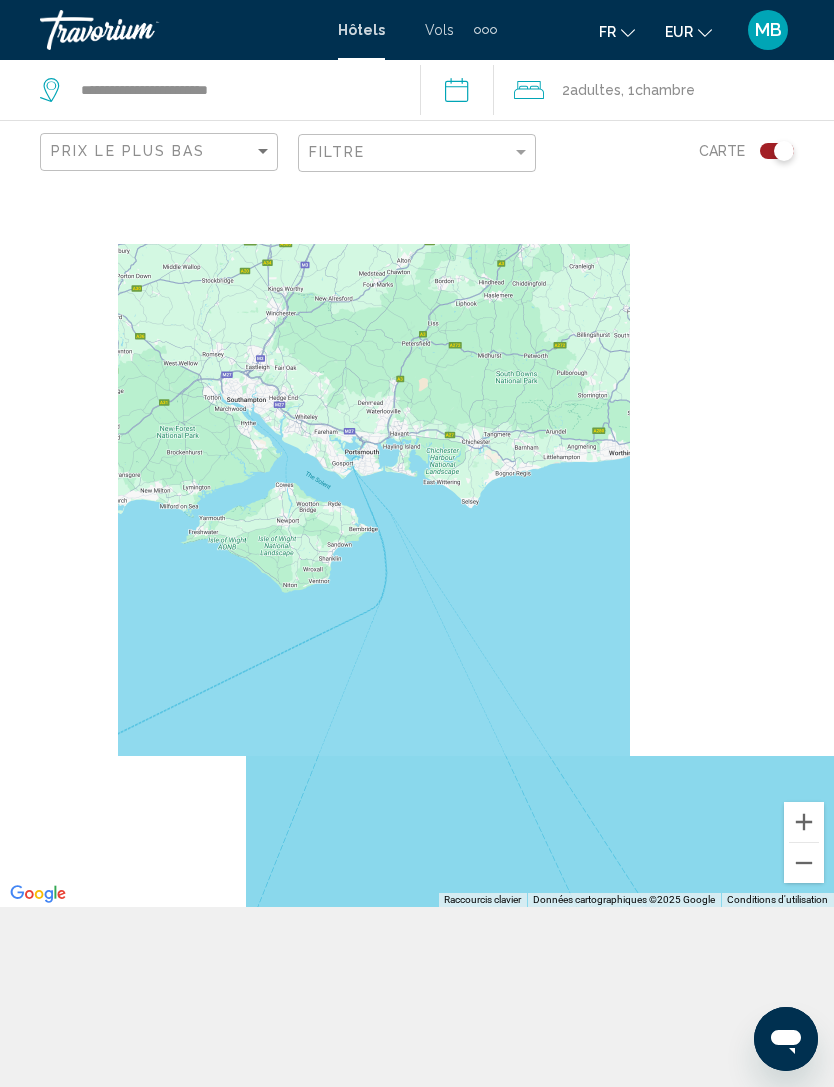click at bounding box center [804, 863] 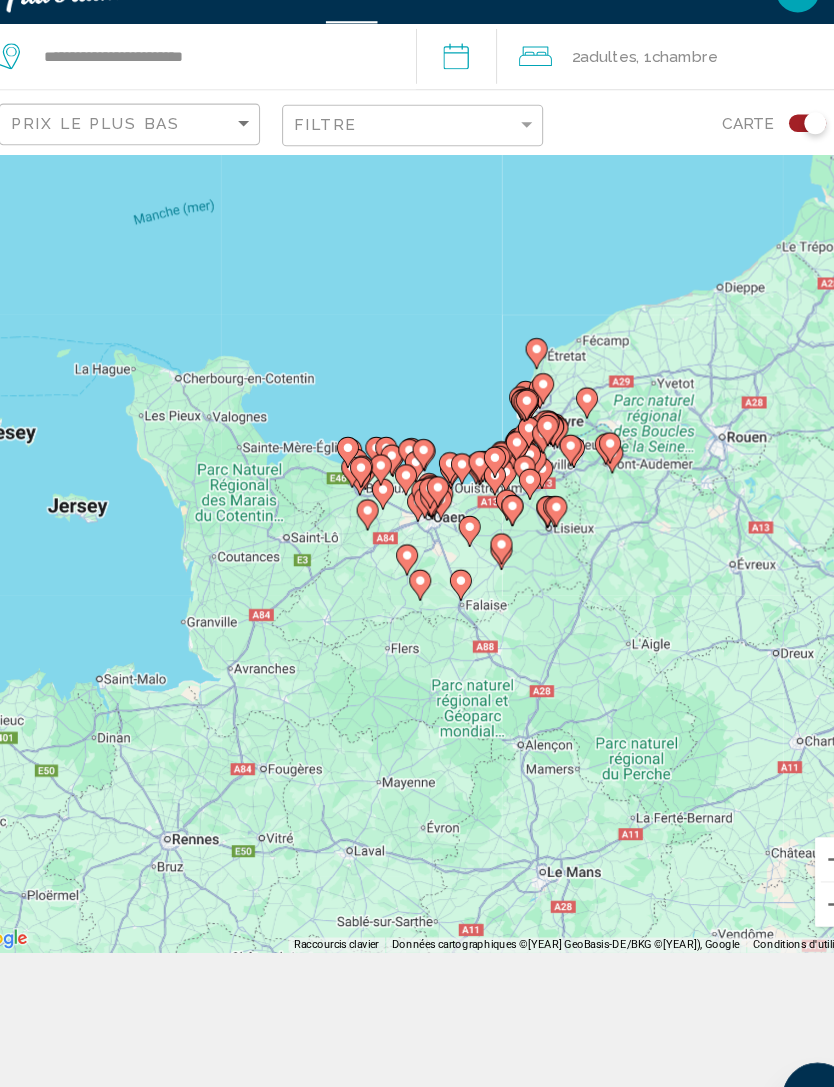 scroll, scrollTop: 244, scrollLeft: 0, axis: vertical 